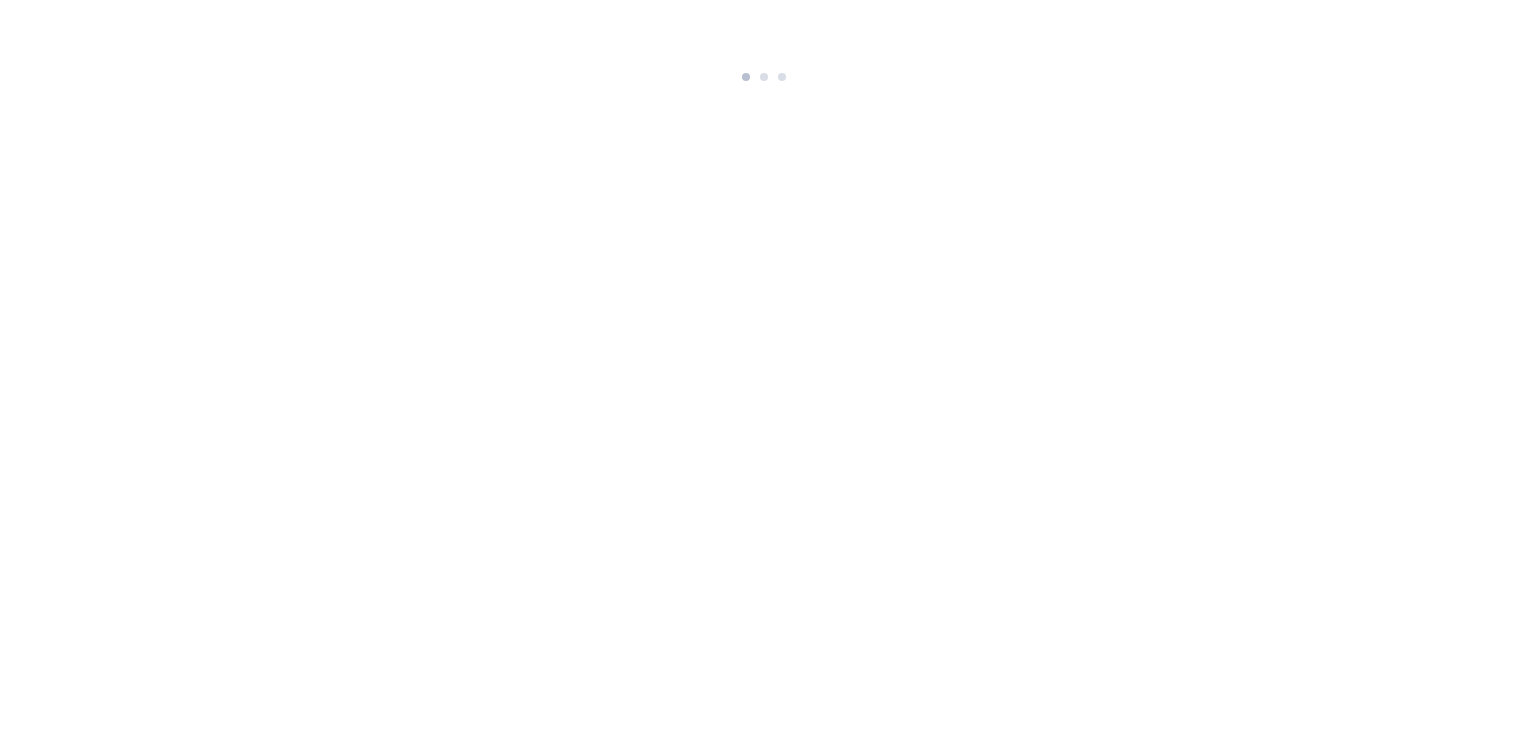 scroll, scrollTop: 0, scrollLeft: 0, axis: both 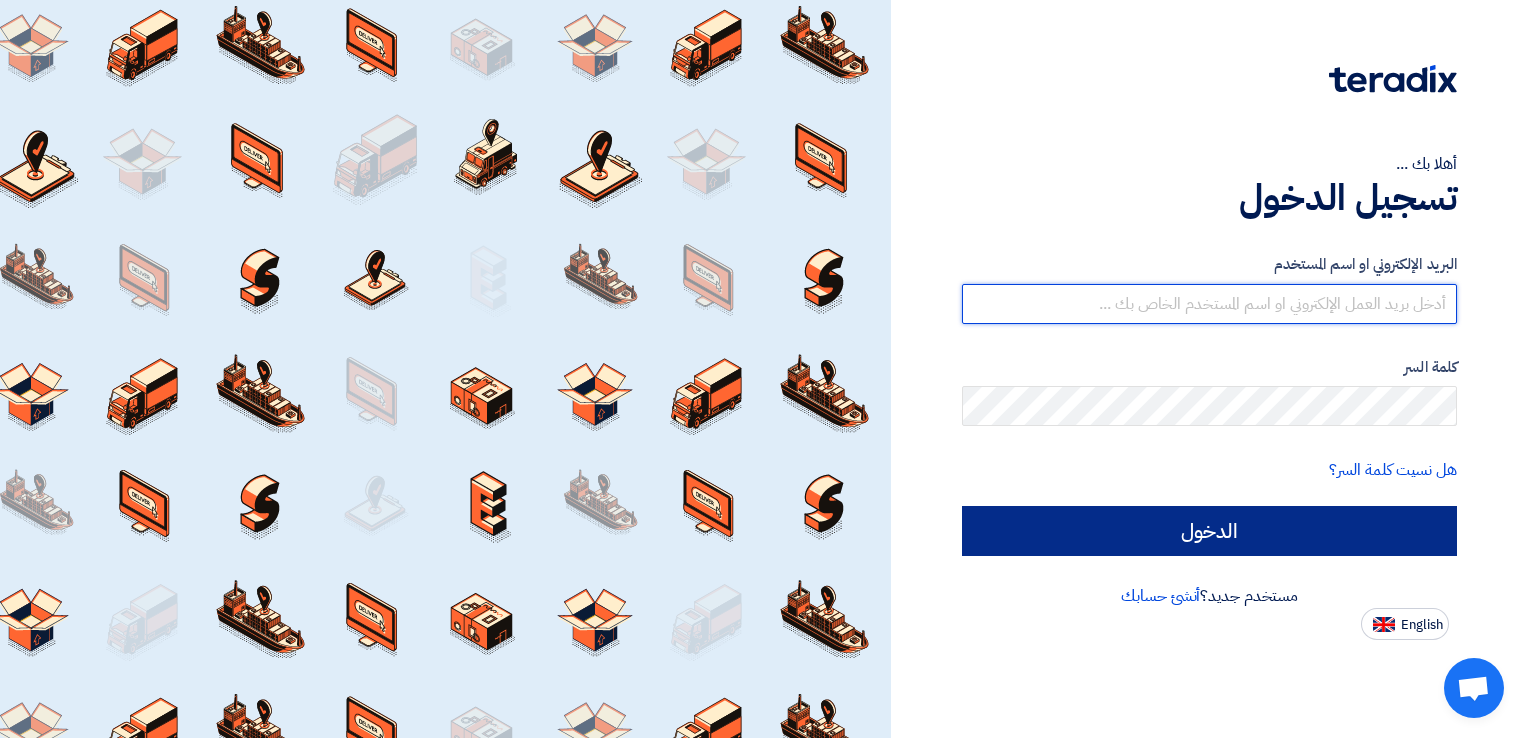 type on "[EMAIL_ADDRESS][DOMAIN_NAME]" 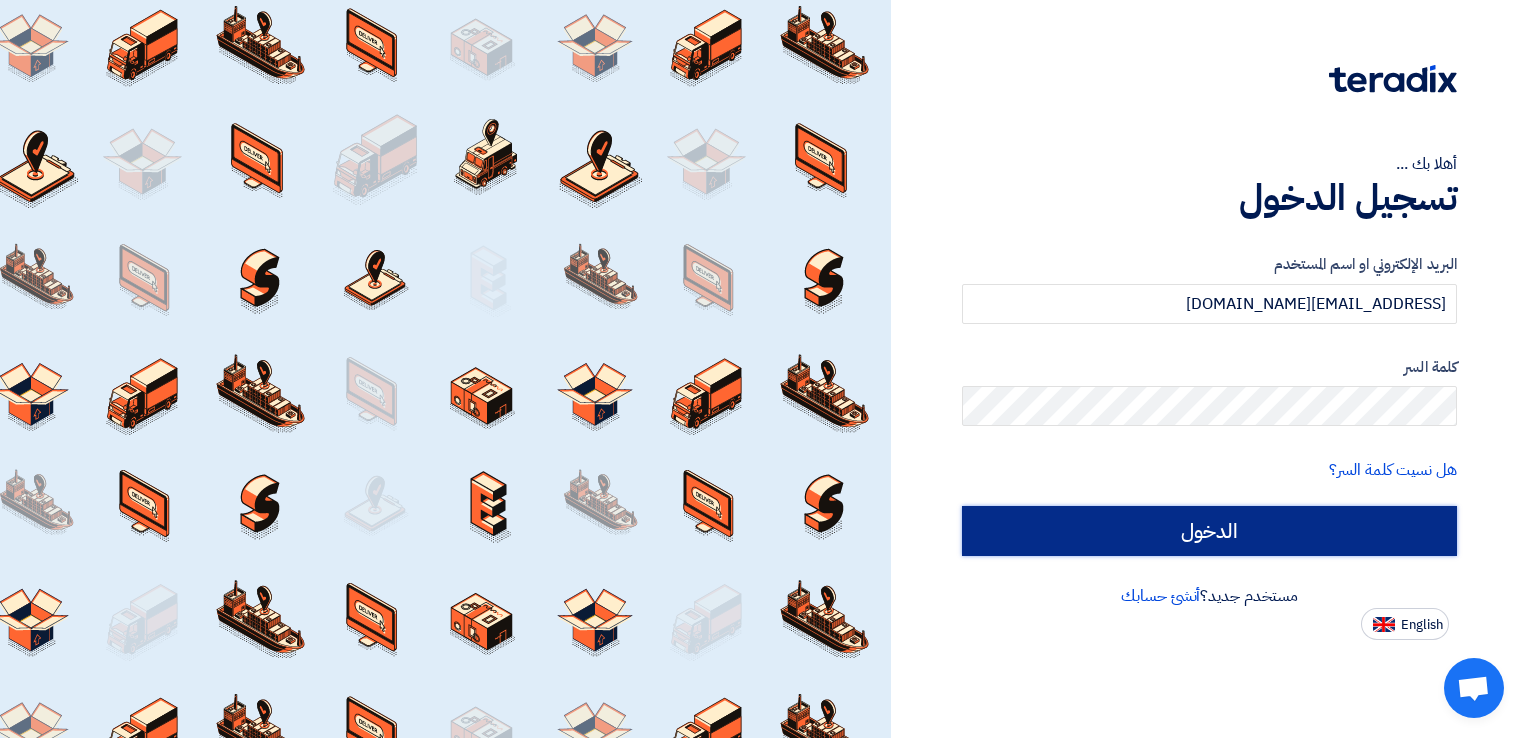 click on "الدخول" 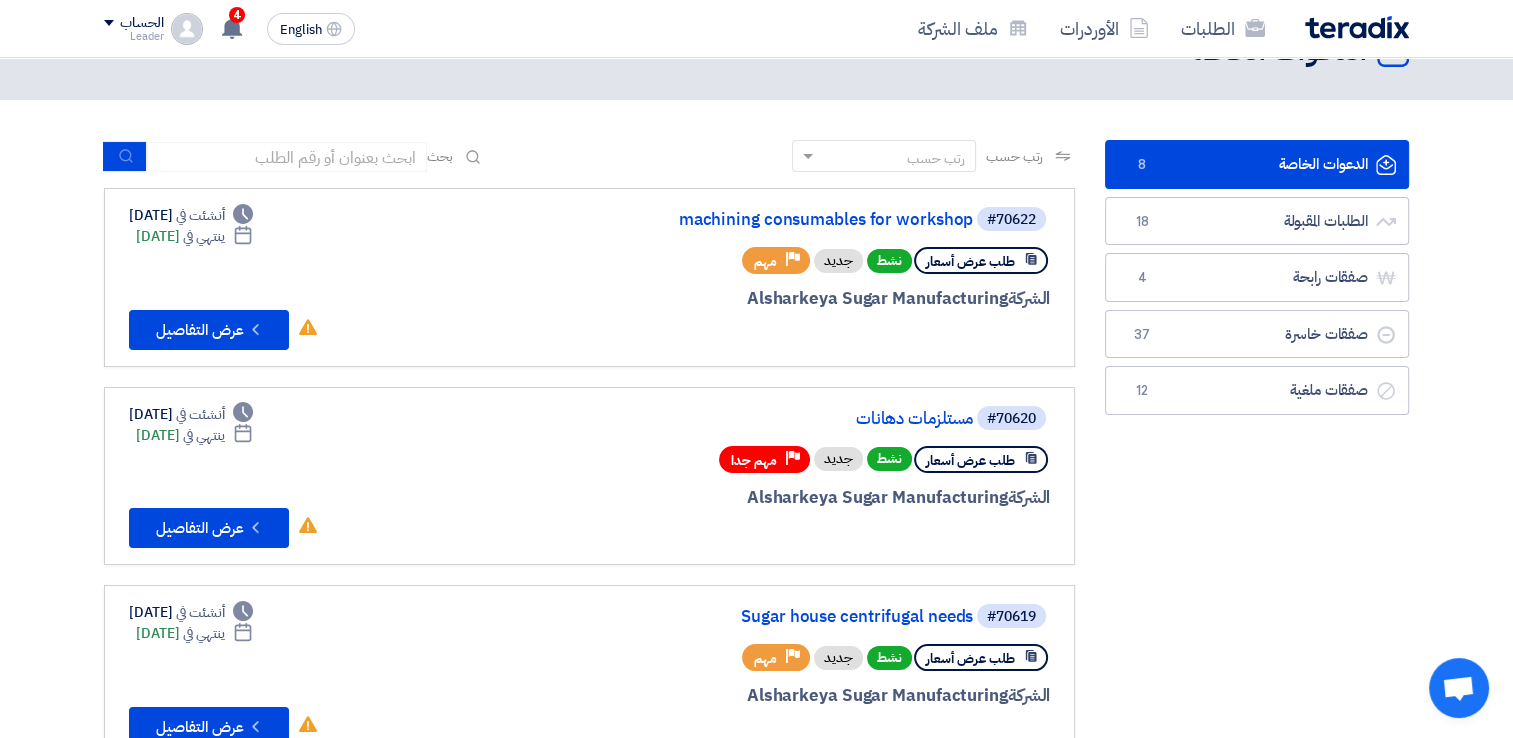 scroll, scrollTop: 0, scrollLeft: 0, axis: both 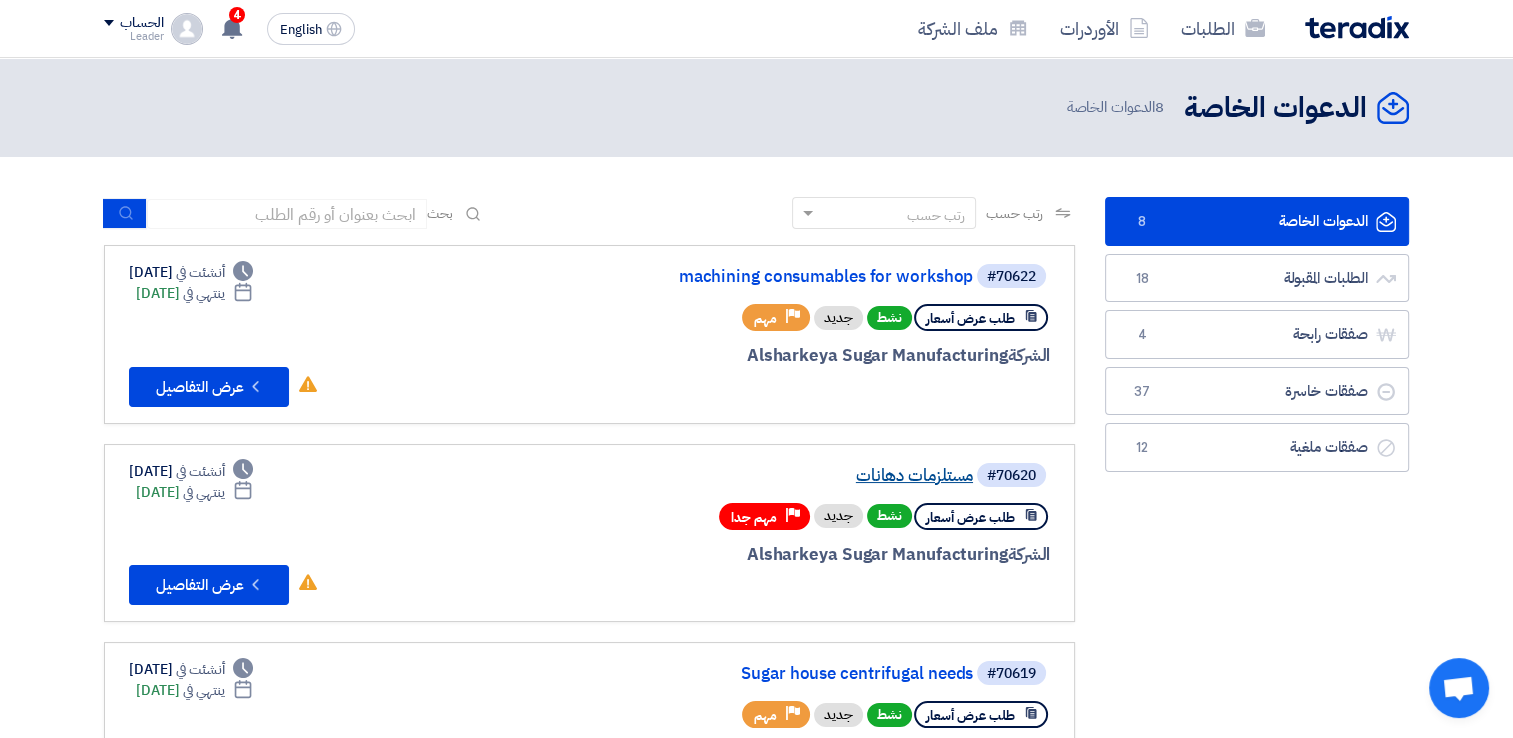 click on "مستلزمات دهانات" 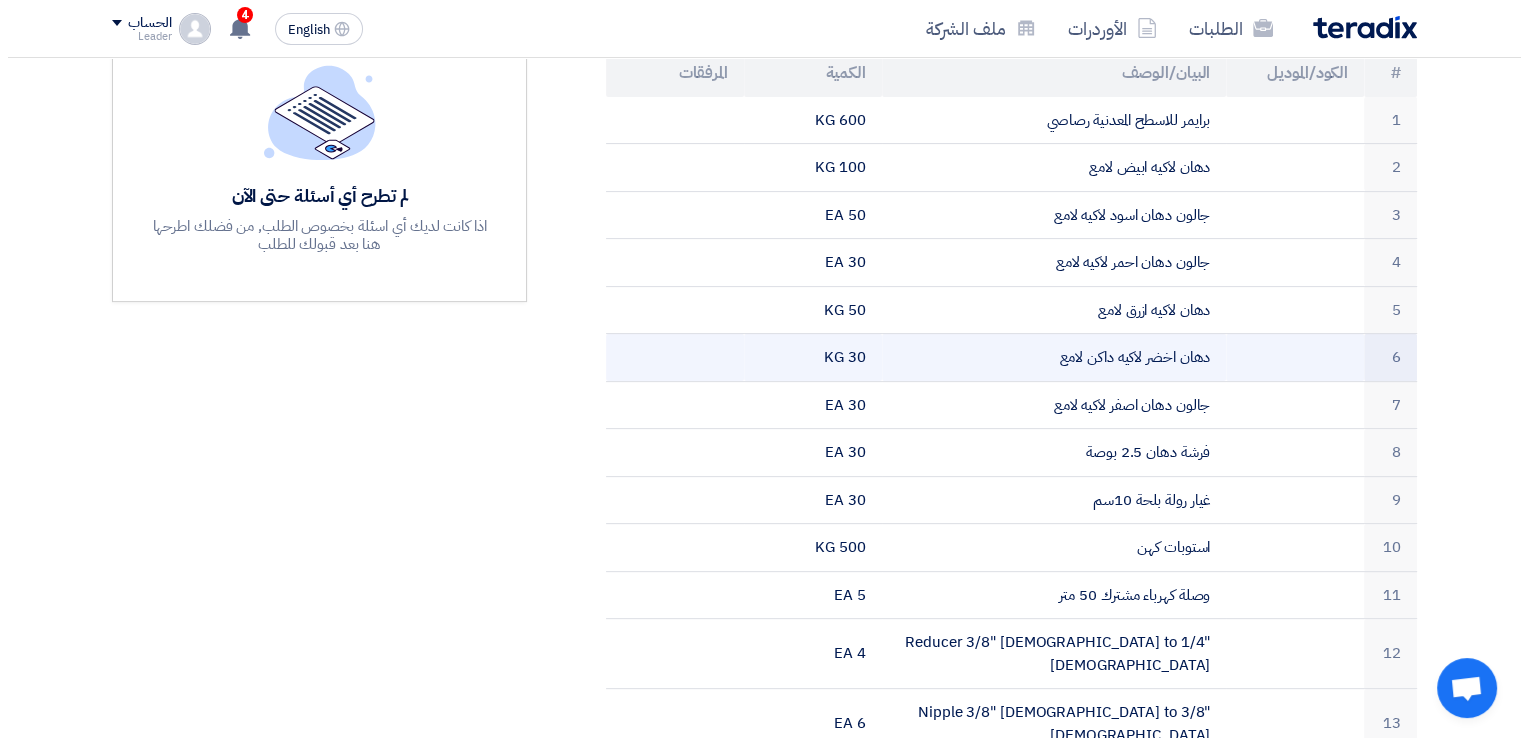 scroll, scrollTop: 700, scrollLeft: 0, axis: vertical 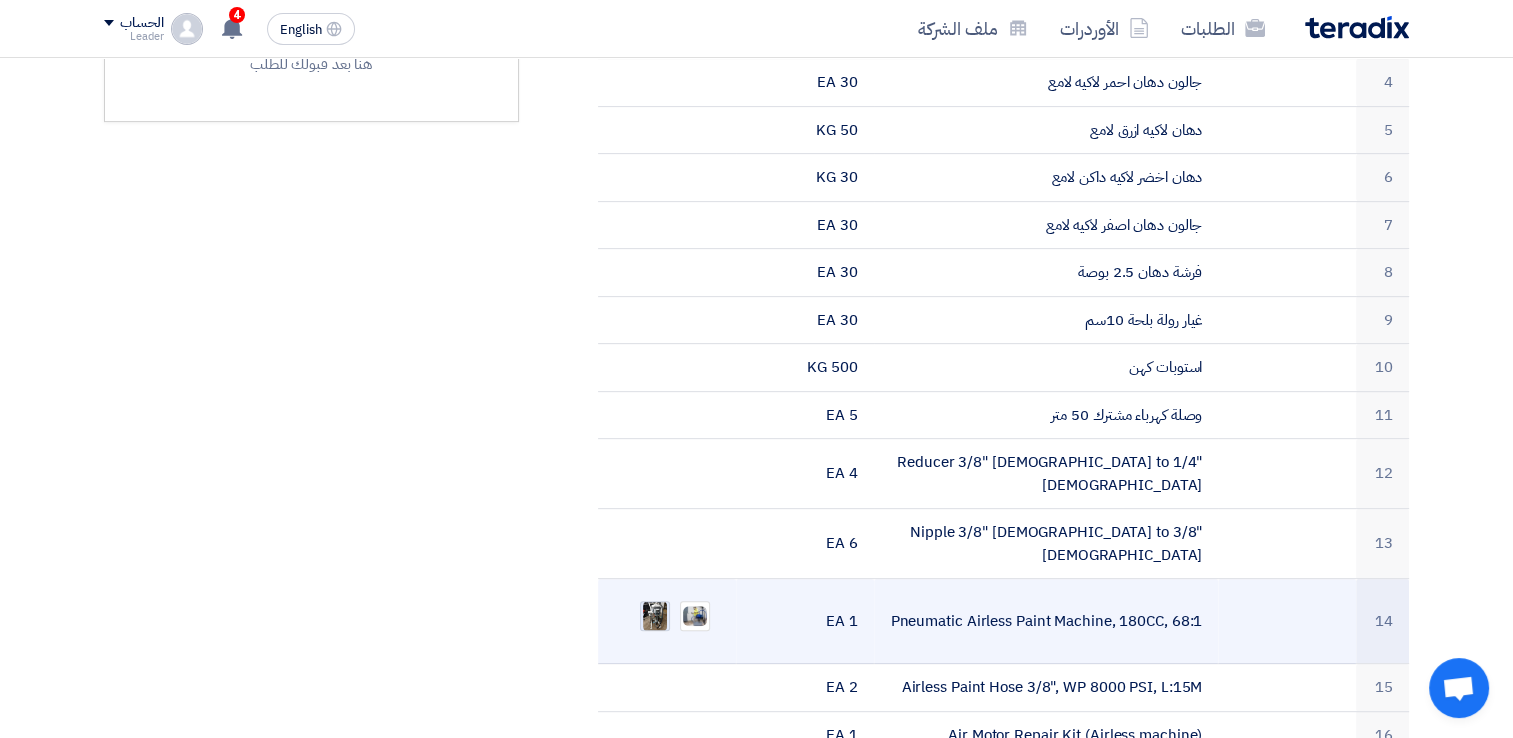 click 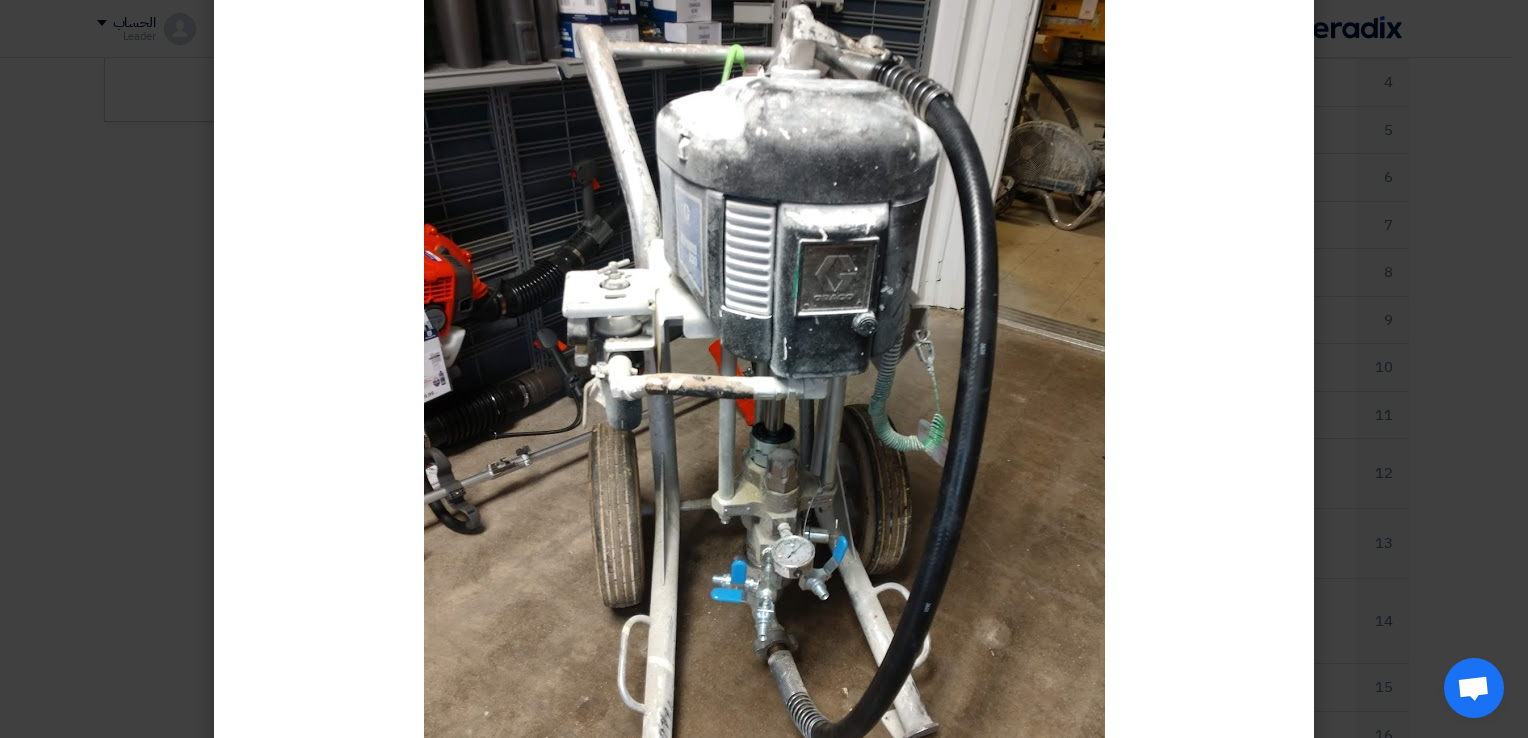 scroll, scrollTop: 76, scrollLeft: 0, axis: vertical 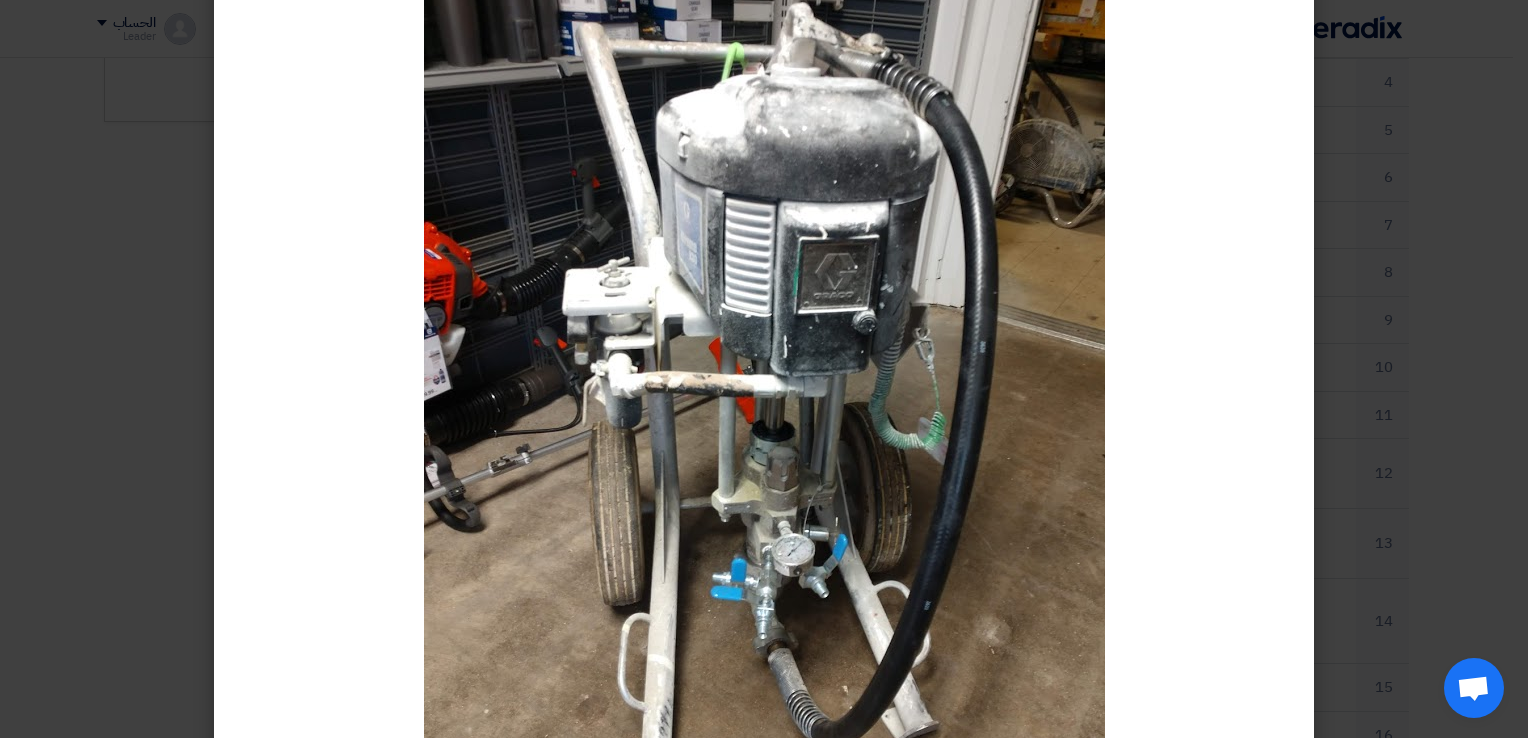 click 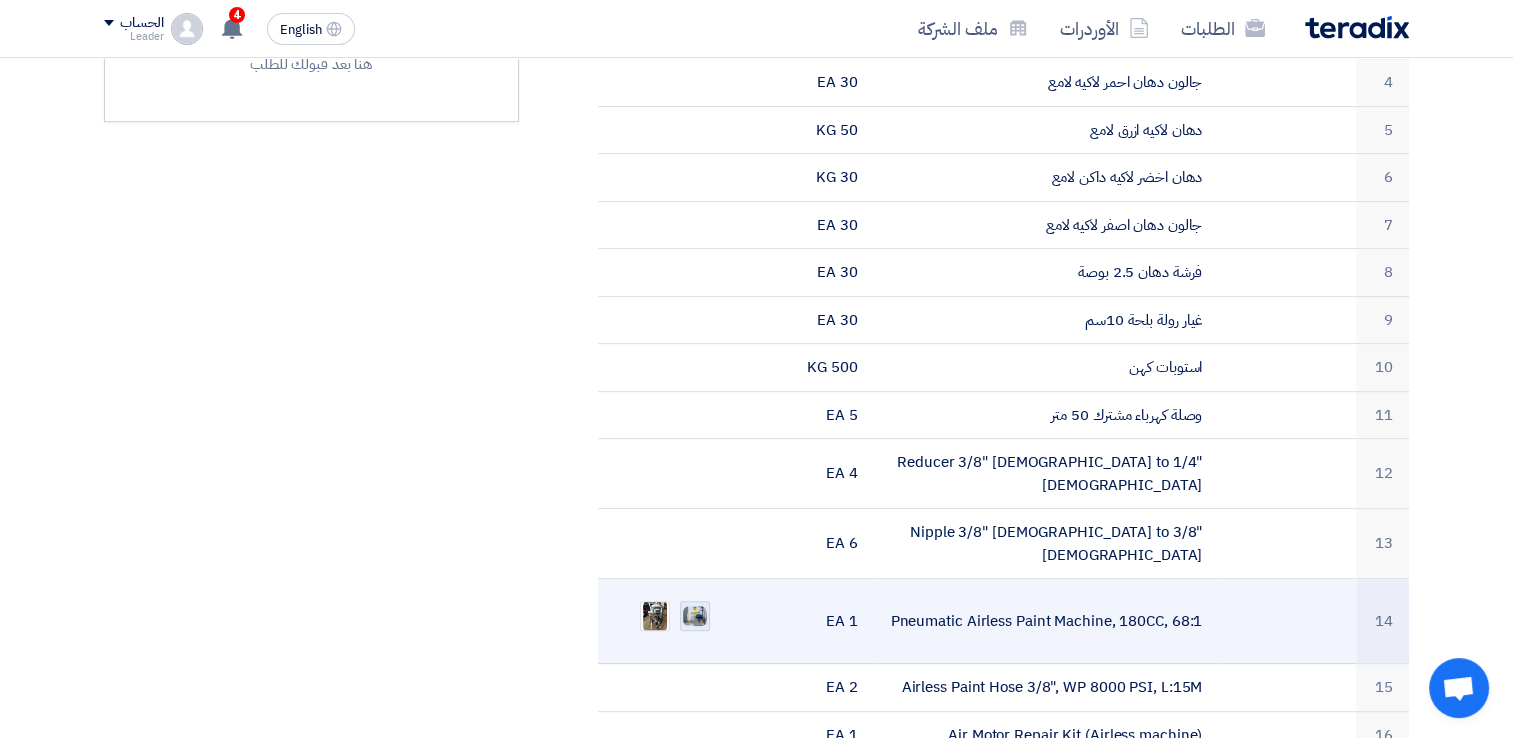 click 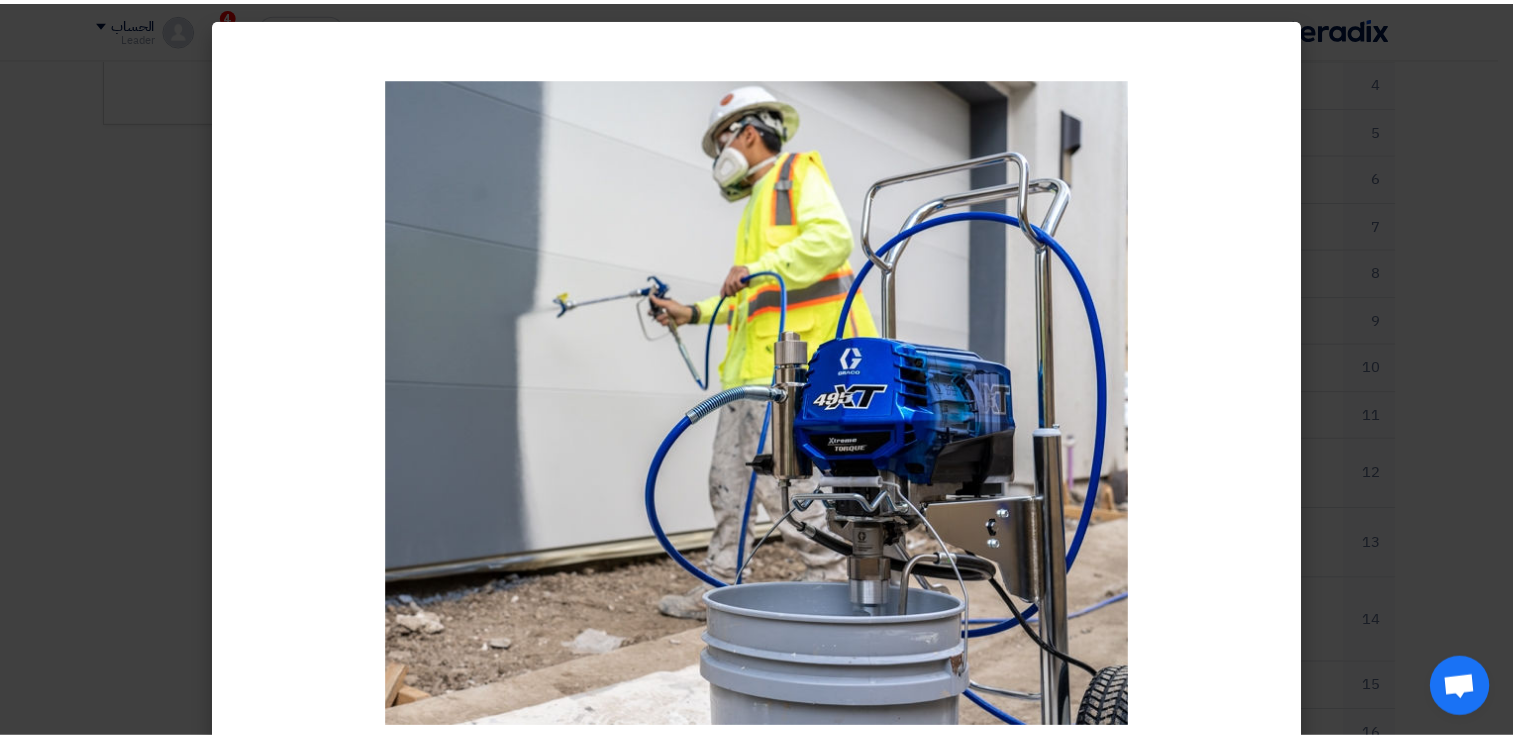 scroll, scrollTop: 67, scrollLeft: 0, axis: vertical 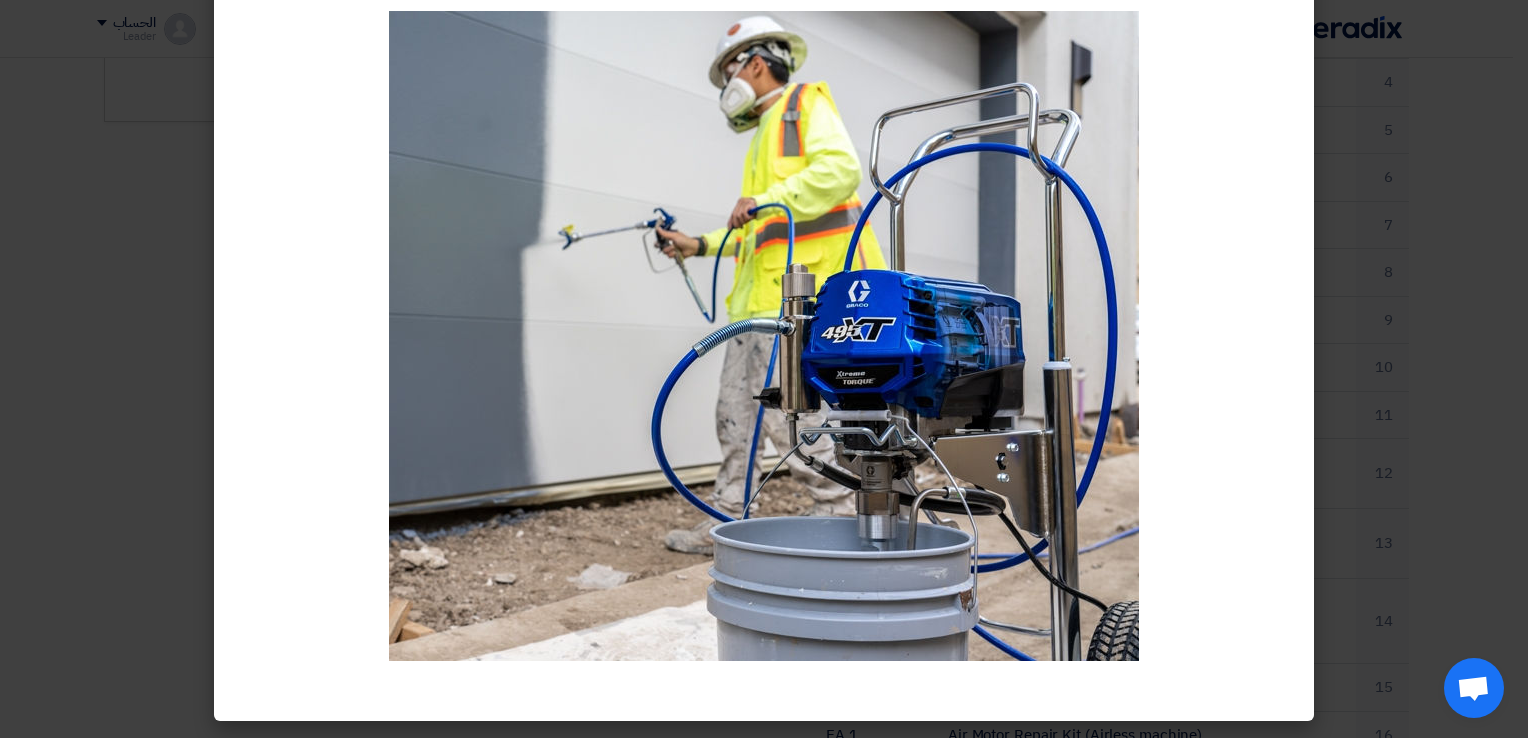 click 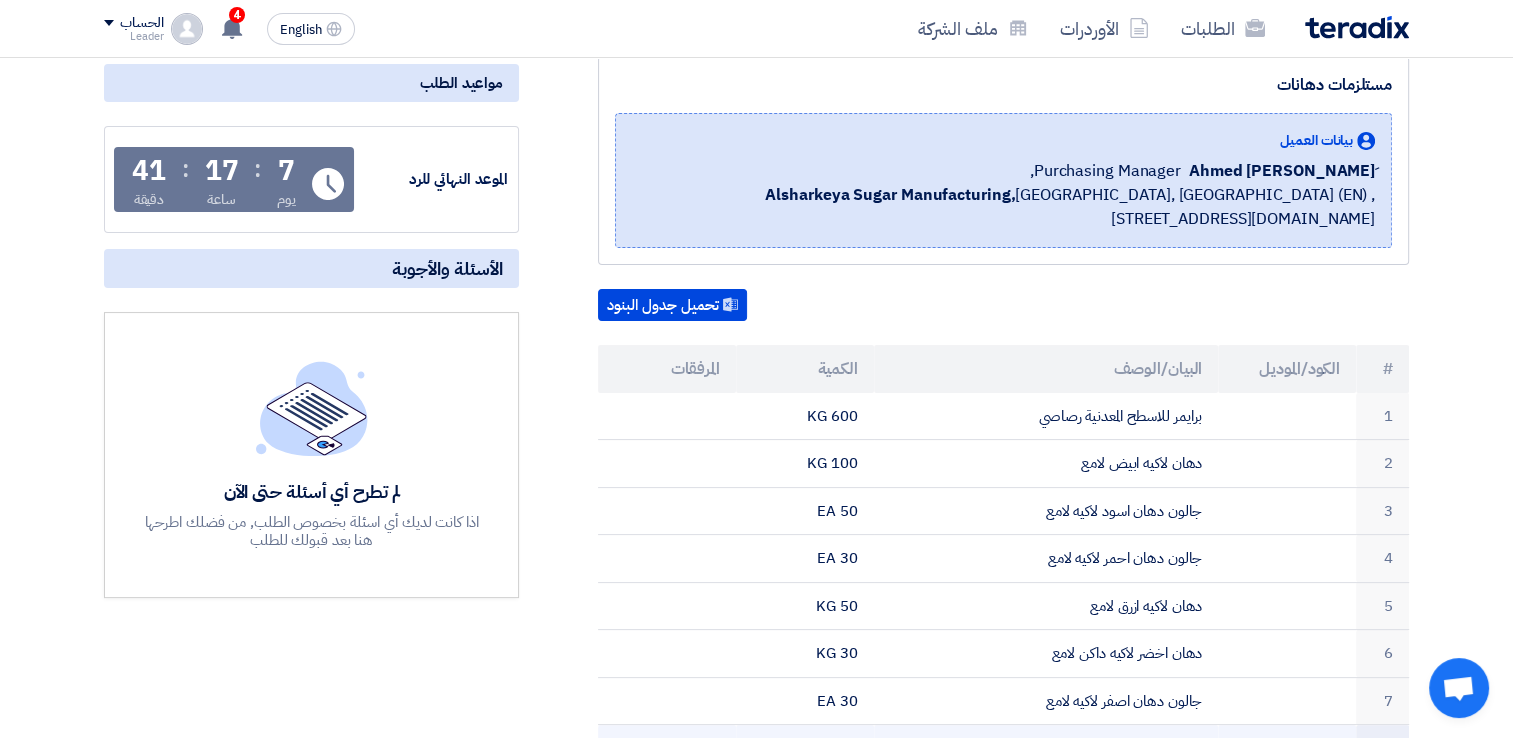 scroll, scrollTop: 0, scrollLeft: 0, axis: both 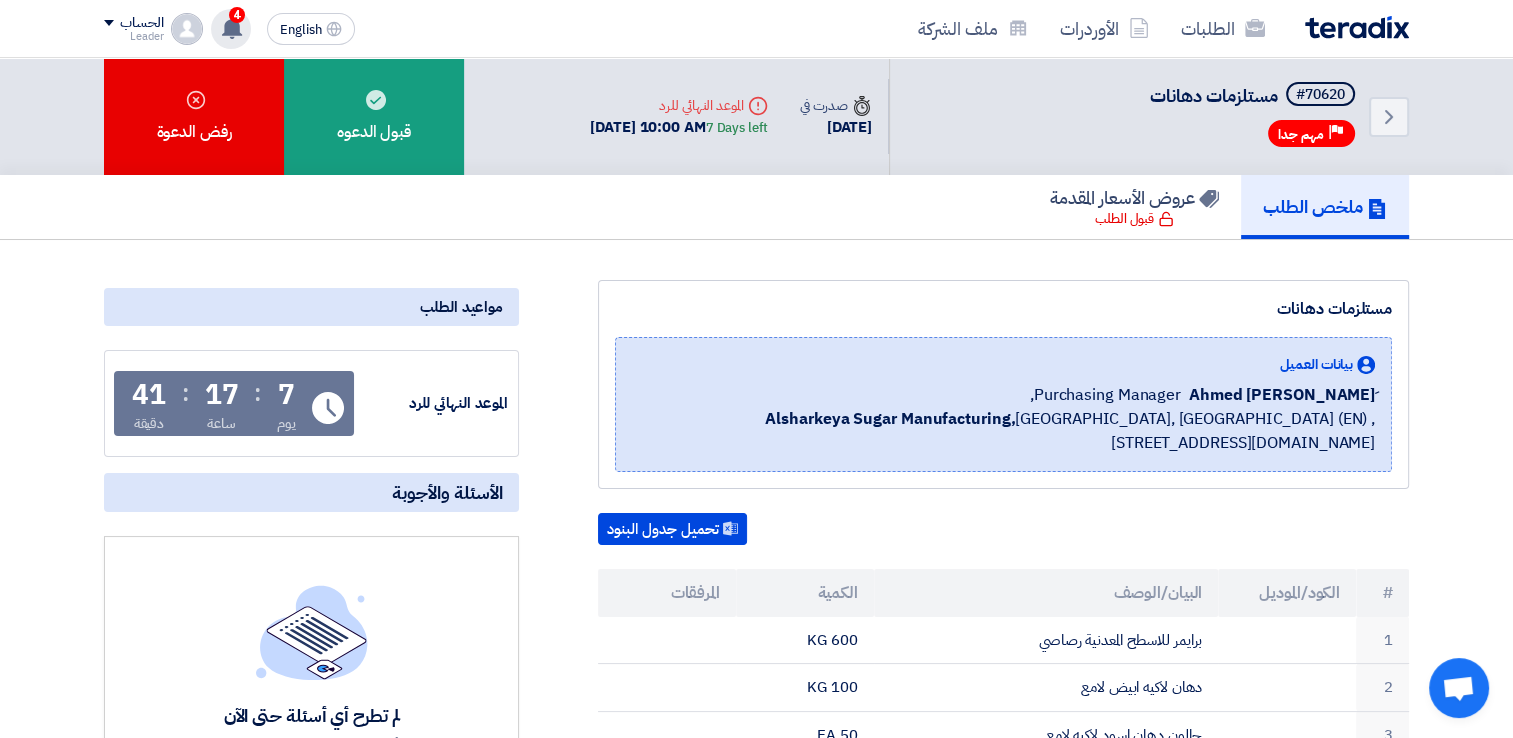 click 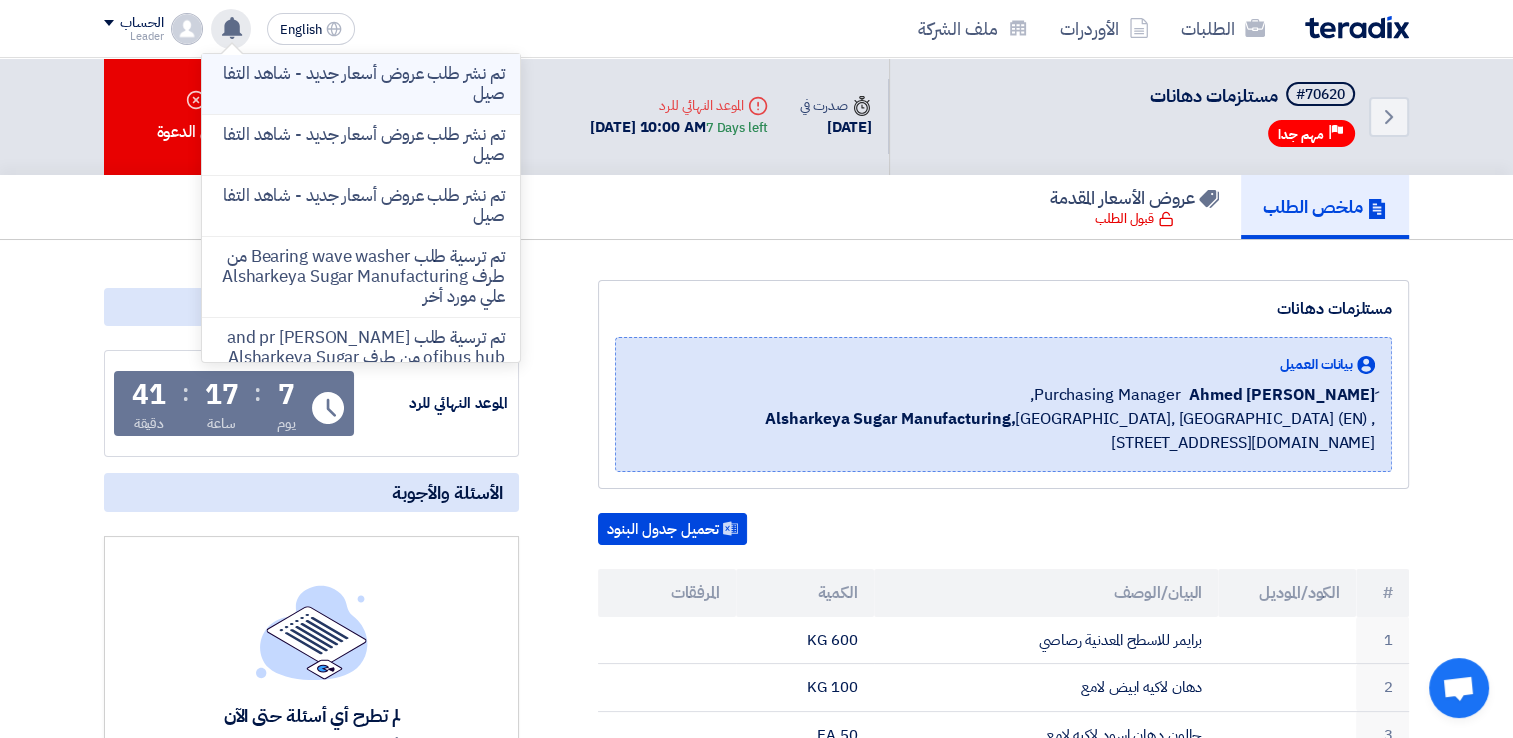 click on "تم نشر طلب عروض أسعار جديد - شاهد التفاصيل" 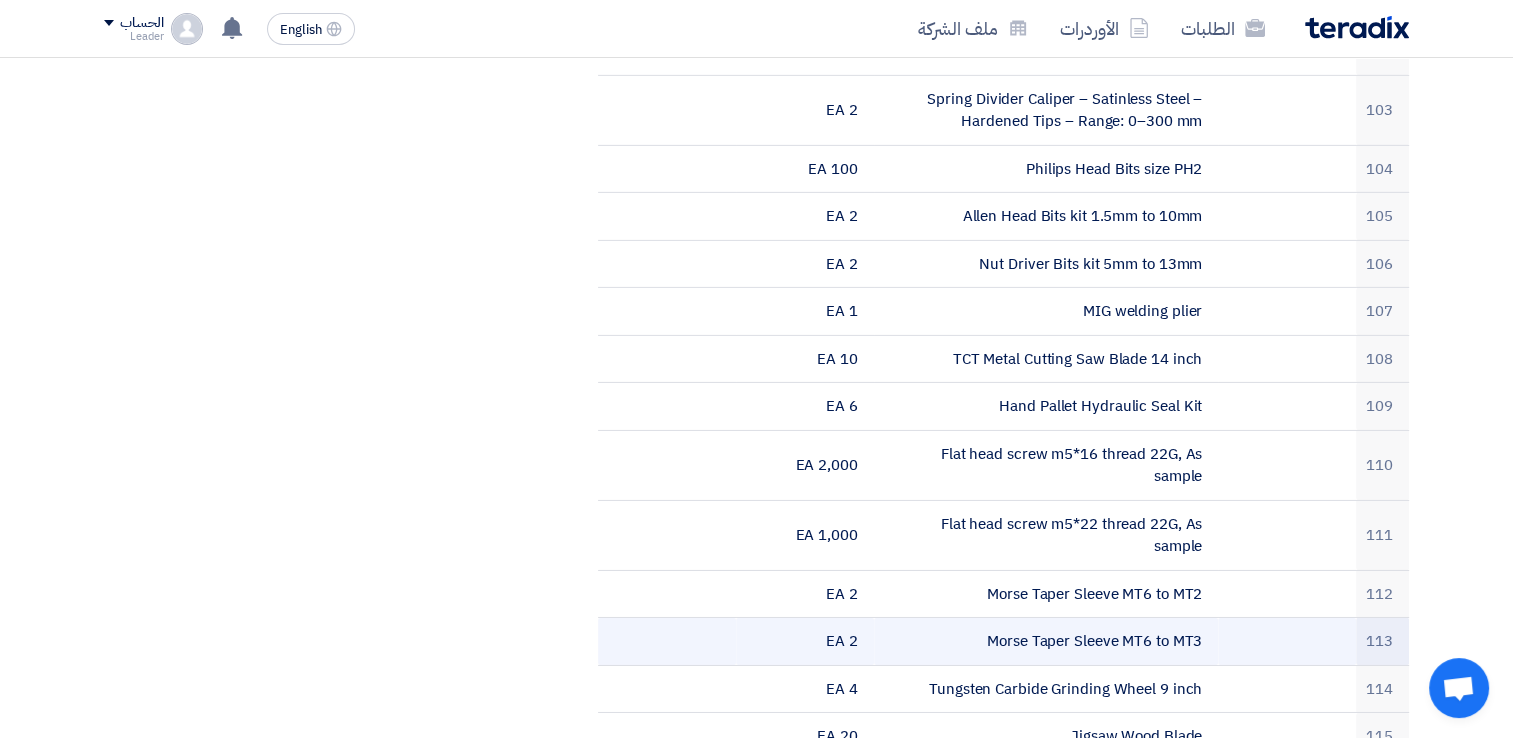 scroll, scrollTop: 6500, scrollLeft: 0, axis: vertical 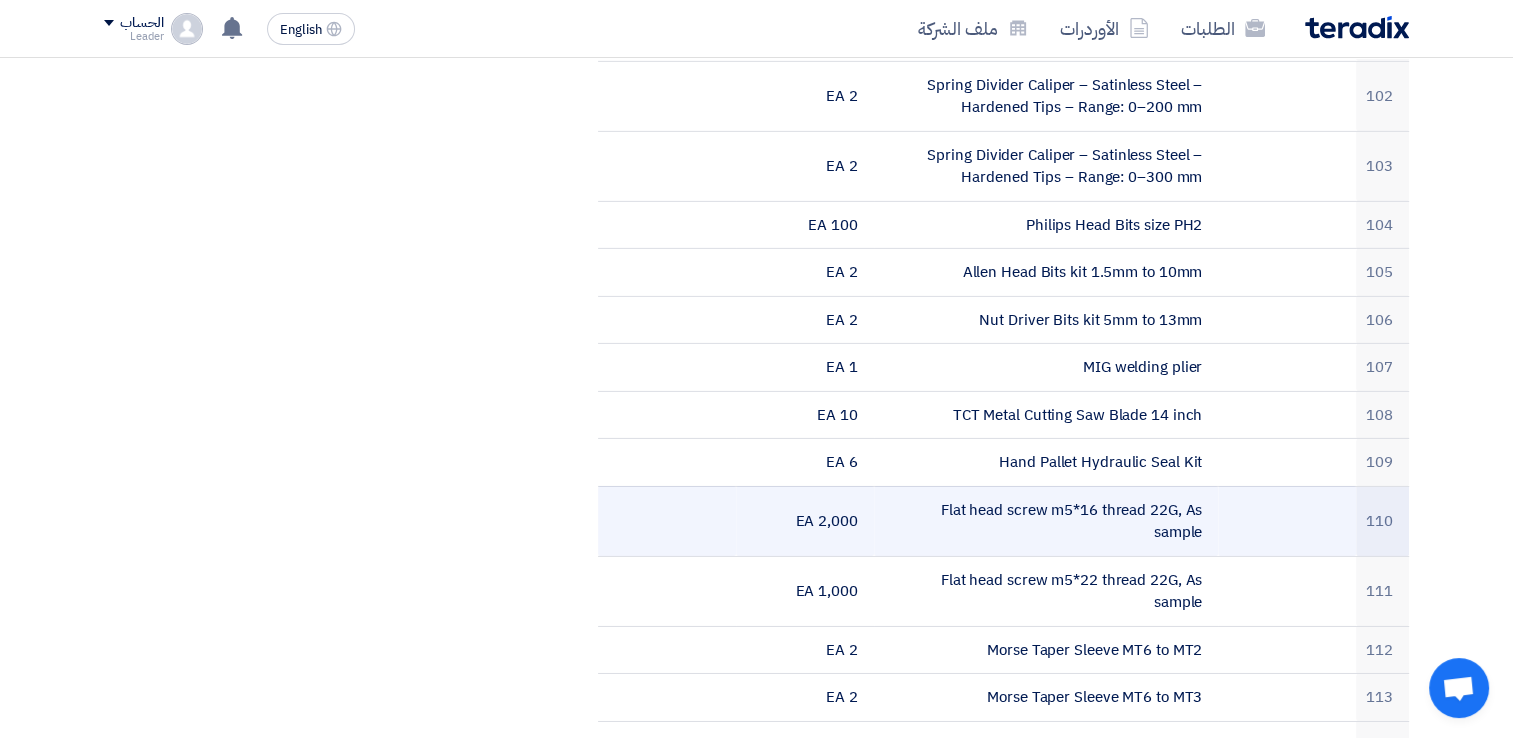 click on "Flat head screw m5*16 thread 22G, As sample" 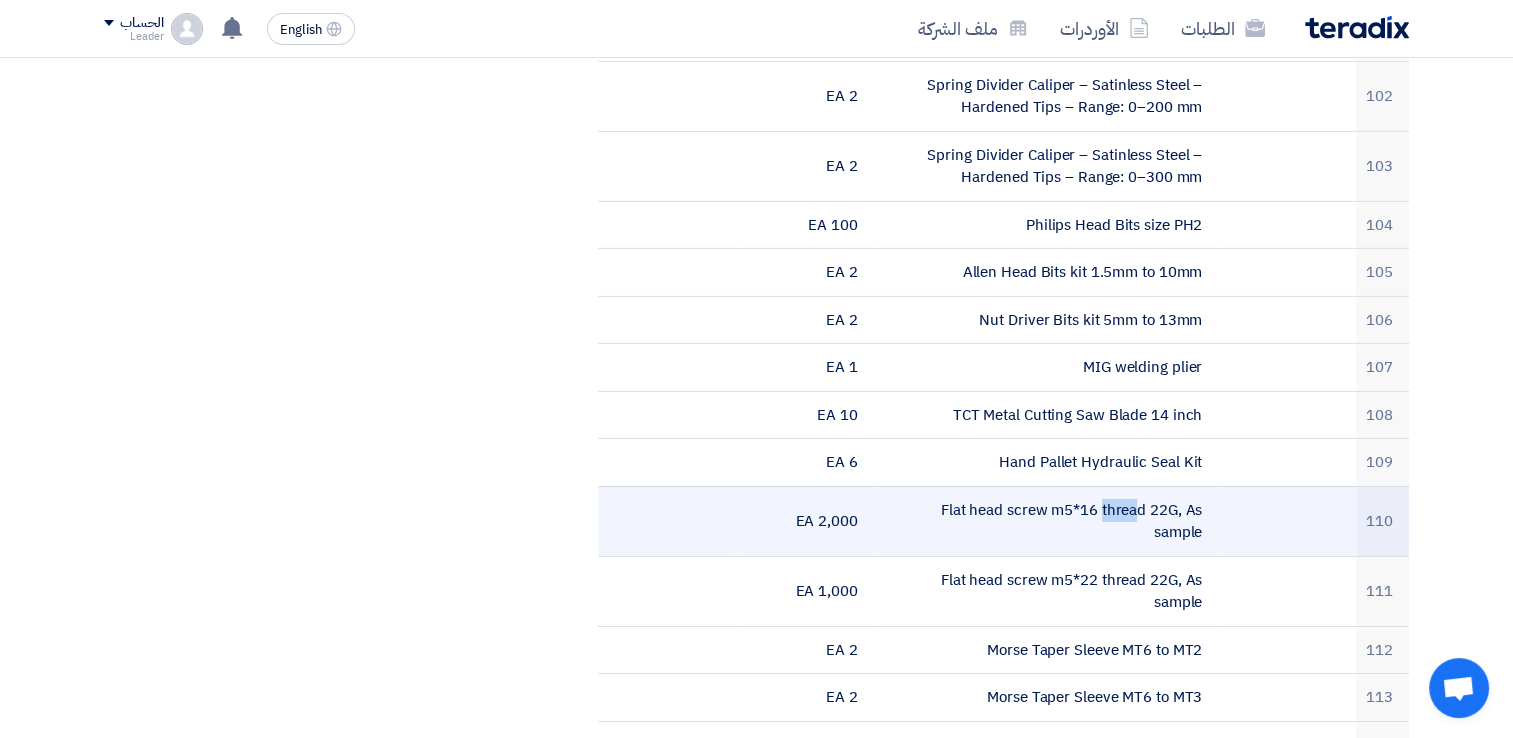 drag, startPoint x: 928, startPoint y: 373, endPoint x: 938, endPoint y: 367, distance: 11.661903 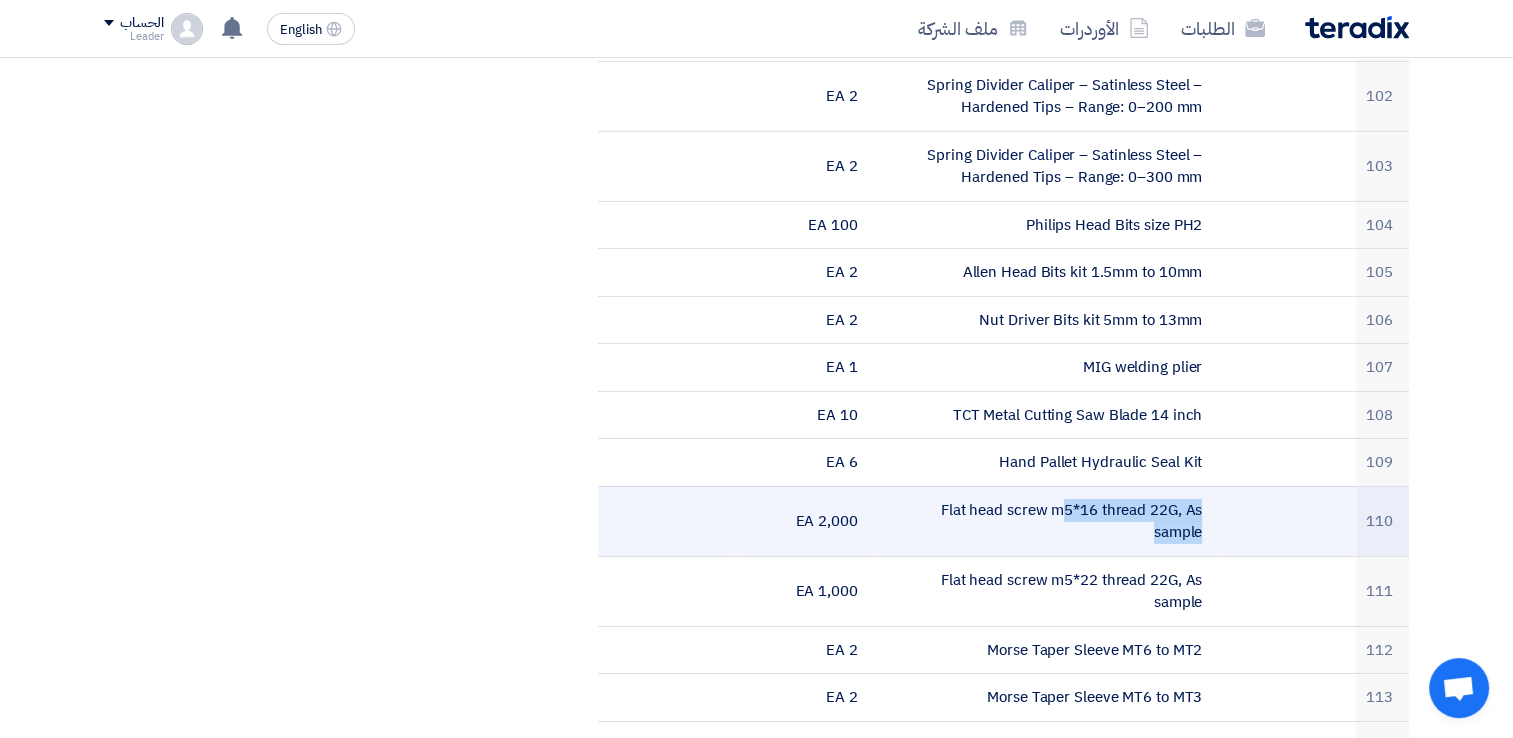 copy on "Flat head screw m5*16 thread 22G, As sample" 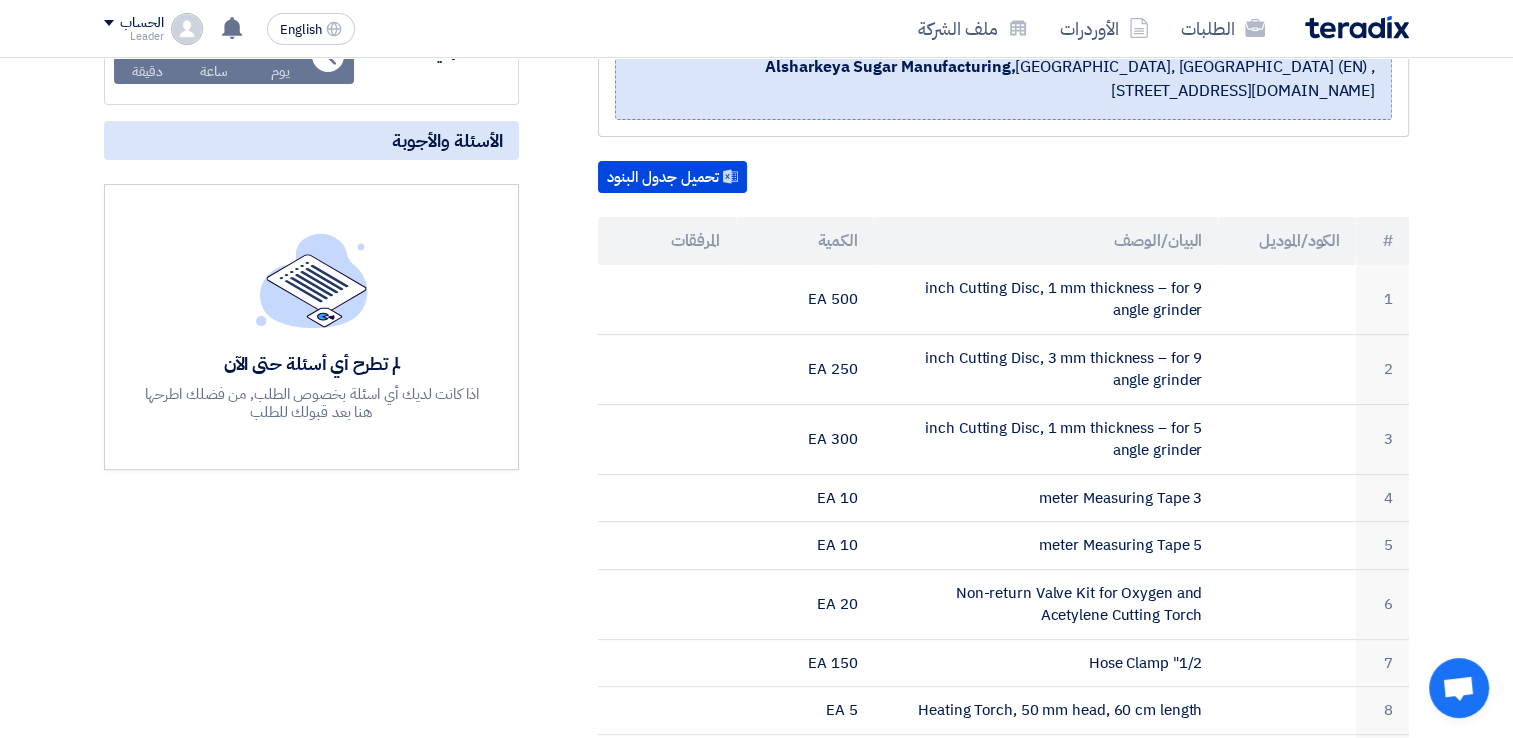 scroll, scrollTop: 0, scrollLeft: 0, axis: both 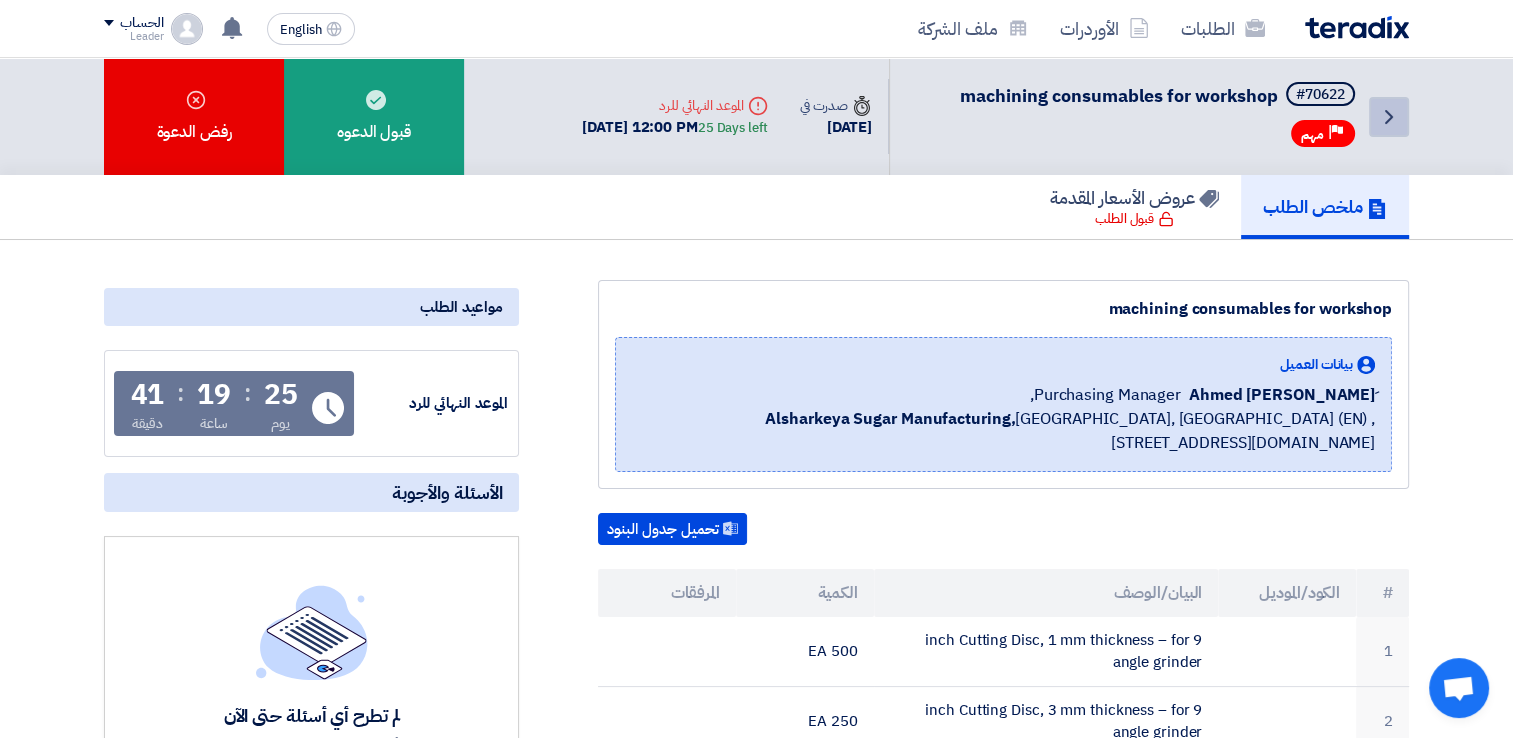 click on "Back" 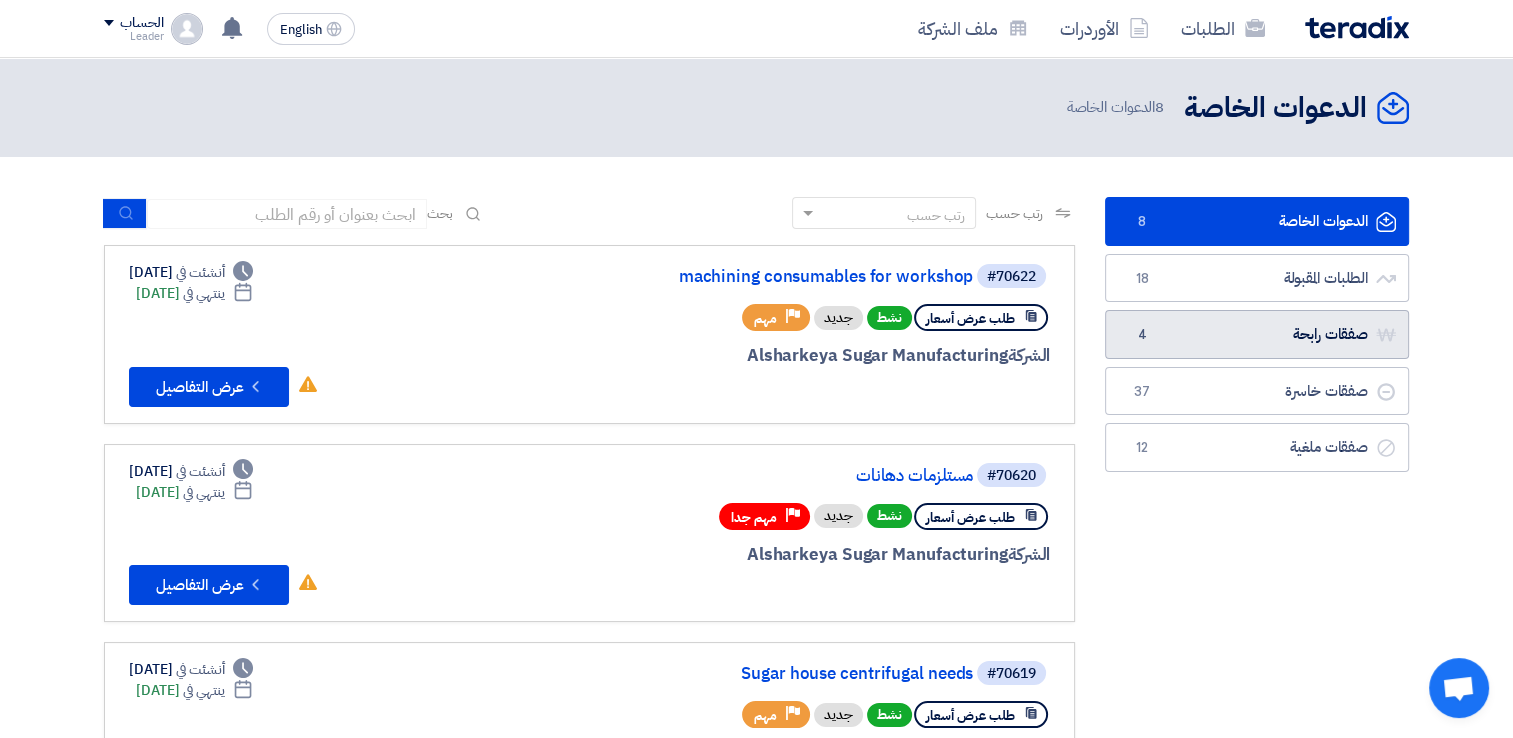 click on "صفقات رابحة
صفقات رابحة
4" 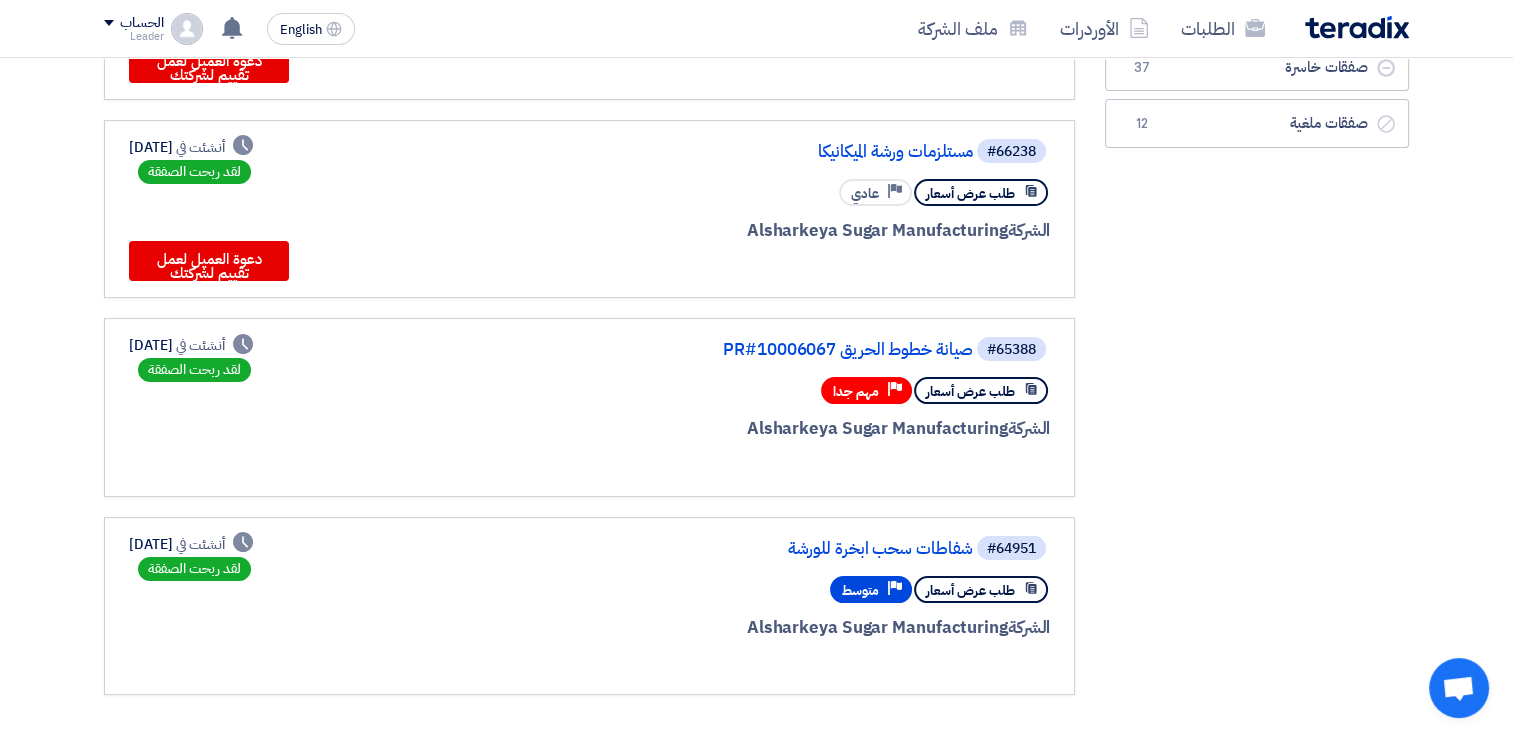 scroll, scrollTop: 0, scrollLeft: 0, axis: both 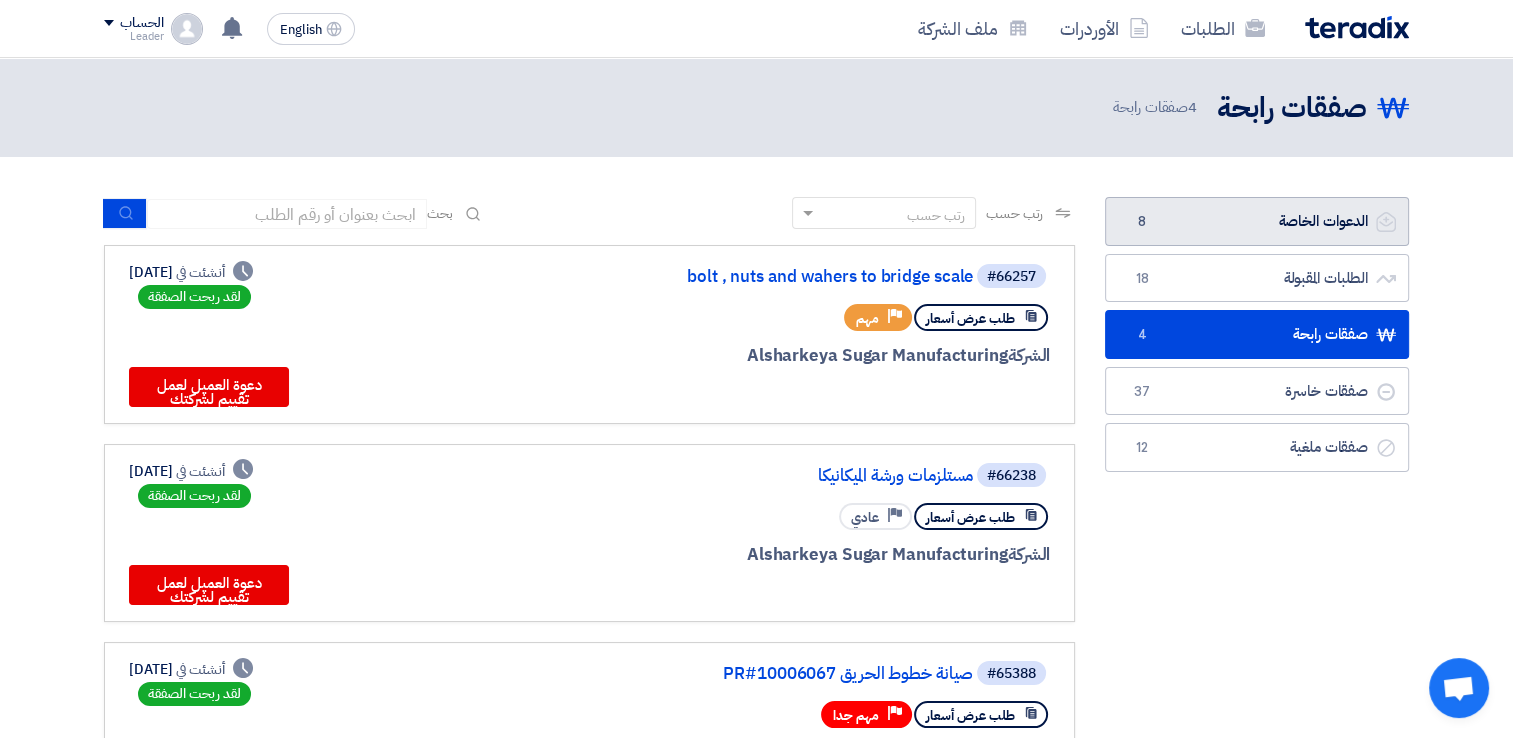 click on "الدعوات الخاصة
الدعوات الخاصة
8" 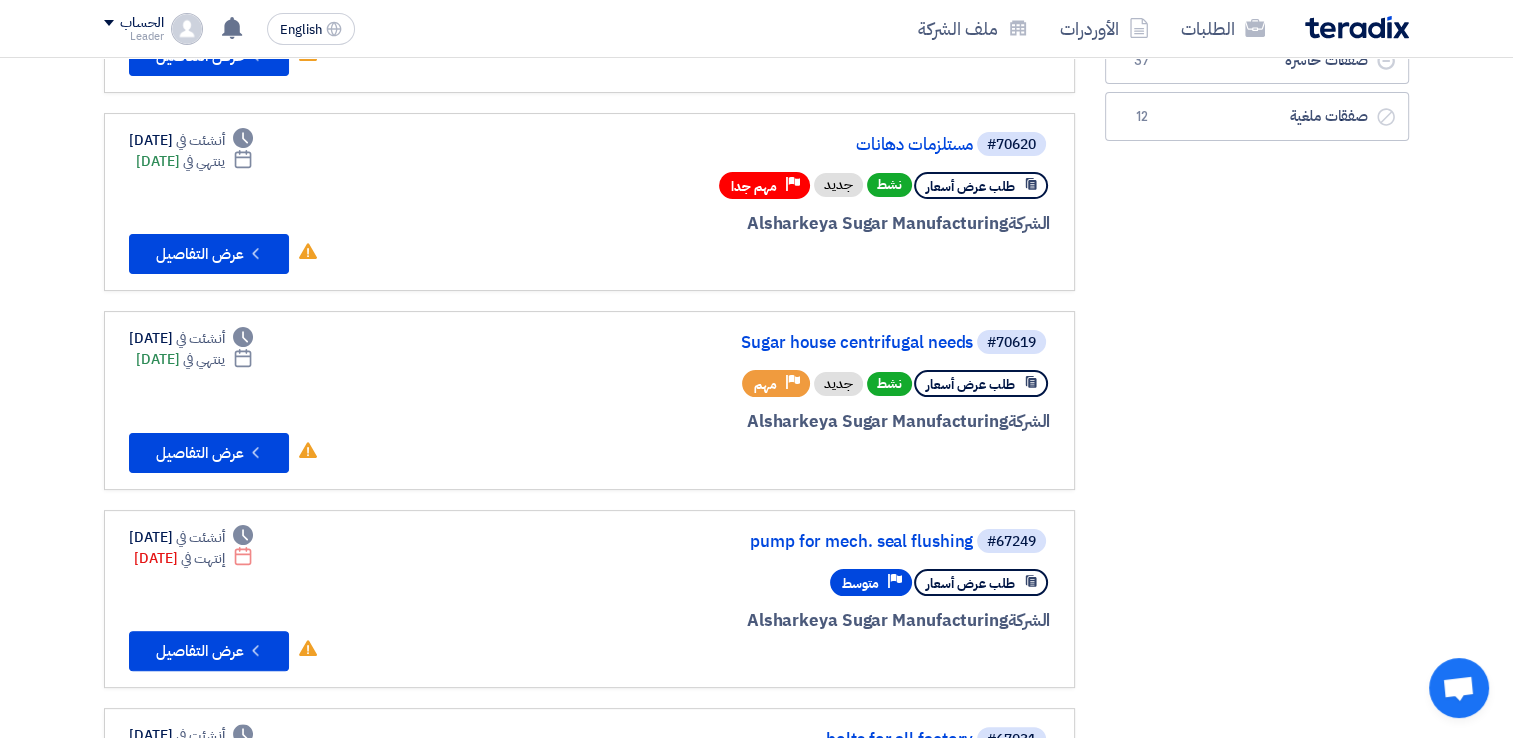 scroll, scrollTop: 300, scrollLeft: 0, axis: vertical 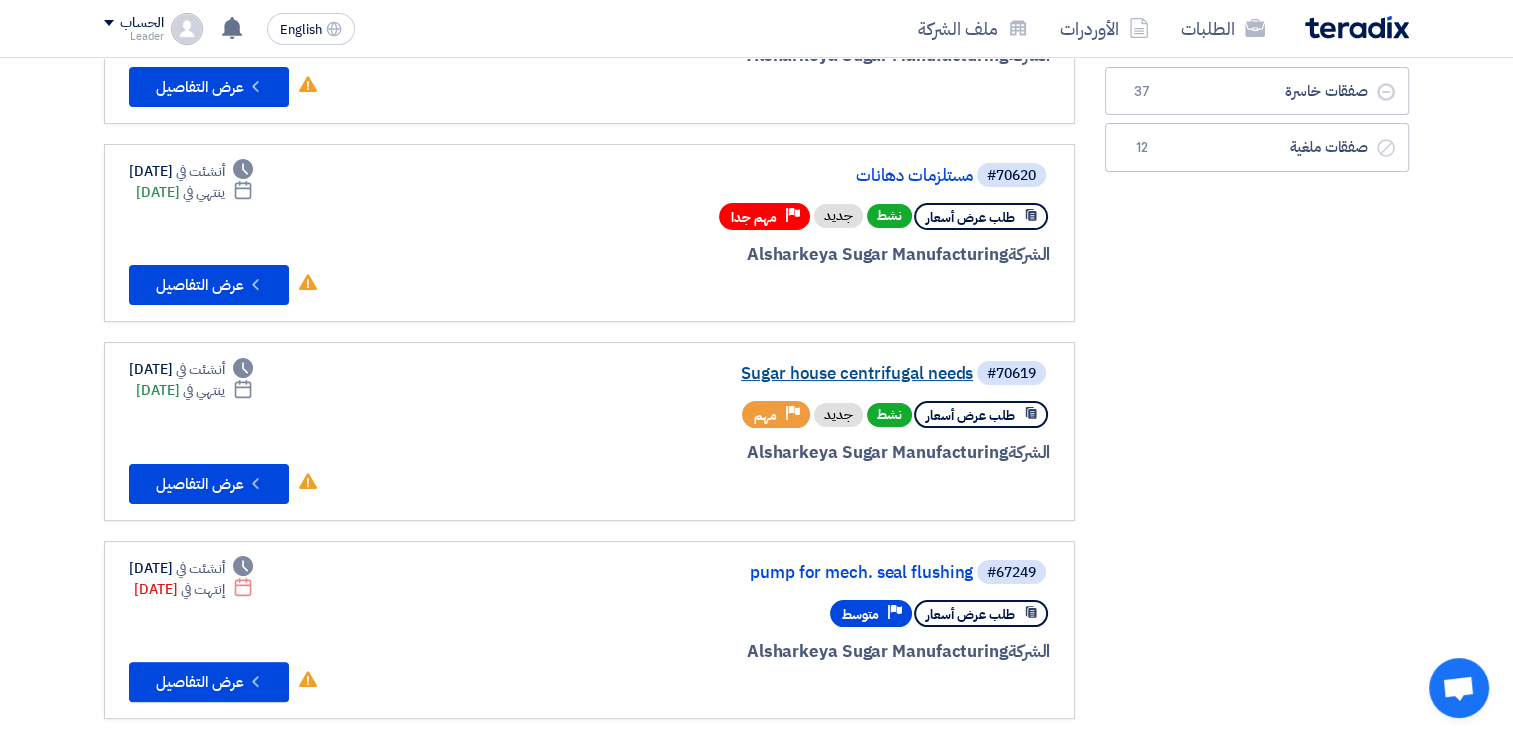click on "Sugar house centrifugal needs" 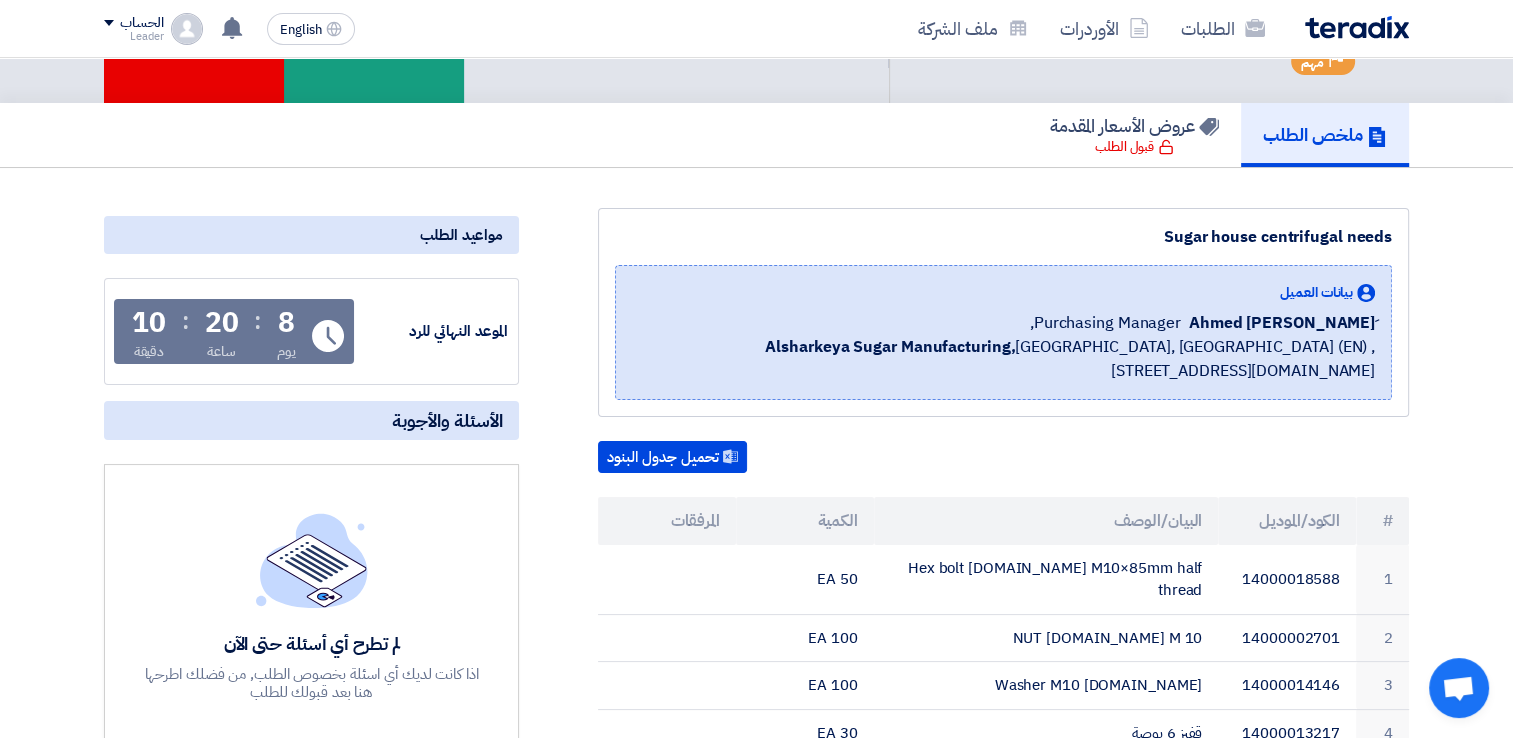 scroll, scrollTop: 0, scrollLeft: 0, axis: both 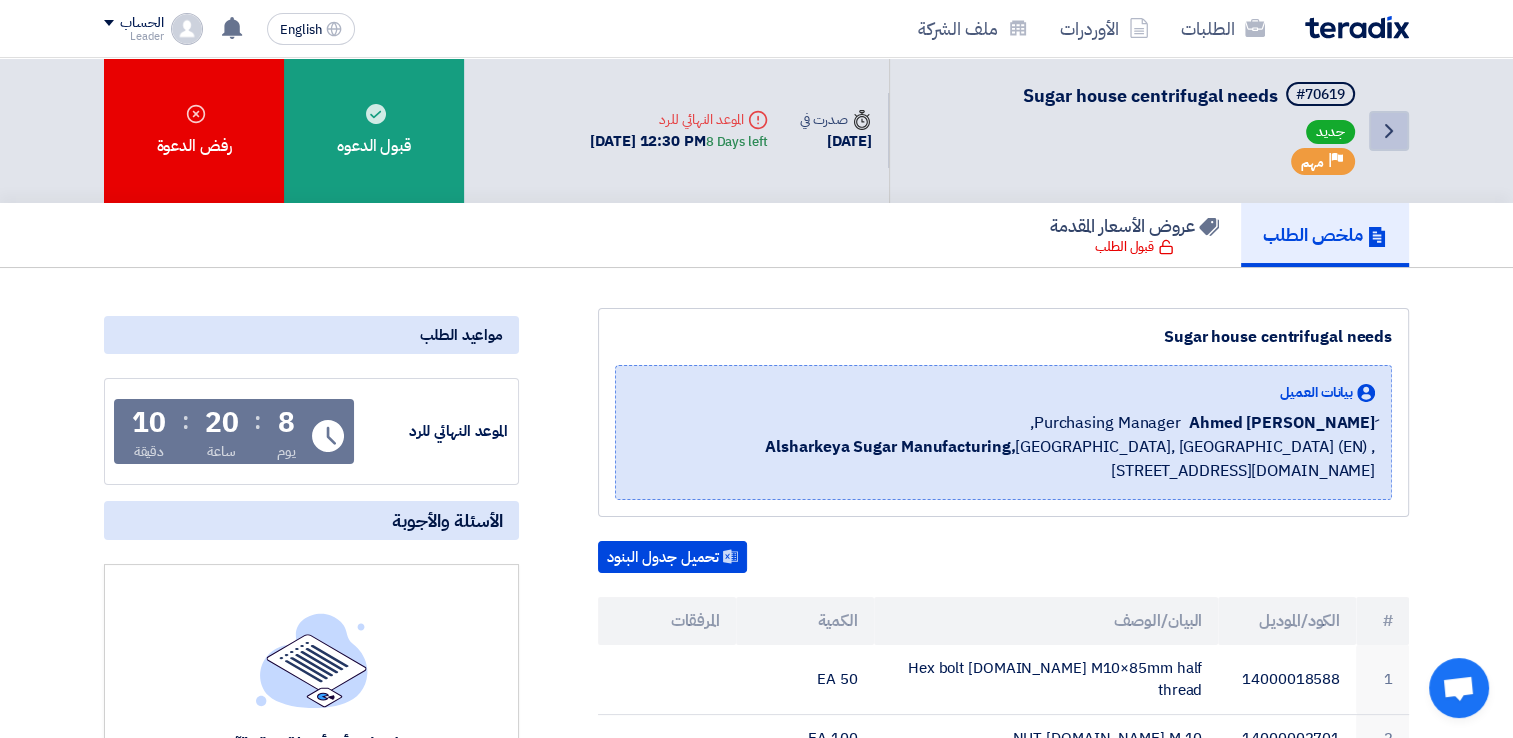 click on "Back" 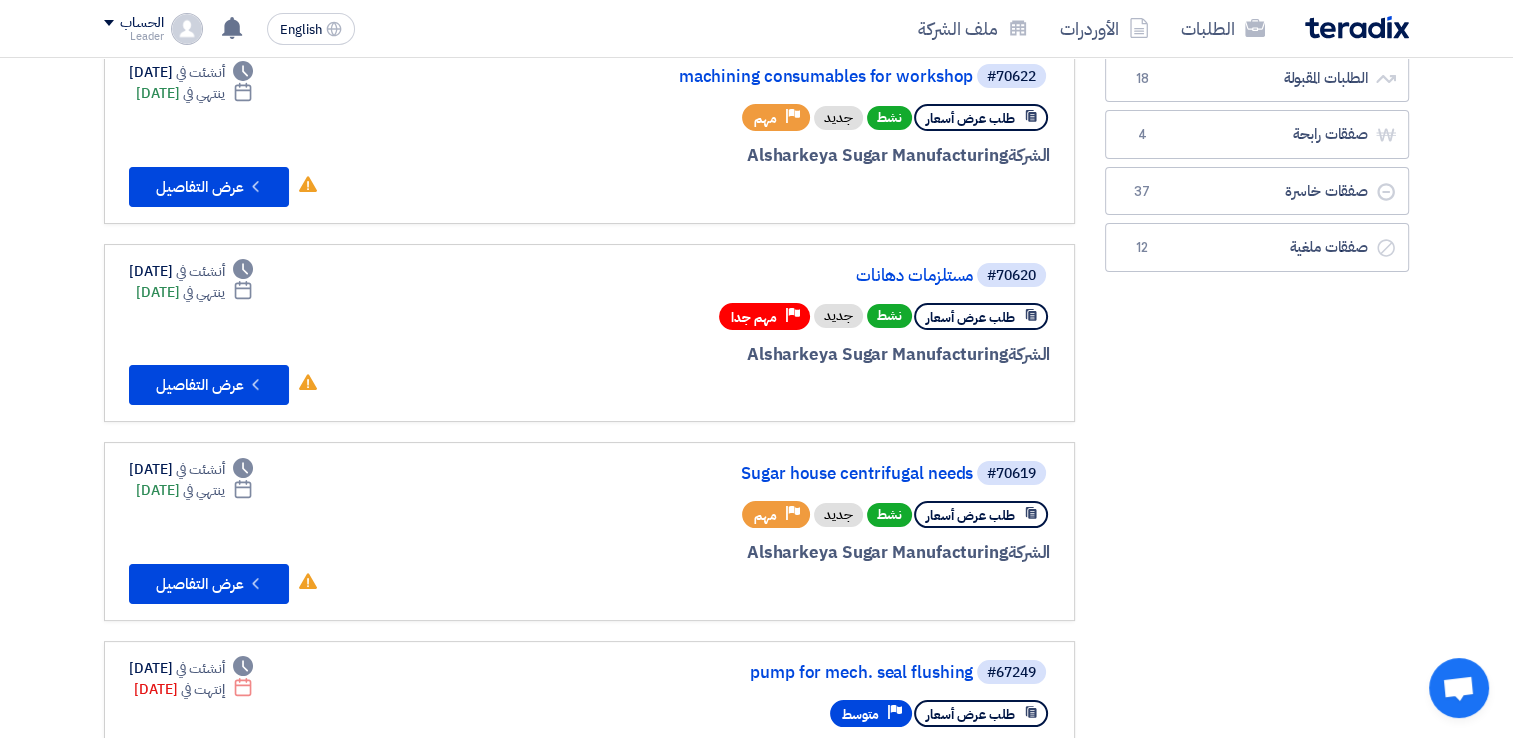 scroll, scrollTop: 0, scrollLeft: 0, axis: both 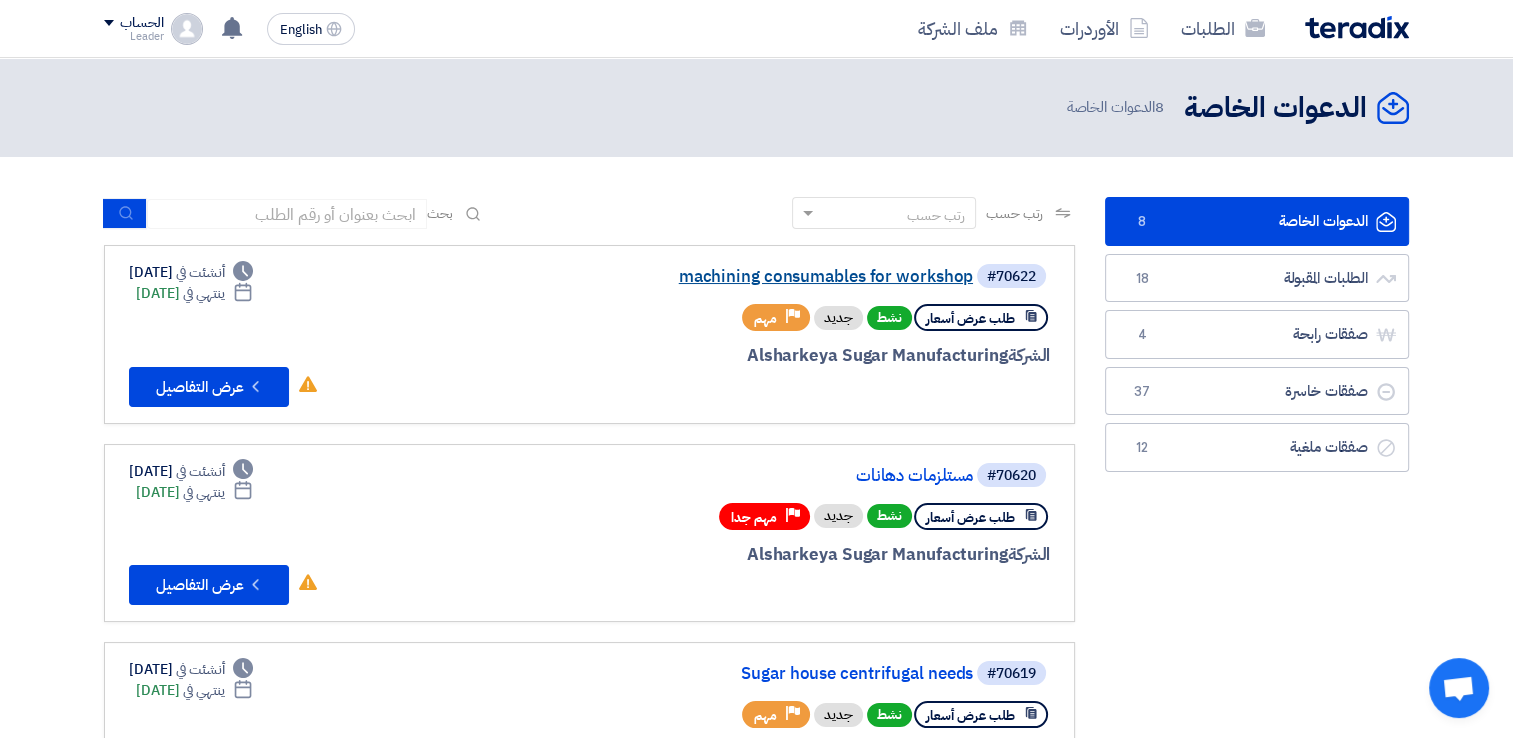 click on "machining consumables for workshop" 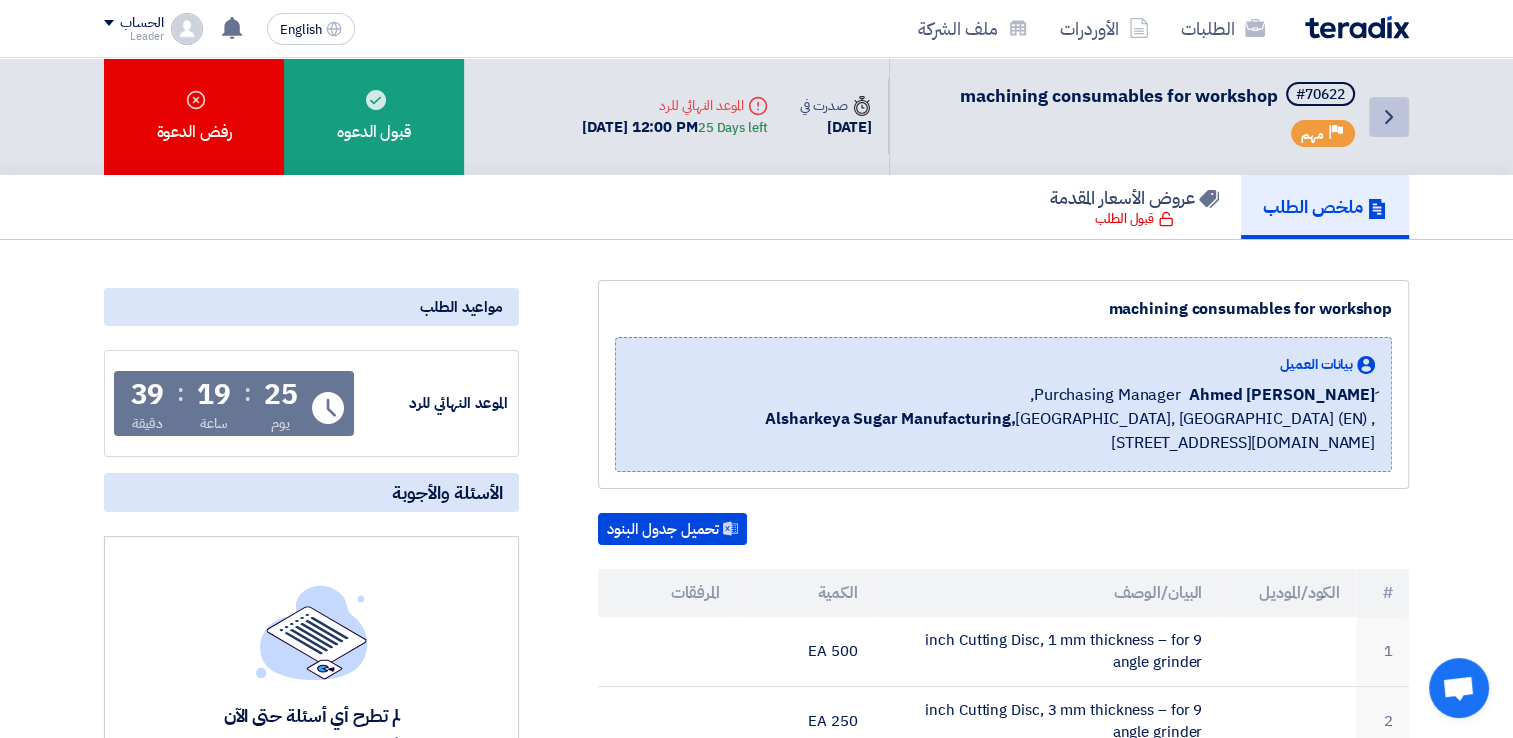 click on "Back" 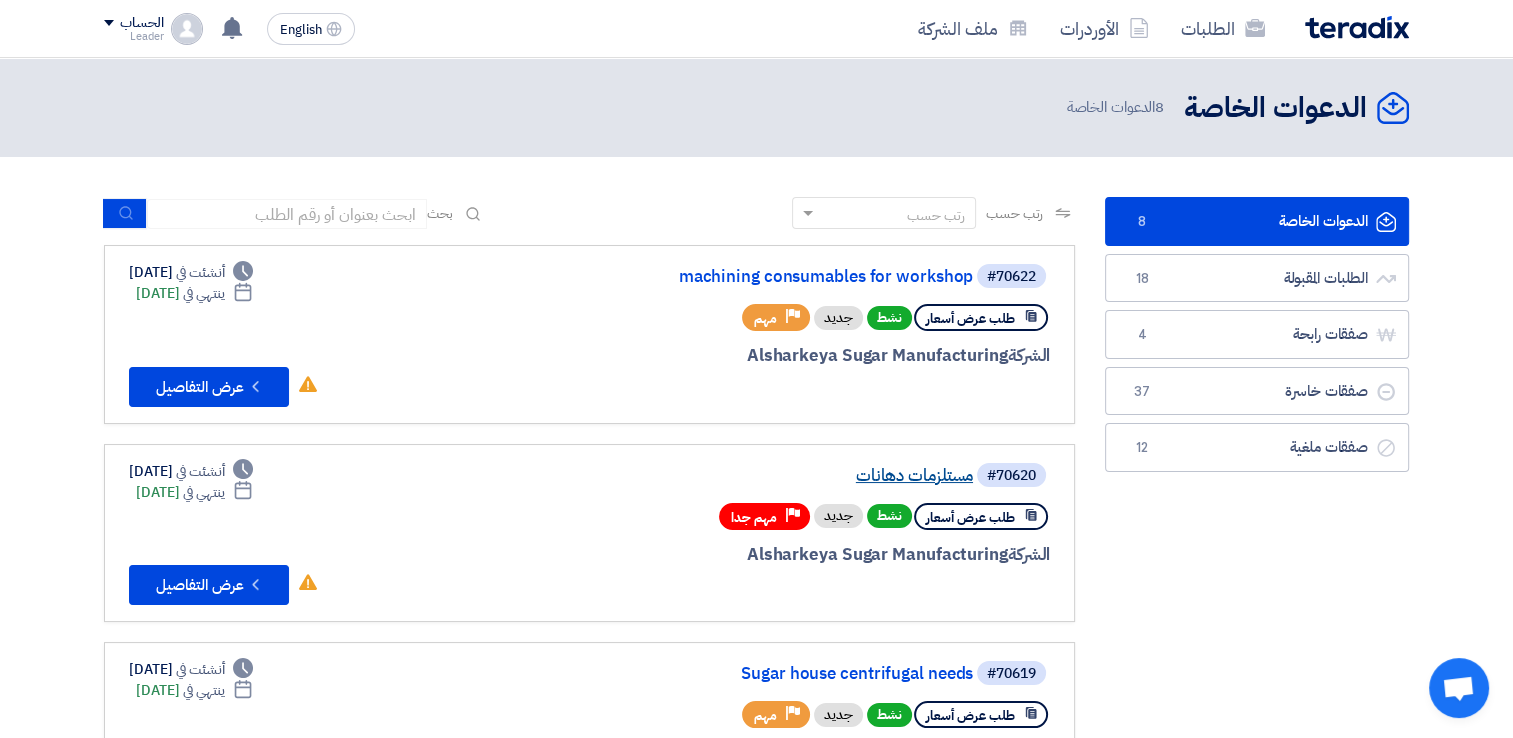 click on "مستلزمات دهانات" 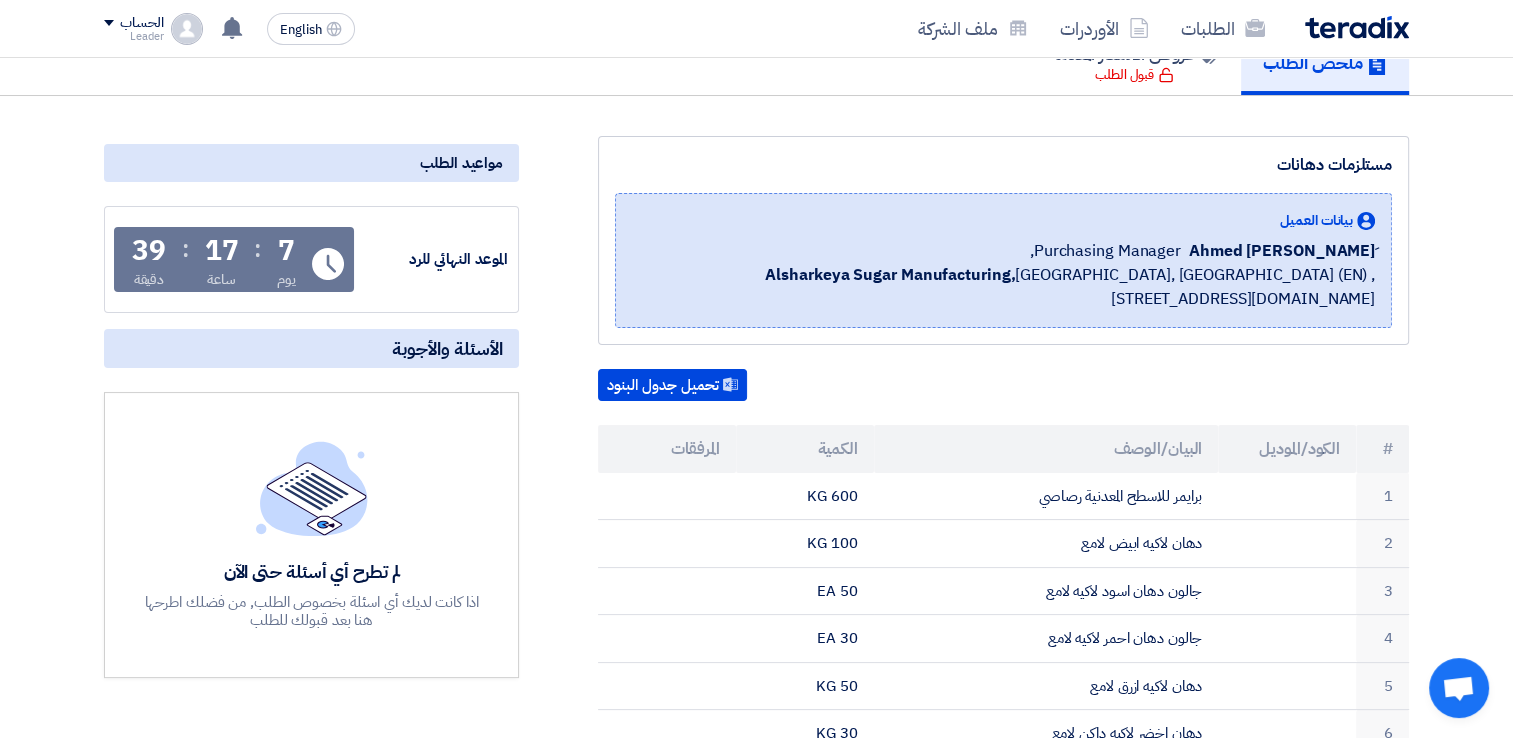 scroll, scrollTop: 200, scrollLeft: 0, axis: vertical 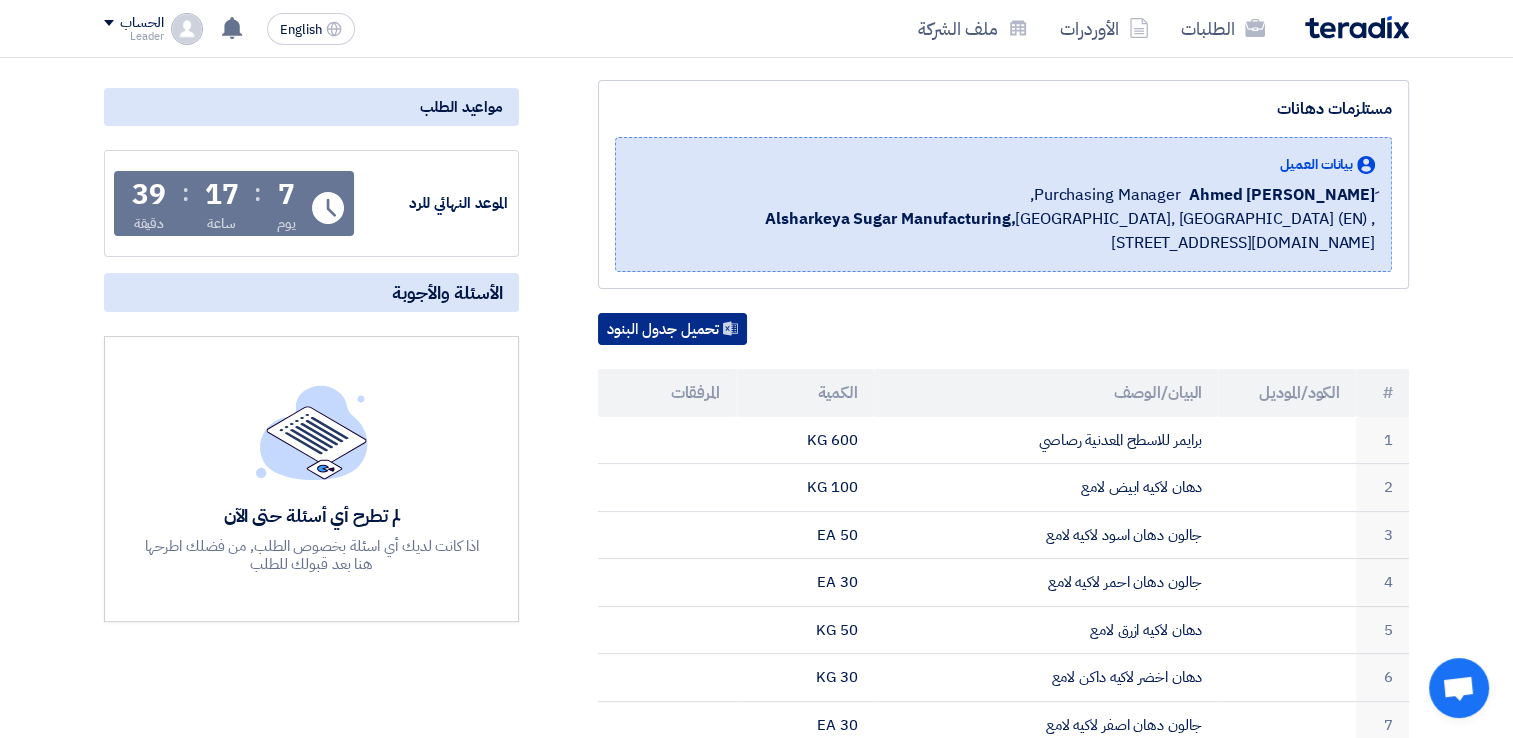click on "تحميل جدول البنود" 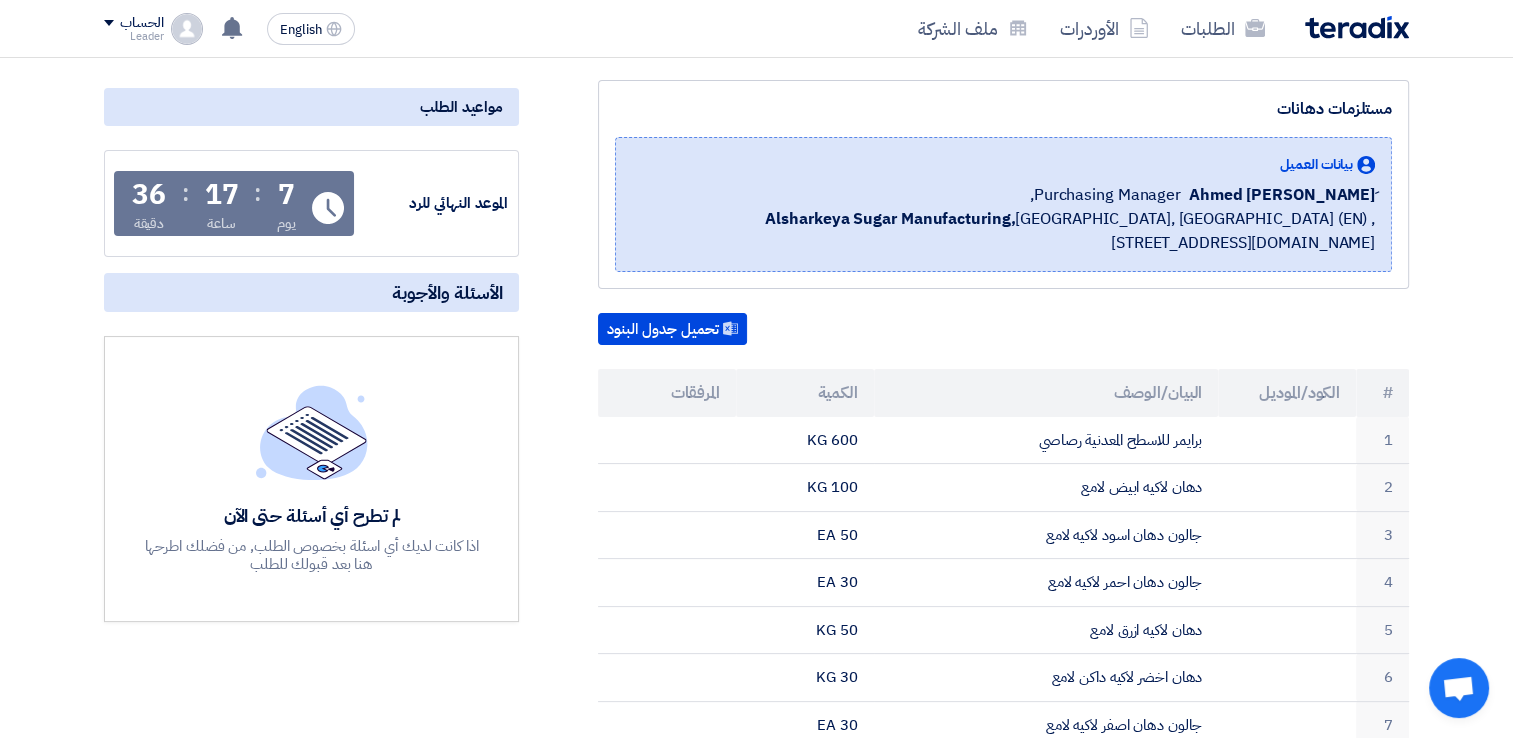 click on "مستلزمات دهانات
بيانات العميل
[PERSON_NAME]
Purchasing Manager,
Alsharkeya Sugar Manufacturing,  [GEOGRAPHIC_DATA], [GEOGRAPHIC_DATA] (EN)
,[STREET_ADDRESS][DOMAIN_NAME]
تحميل جدول البنود
#
:" 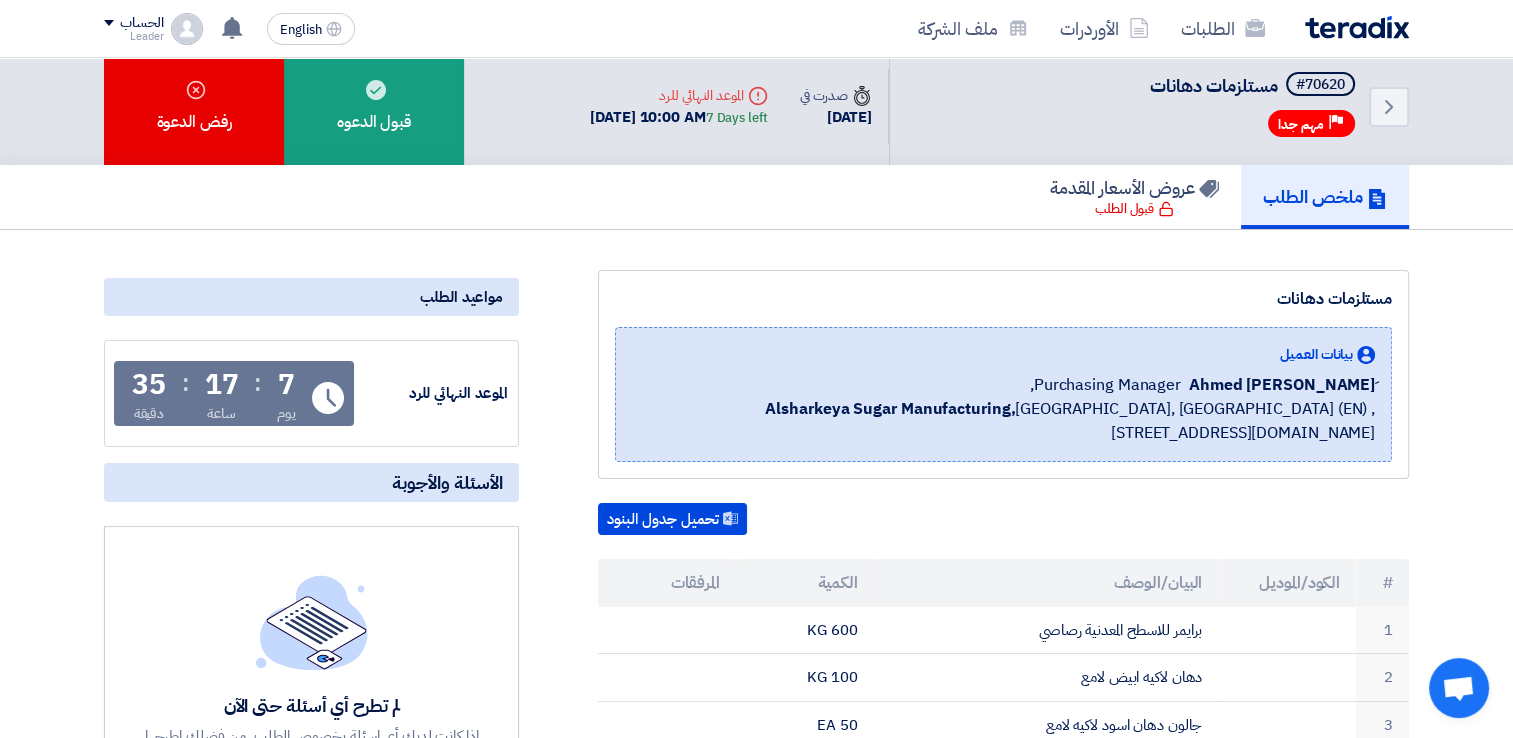 scroll, scrollTop: 0, scrollLeft: 0, axis: both 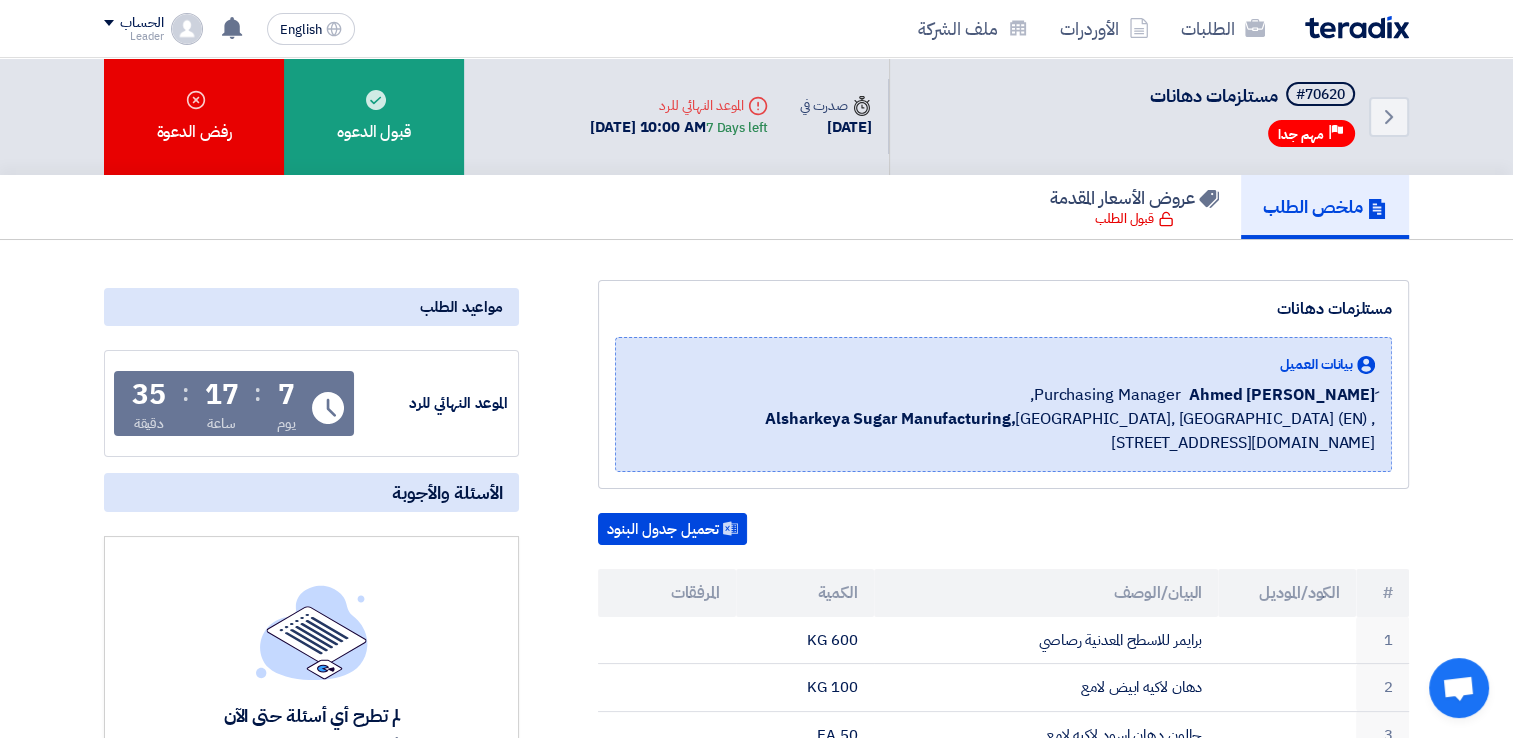 click on "Back
#70620
مستلزمات دهانات
Priority
مهم جدا
Time
صدرت في
[DATE]
Deadline" 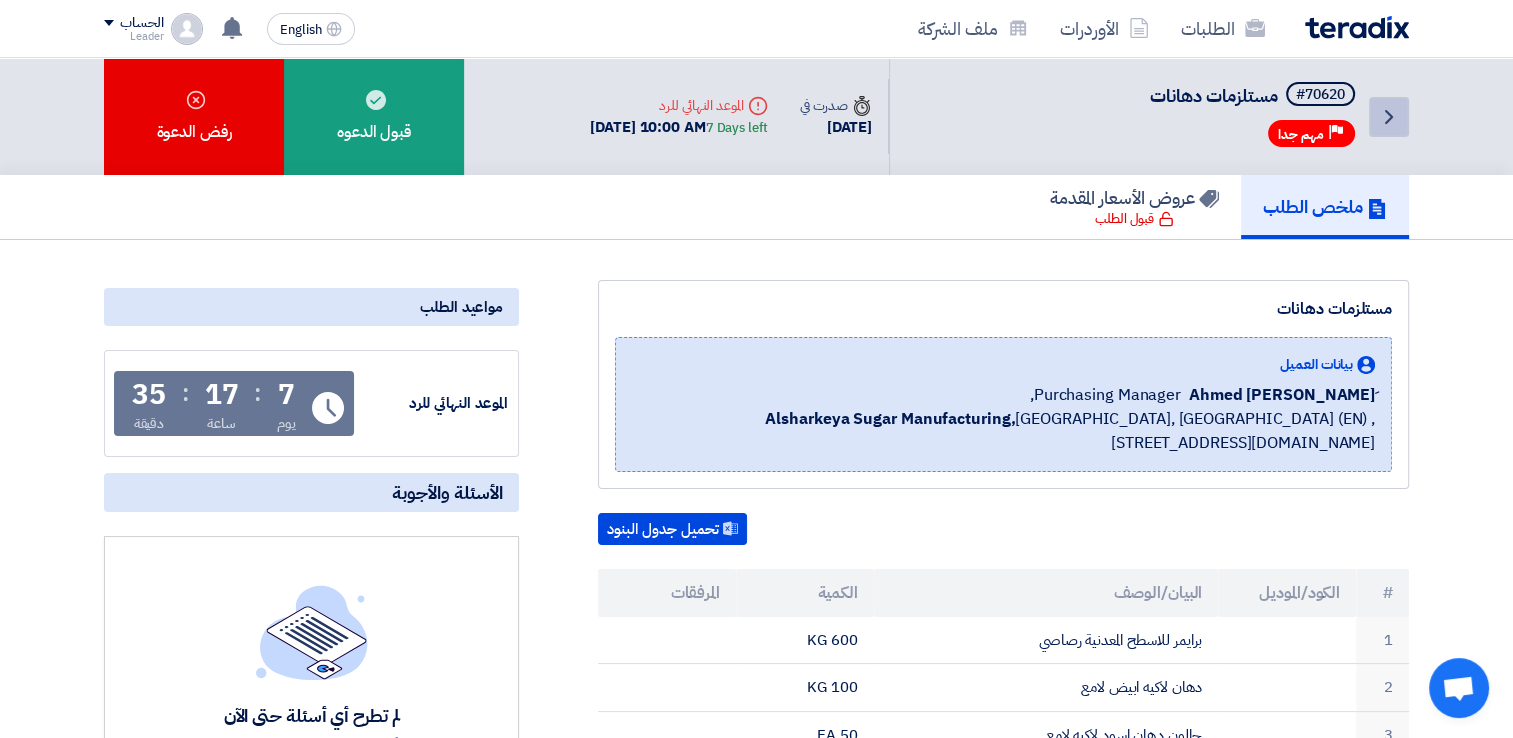 click on "Back" 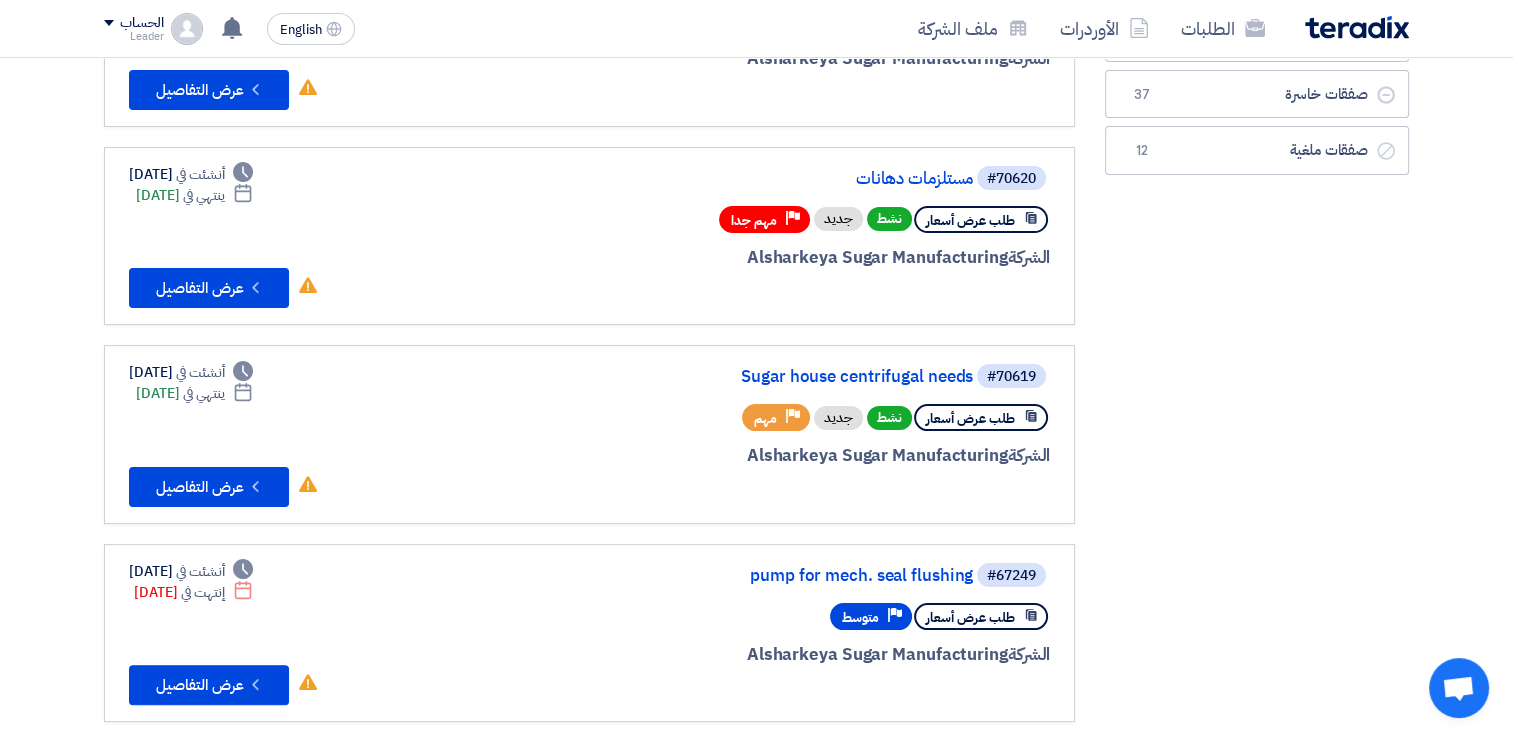 scroll, scrollTop: 0, scrollLeft: 0, axis: both 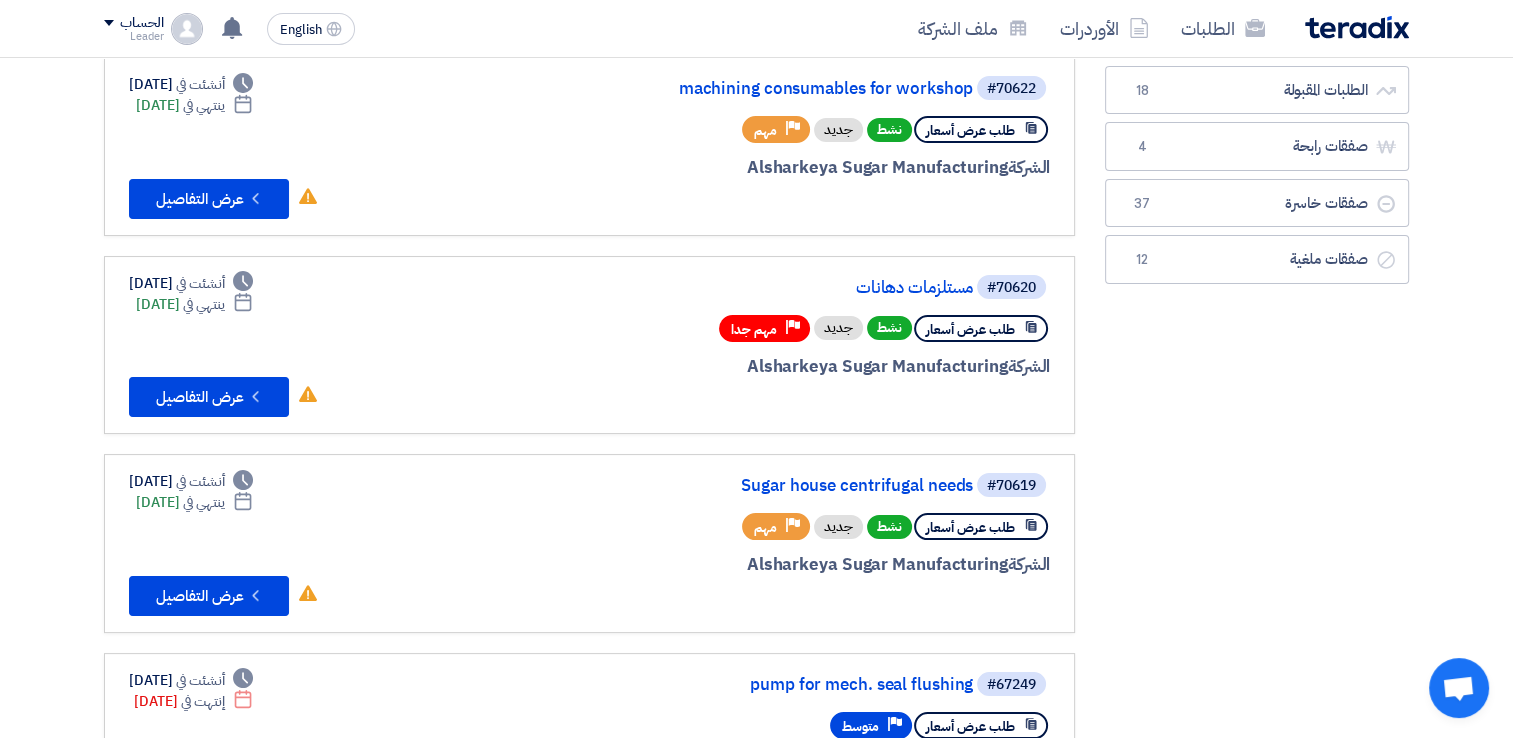 click on "الدعوات الخاصة
الدعوات الخاصة
8
الطلبات المقبولة
الطلبات المقبولة
18
صفقات رابحة
صفقات رابحة
4
صفقات خاسرة
صفقات خاسرة
37" 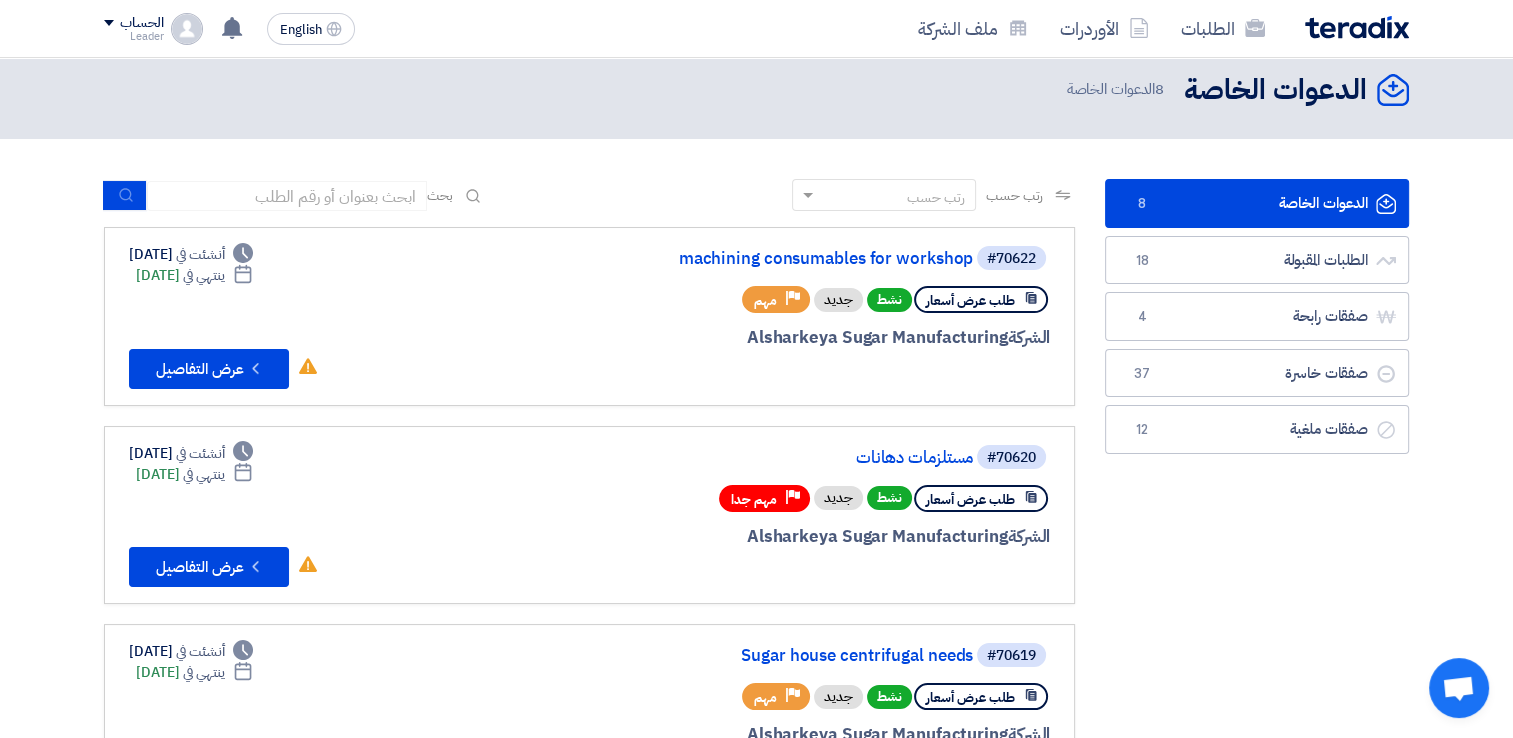 scroll, scrollTop: 0, scrollLeft: 0, axis: both 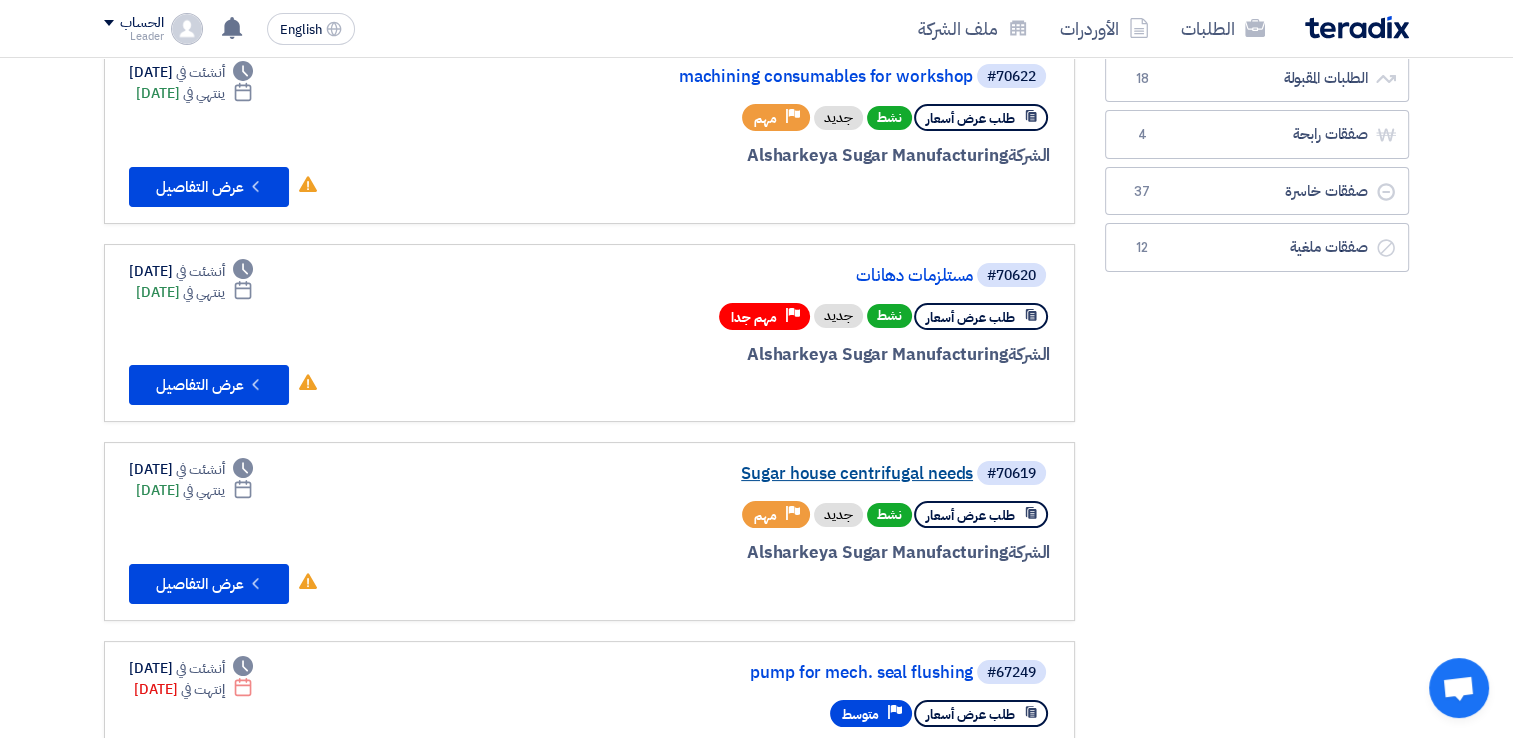 click on "Sugar house centrifugal needs" 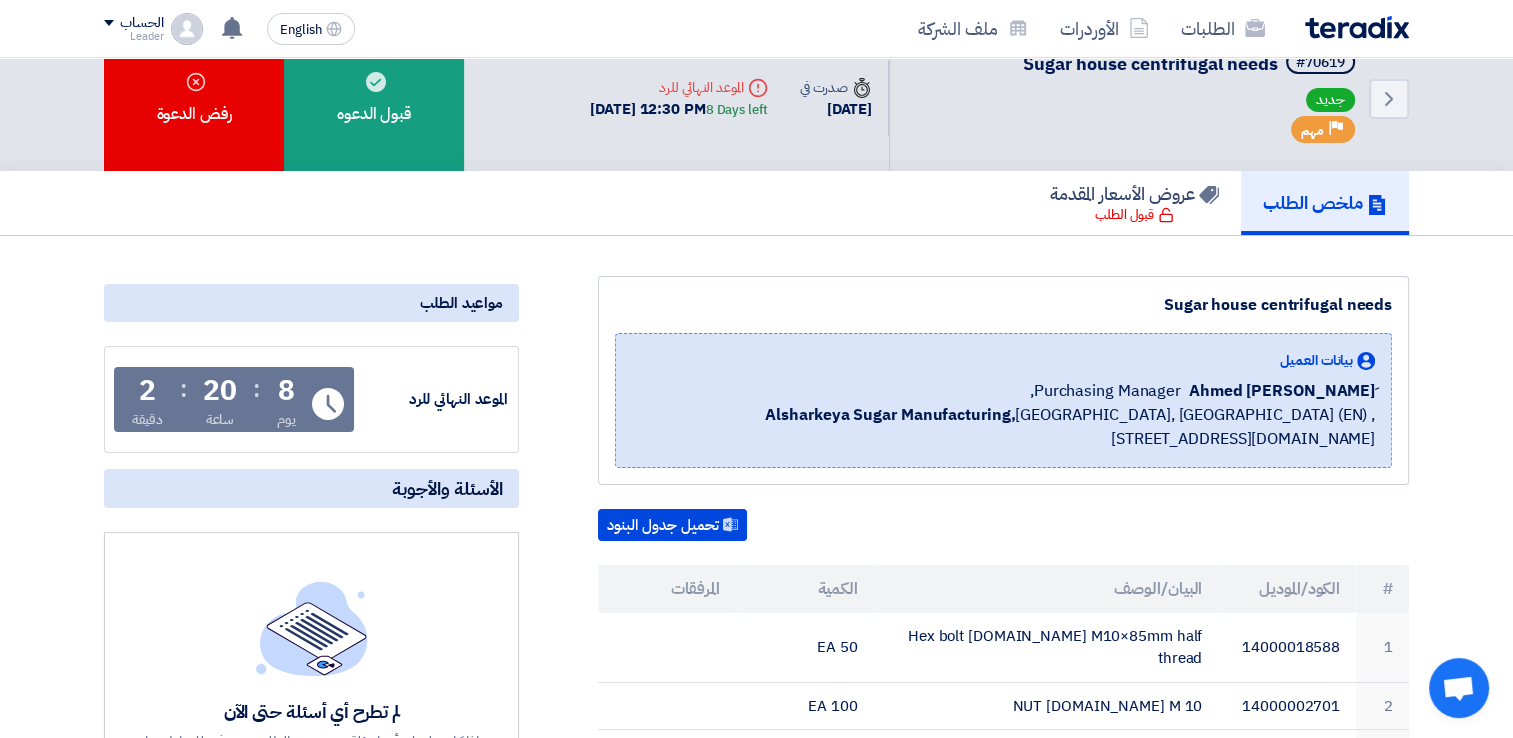 scroll, scrollTop: 0, scrollLeft: 0, axis: both 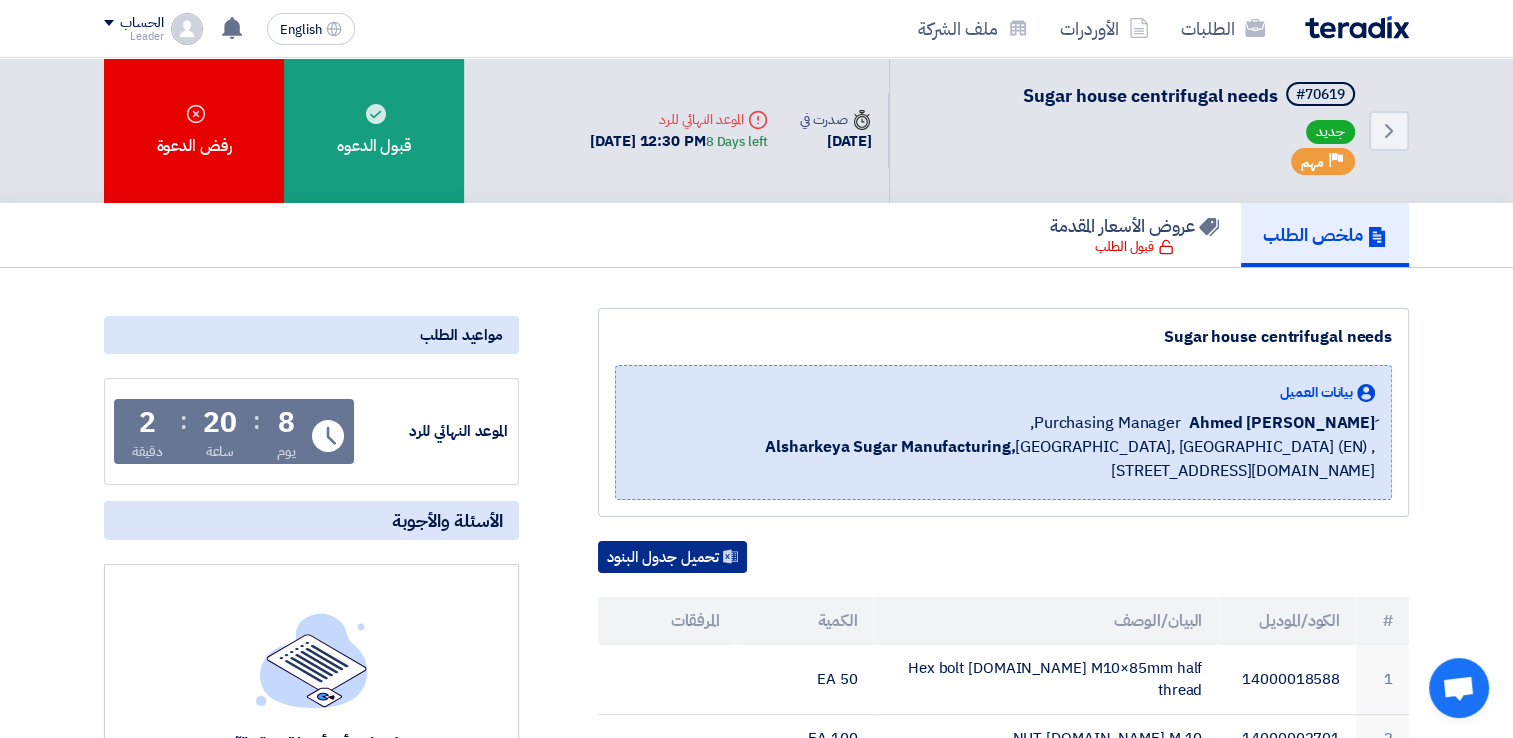 click on "تحميل جدول البنود" 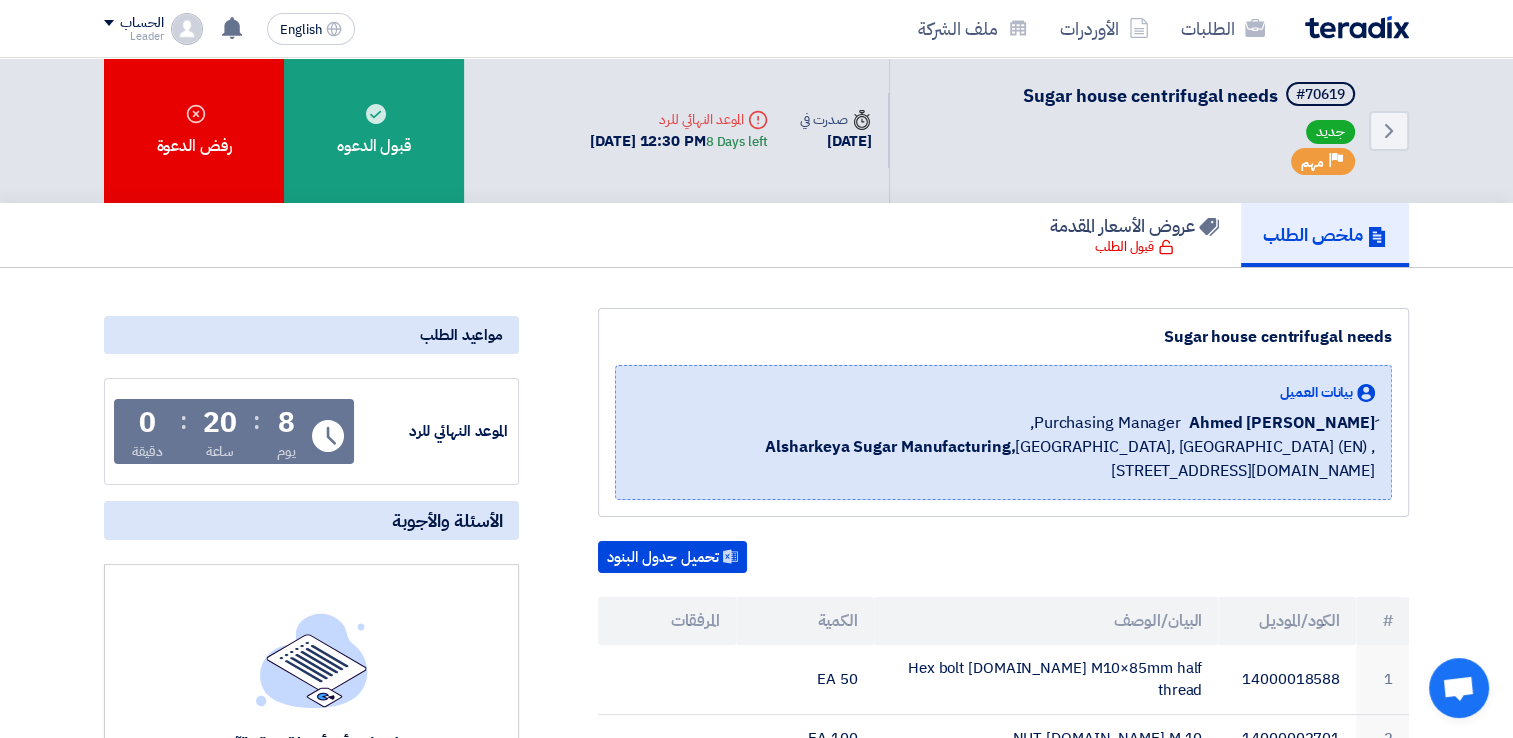 click on "Sugar house centrifugal needs
بيانات العميل
[PERSON_NAME]
Purchasing Manager,
Alsharkeya Sugar Manufacturing,  [GEOGRAPHIC_DATA], [GEOGRAPHIC_DATA] (EN)
,[STREET_ADDRESS][DOMAIN_NAME]
تحميل جدول البنود
#
:" 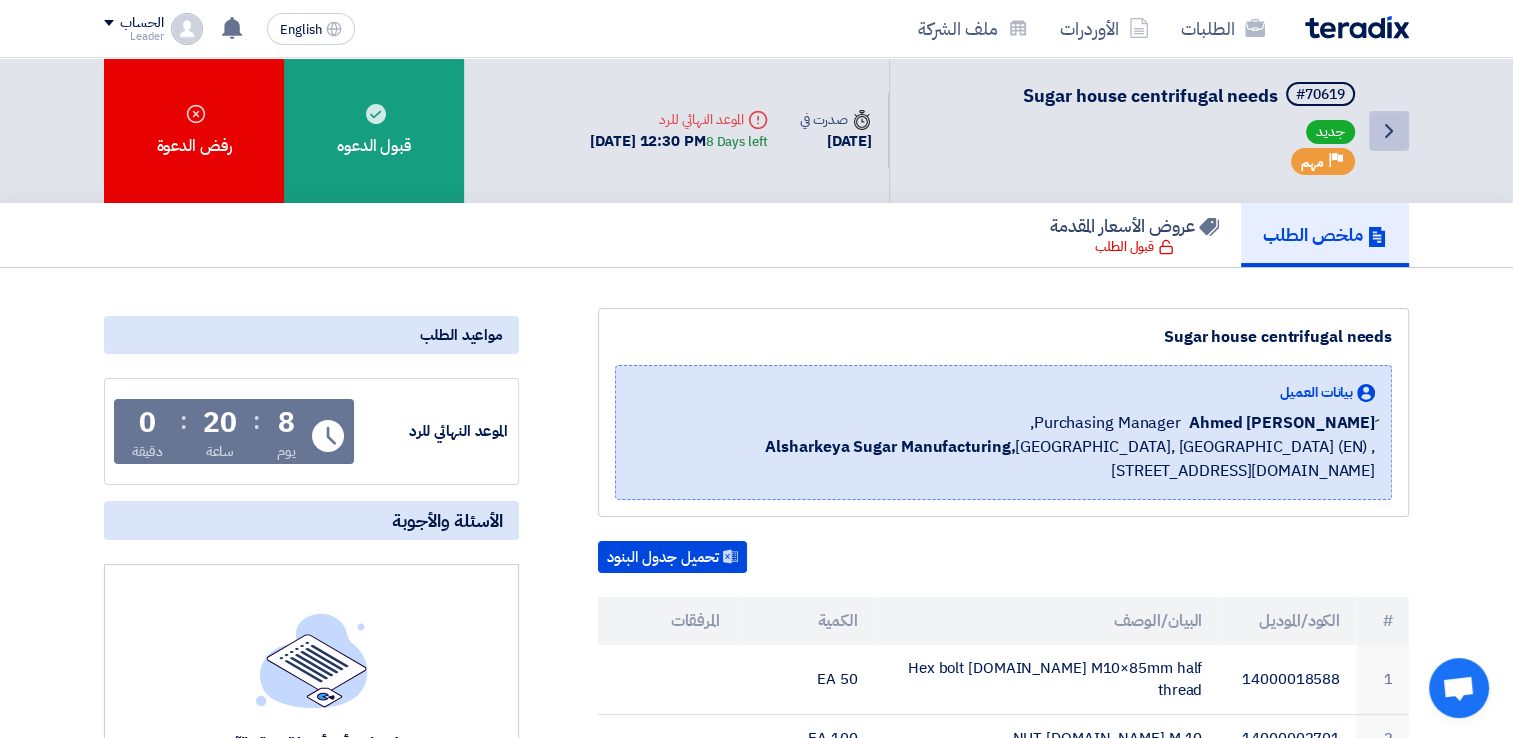 click on "Back" 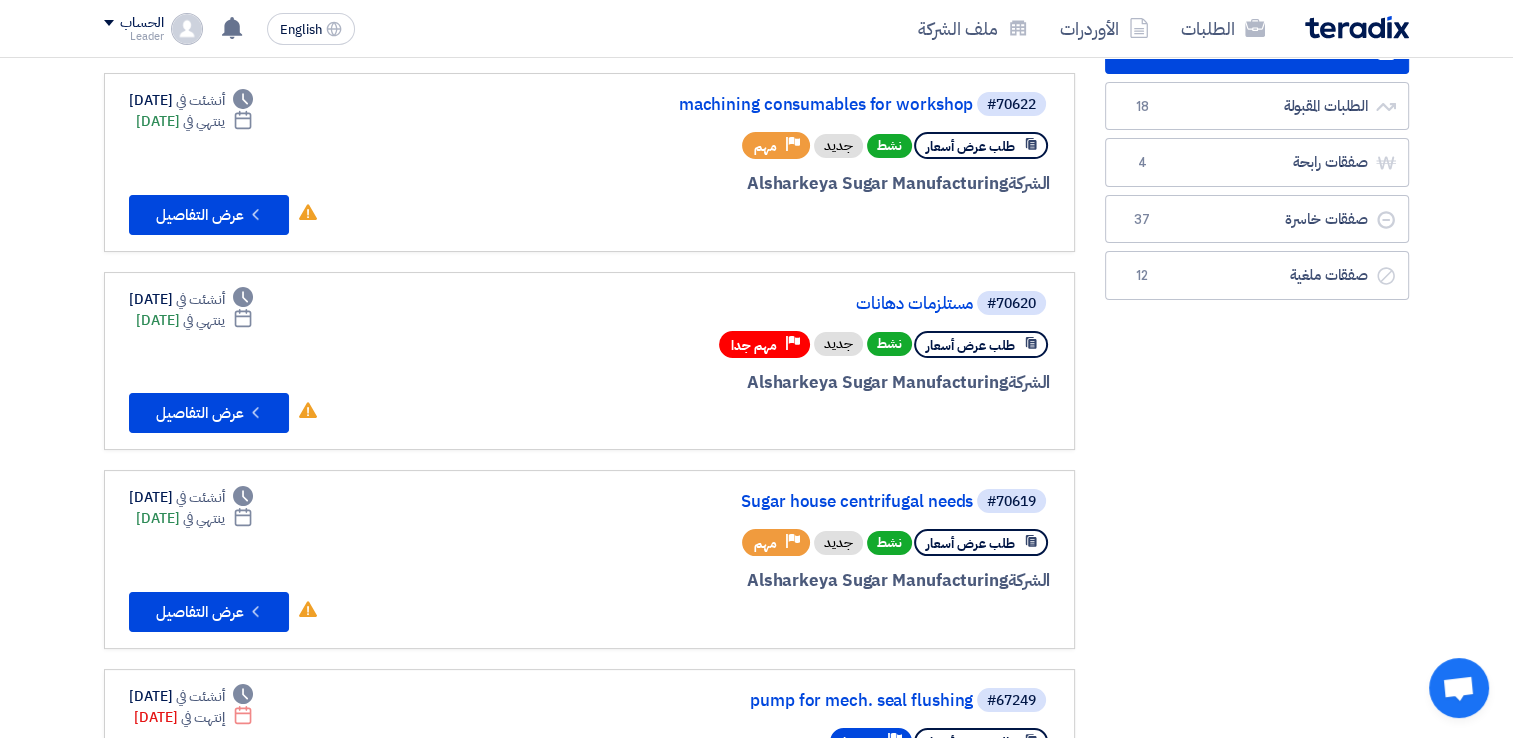 scroll, scrollTop: 200, scrollLeft: 0, axis: vertical 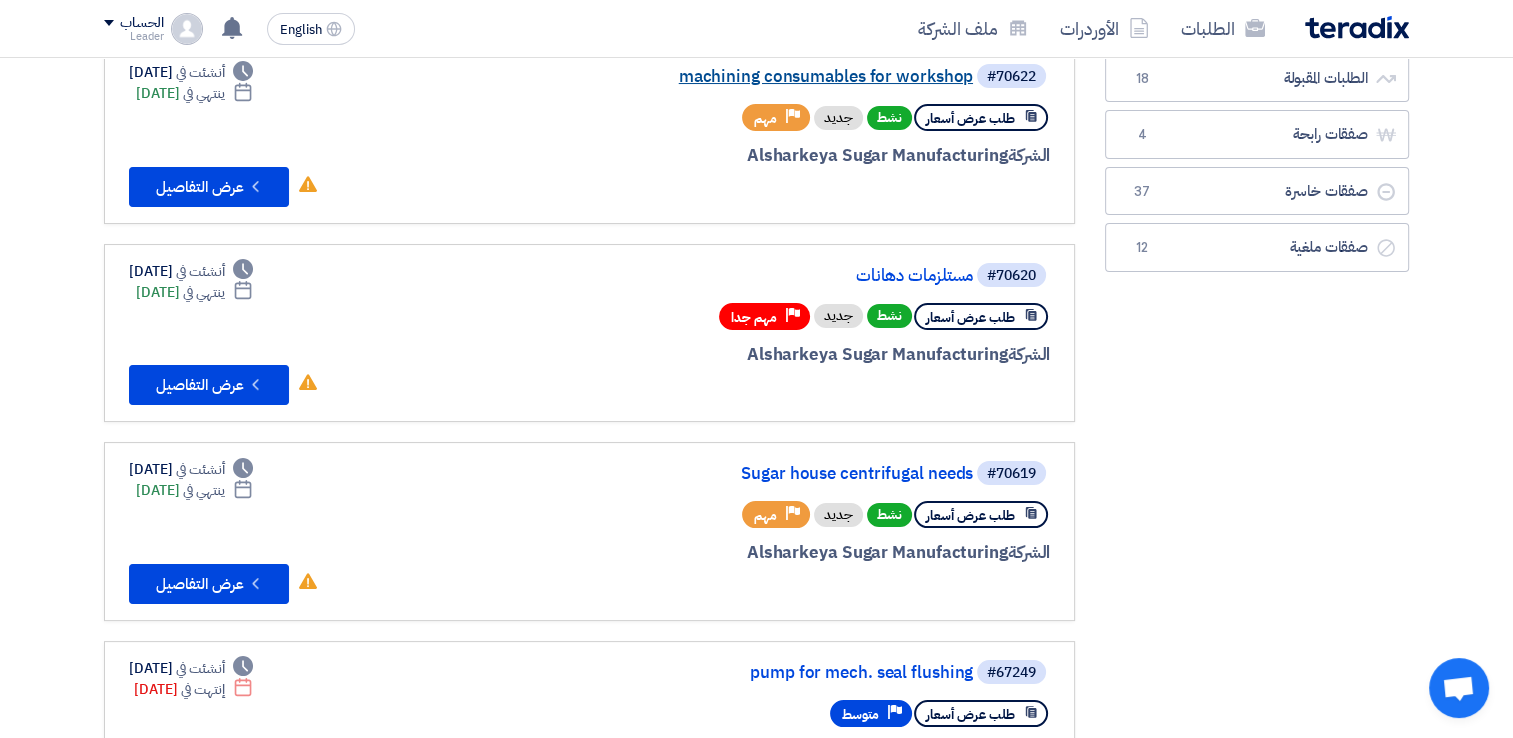 click on "machining consumables for workshop" 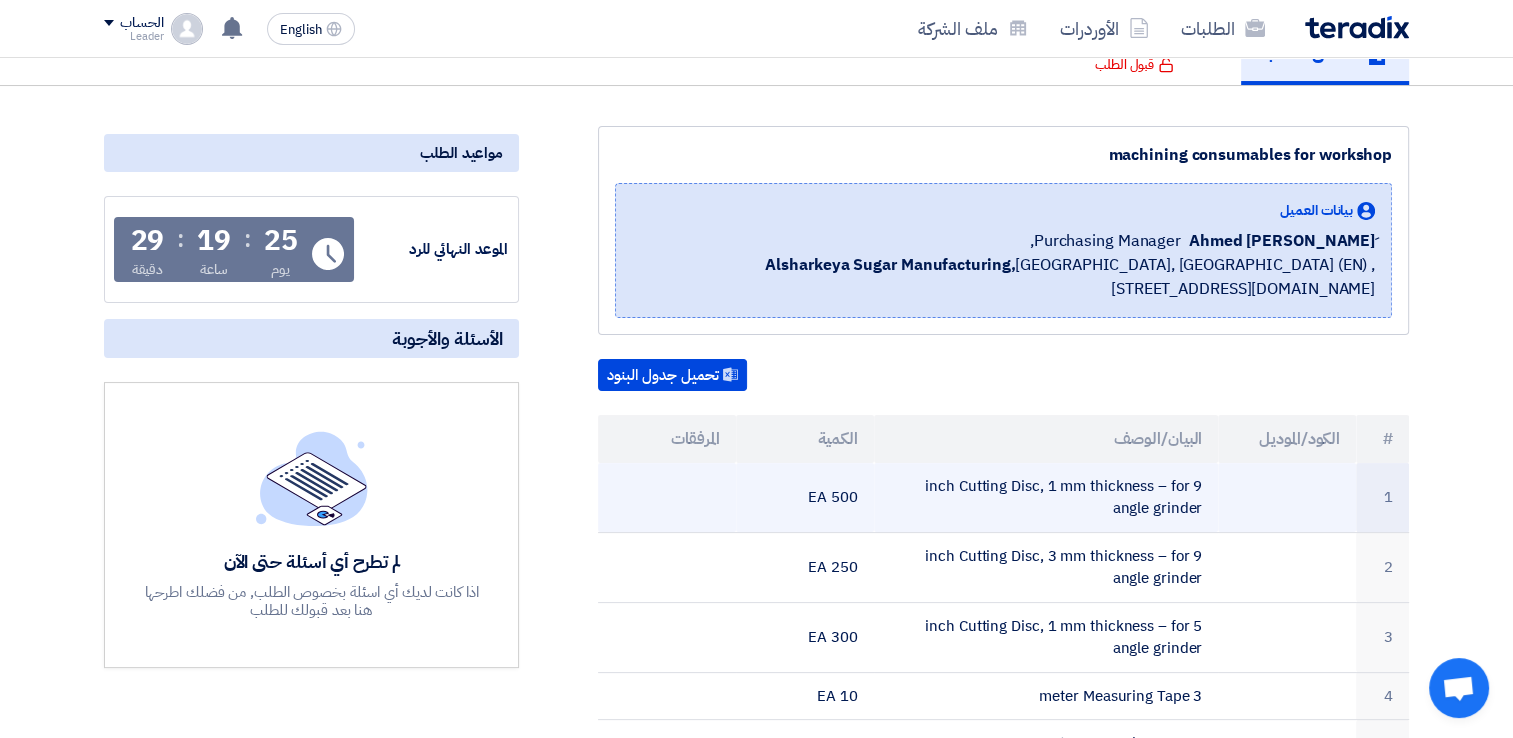 scroll, scrollTop: 0, scrollLeft: 0, axis: both 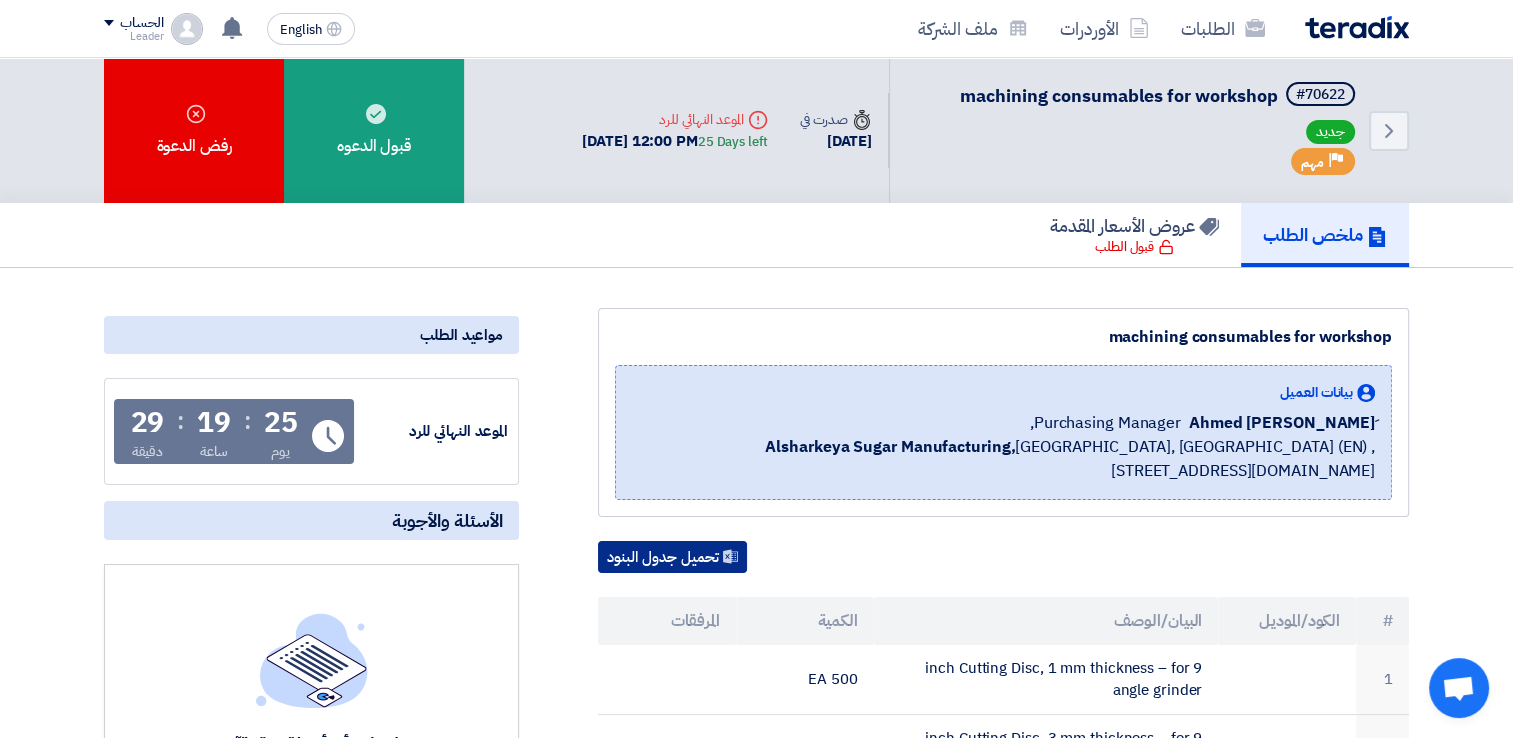 click 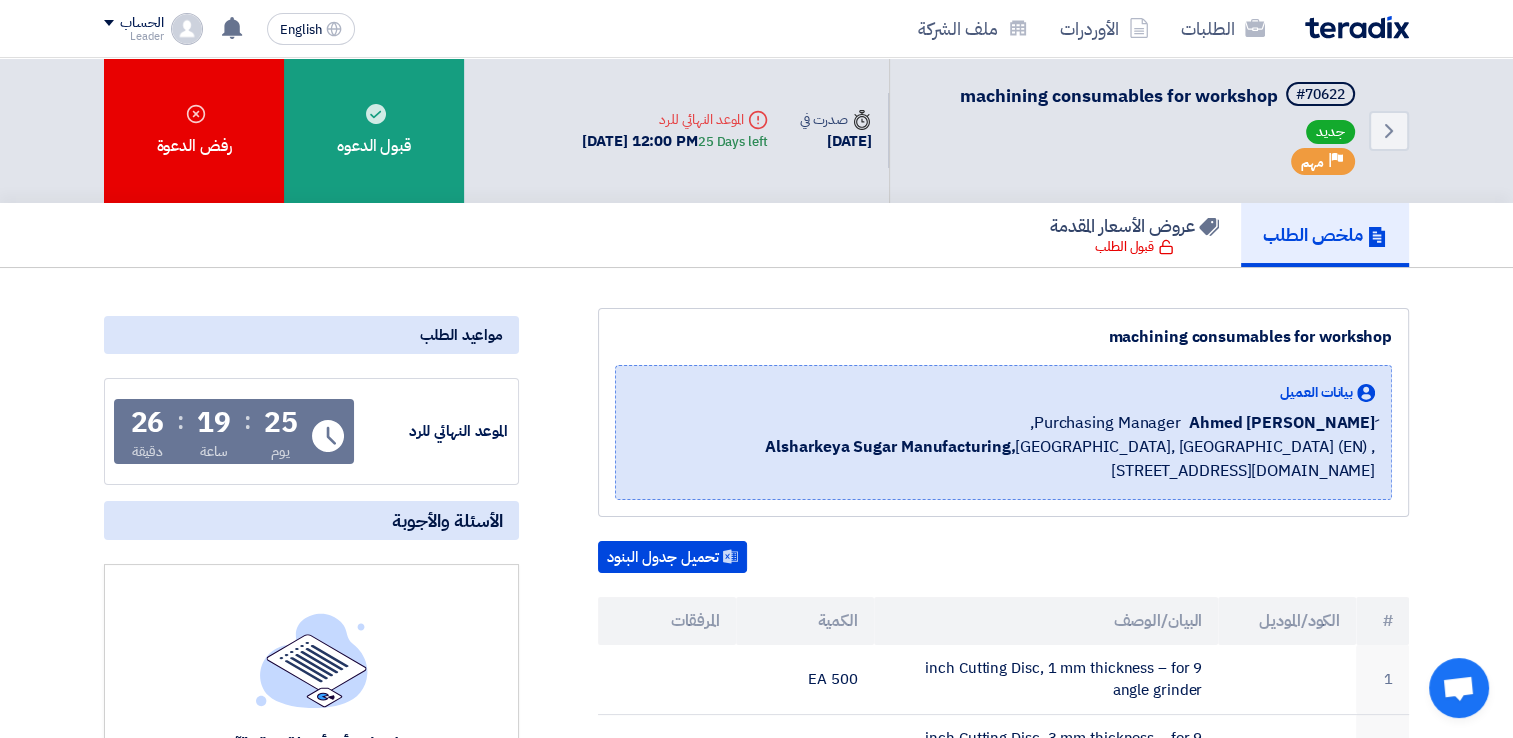 click on "machining consumables for workshop
بيانات العميل
[PERSON_NAME]
Purchasing Manager,
Alsharkeya Sugar Manufacturing,  [GEOGRAPHIC_DATA], [GEOGRAPHIC_DATA] (EN)
,[STREET_ADDRESS][DOMAIN_NAME]
تحميل جدول البنود
# الكمية" 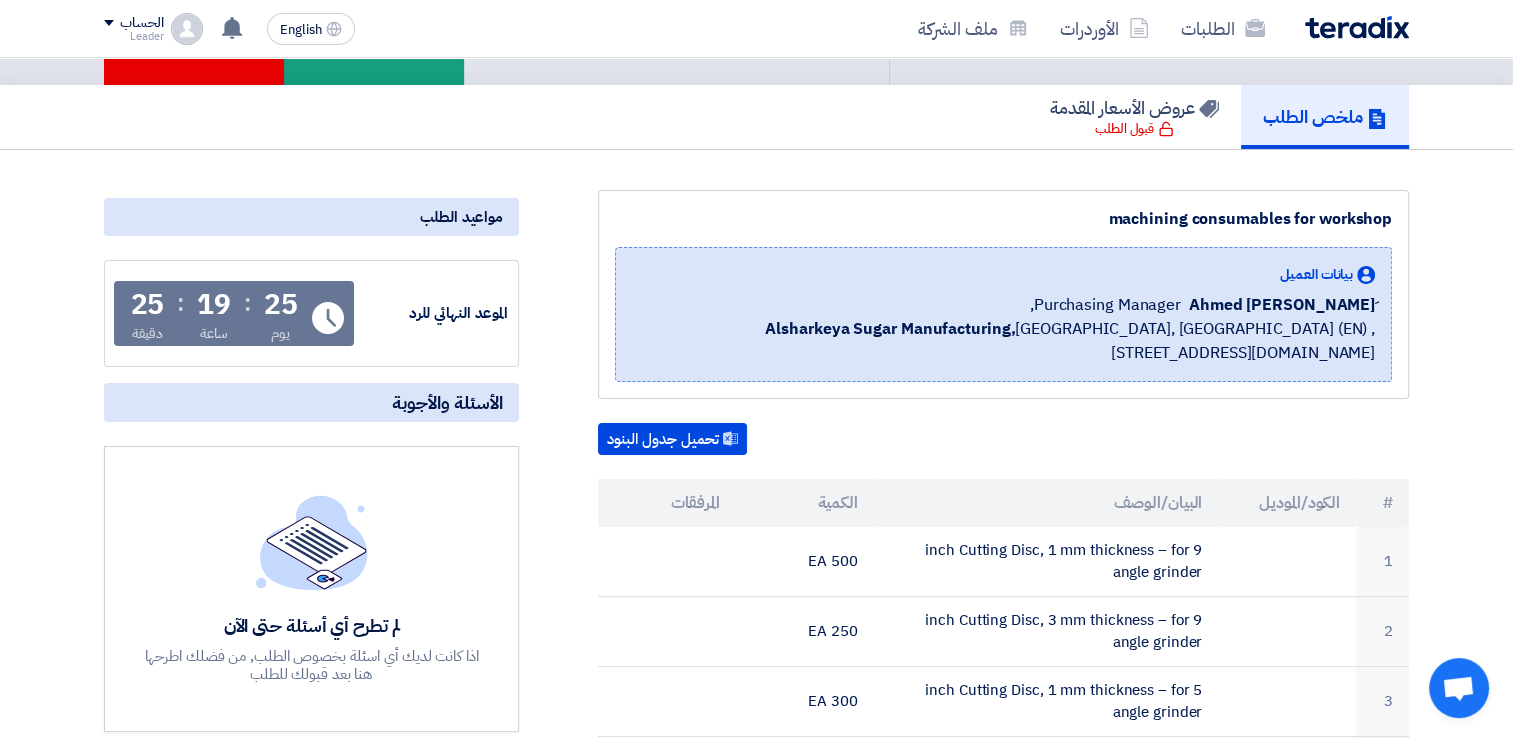 scroll, scrollTop: 0, scrollLeft: 0, axis: both 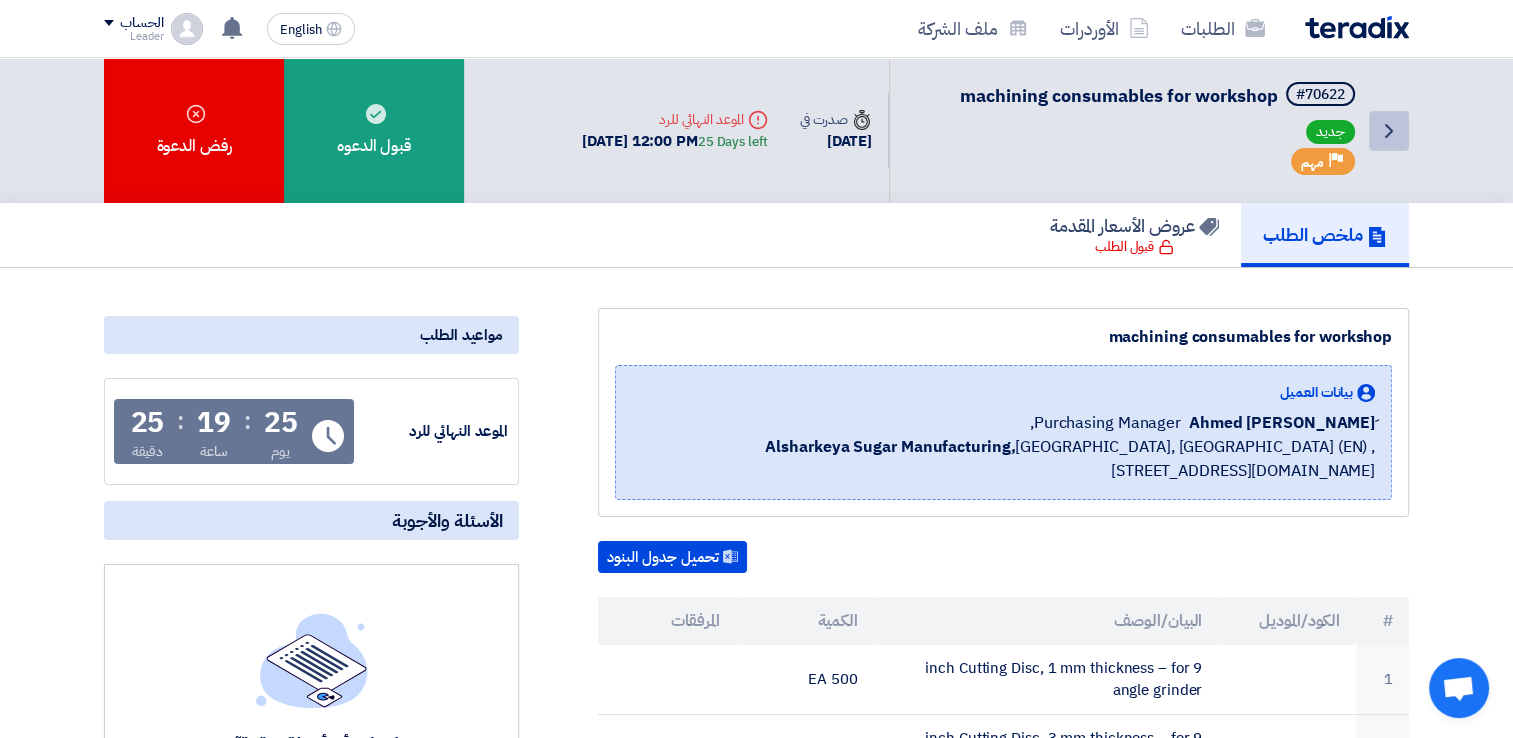 click on "Back" 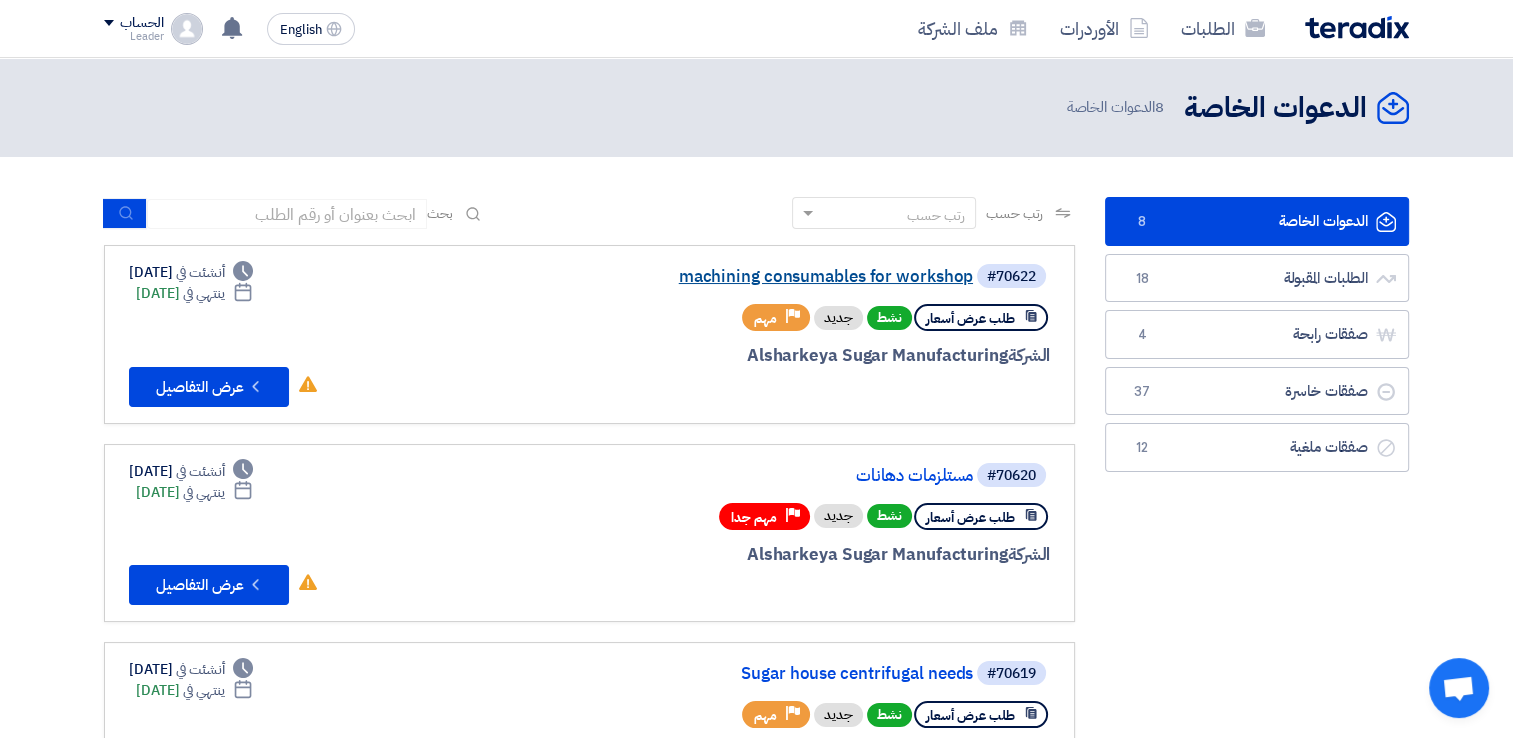 click on "machining consumables for workshop" 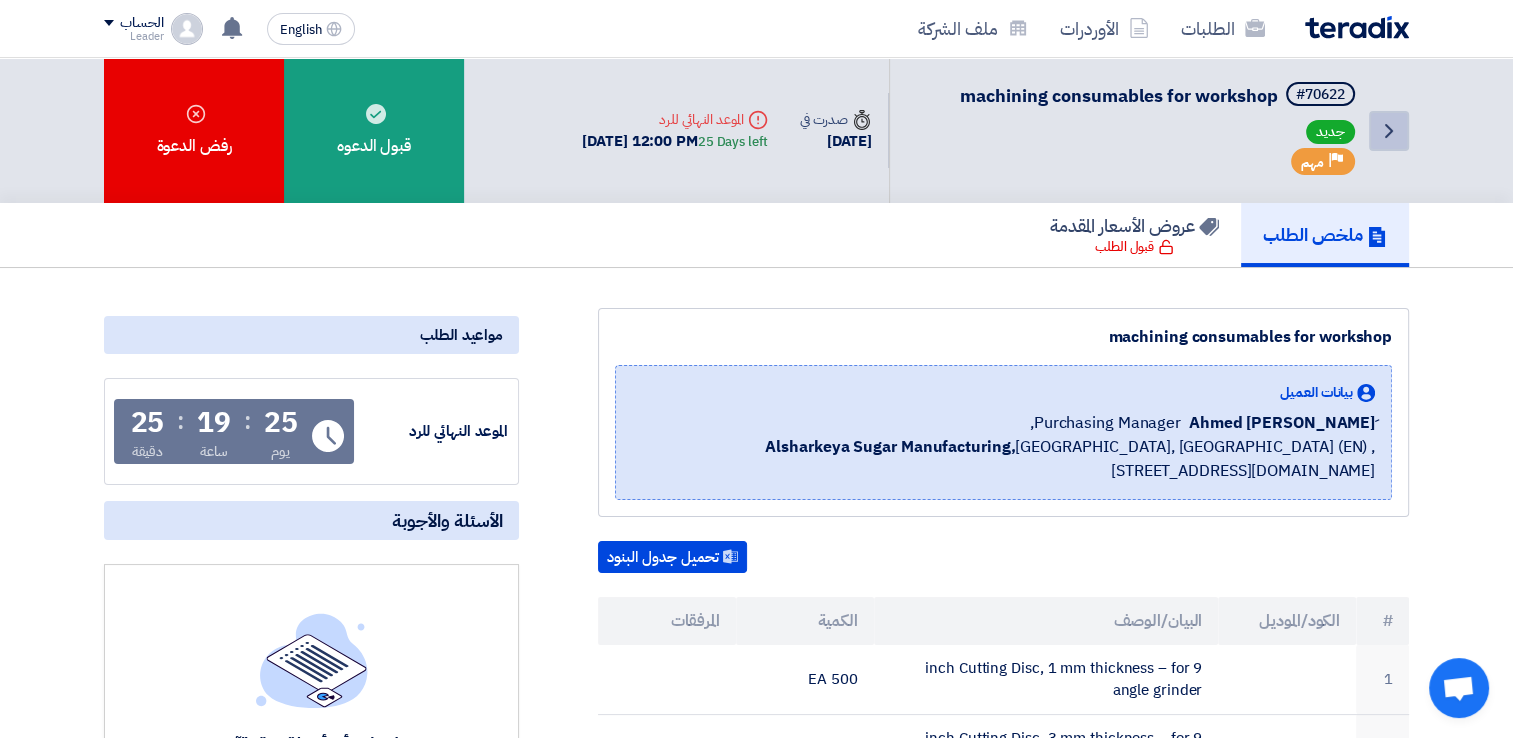 click on "Back" 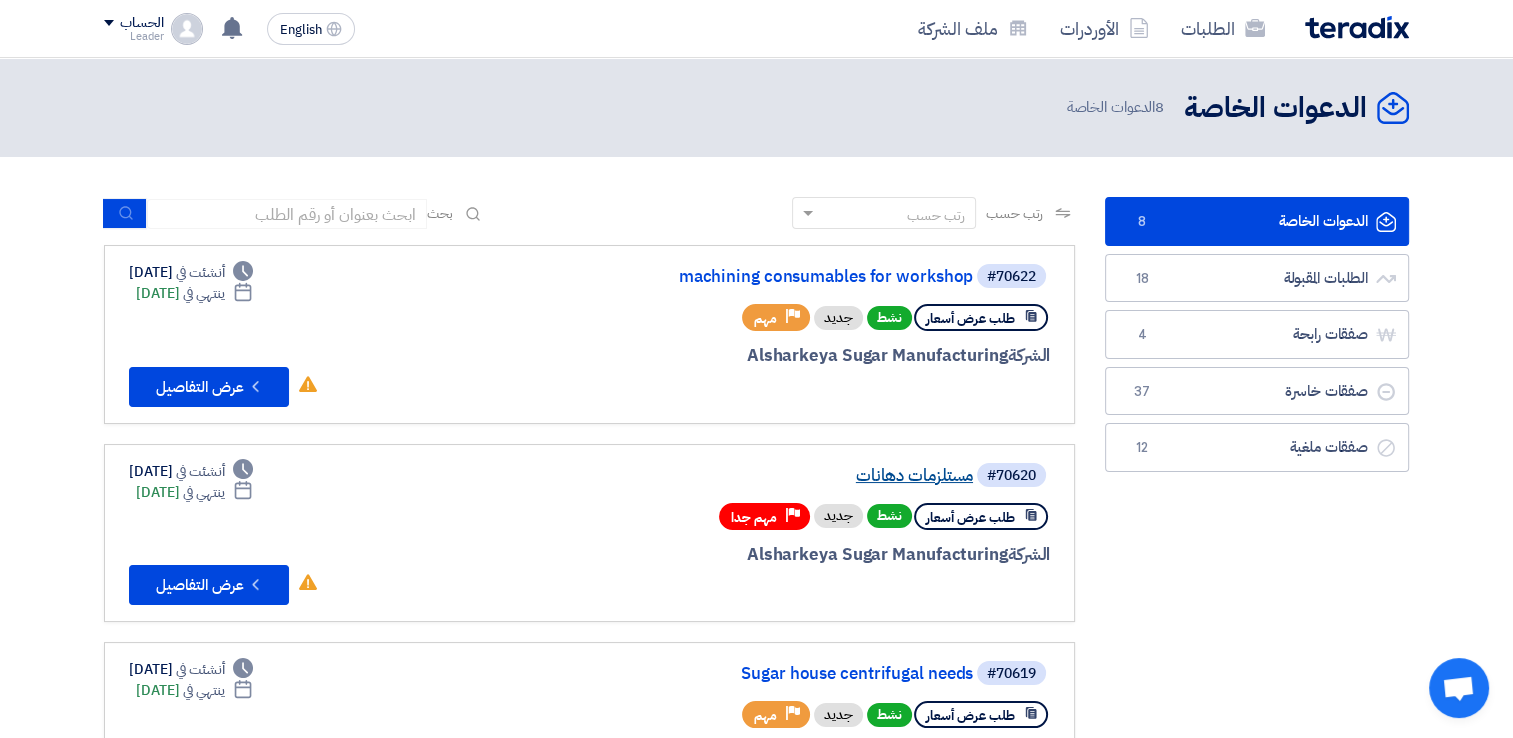 click on "مستلزمات دهانات" 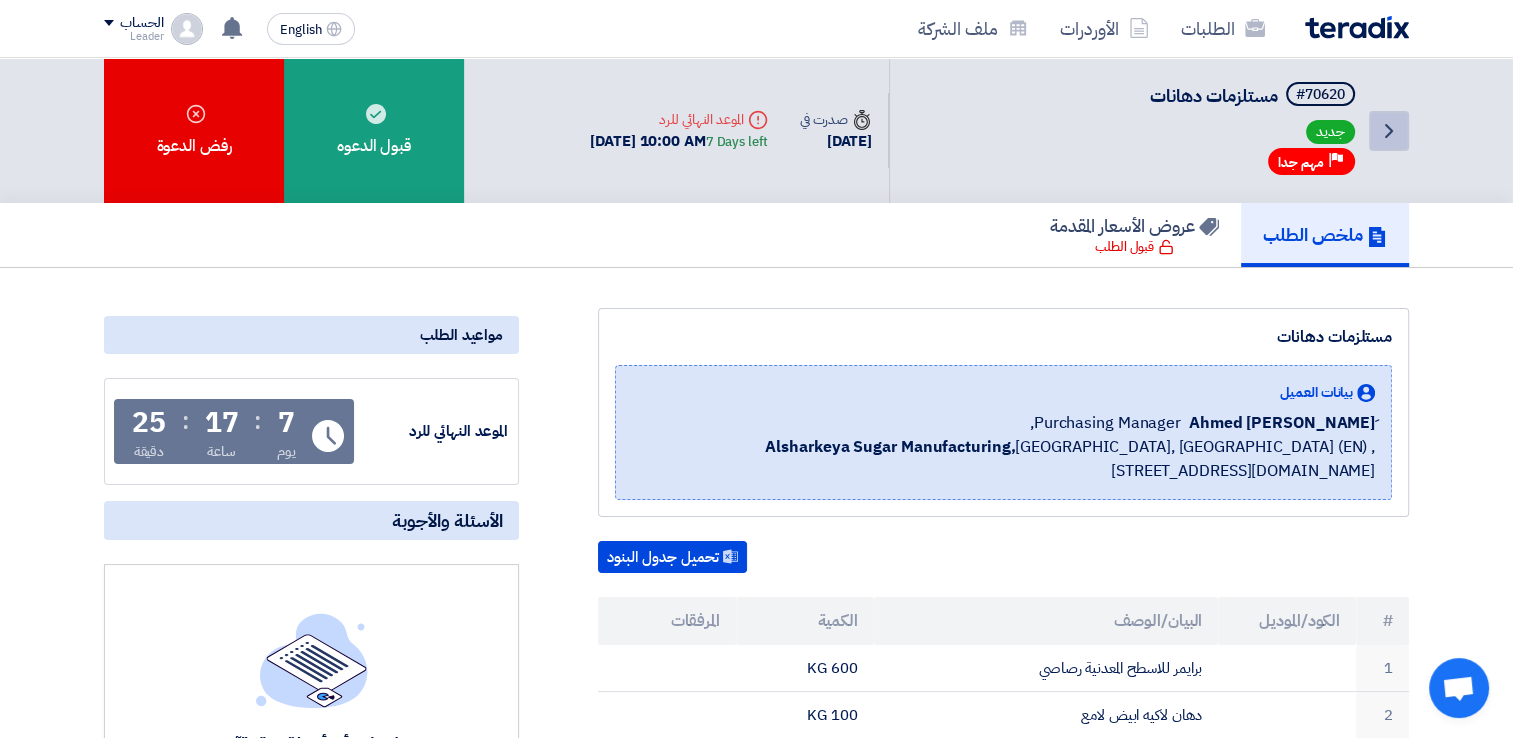 click on "Back" 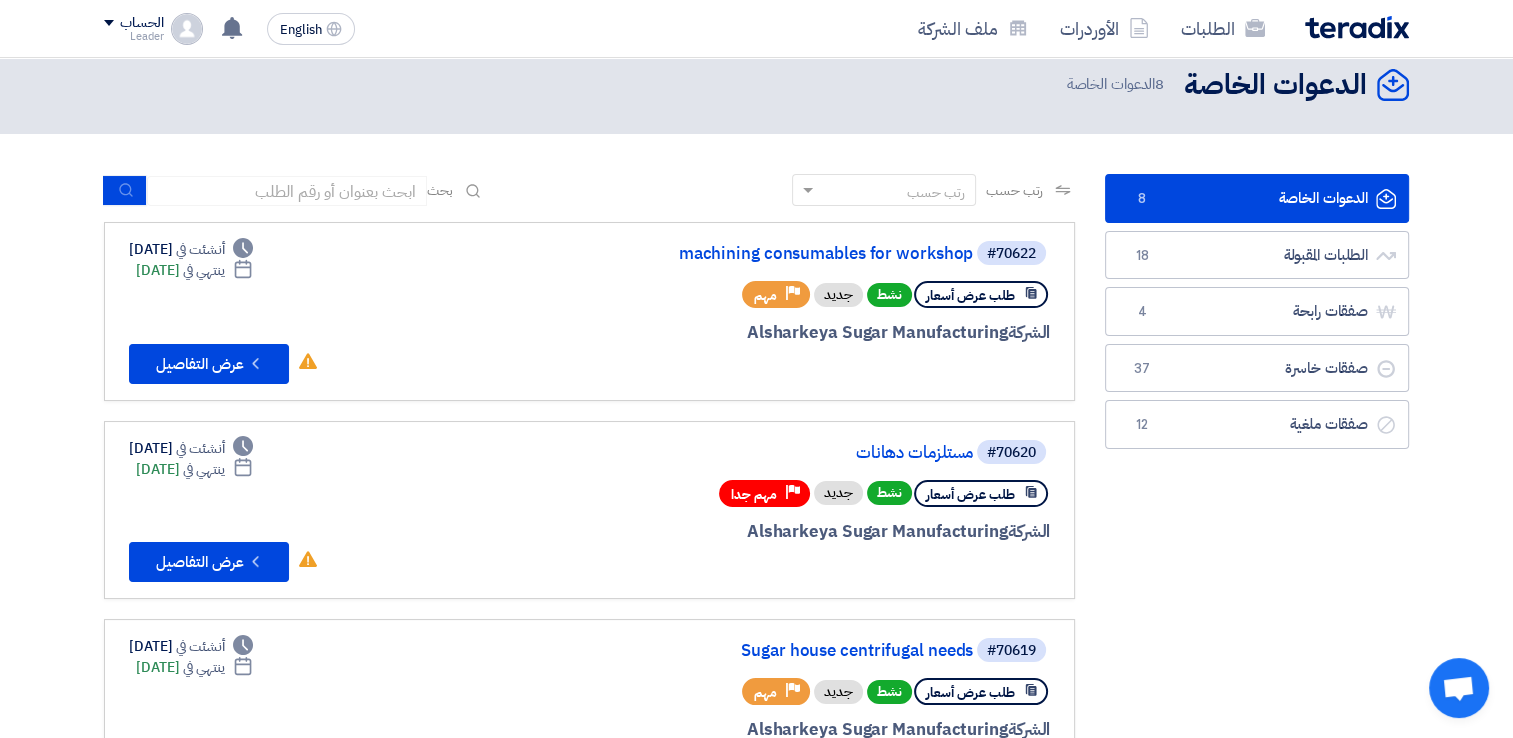 scroll, scrollTop: 0, scrollLeft: 0, axis: both 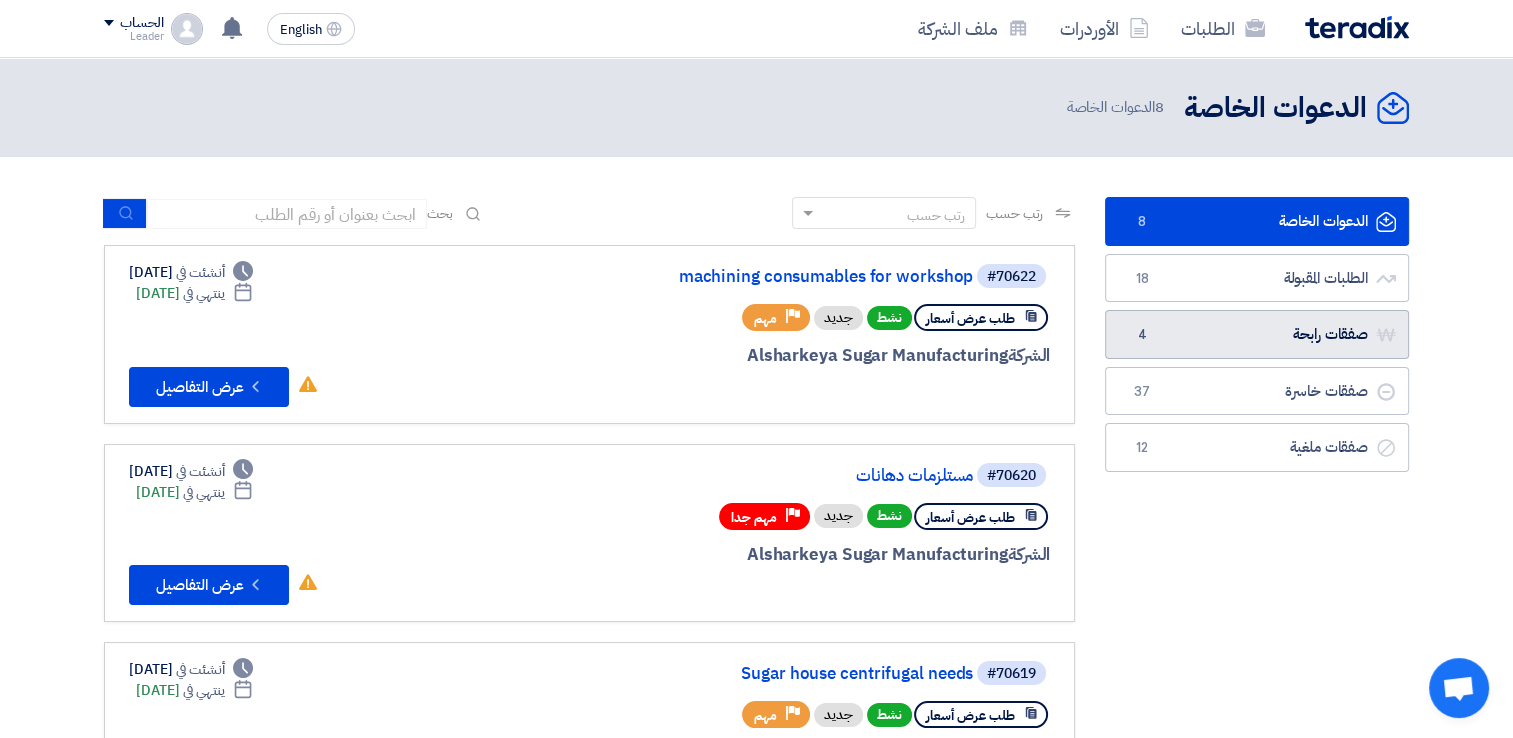click on "صفقات رابحة
صفقات رابحة
4" 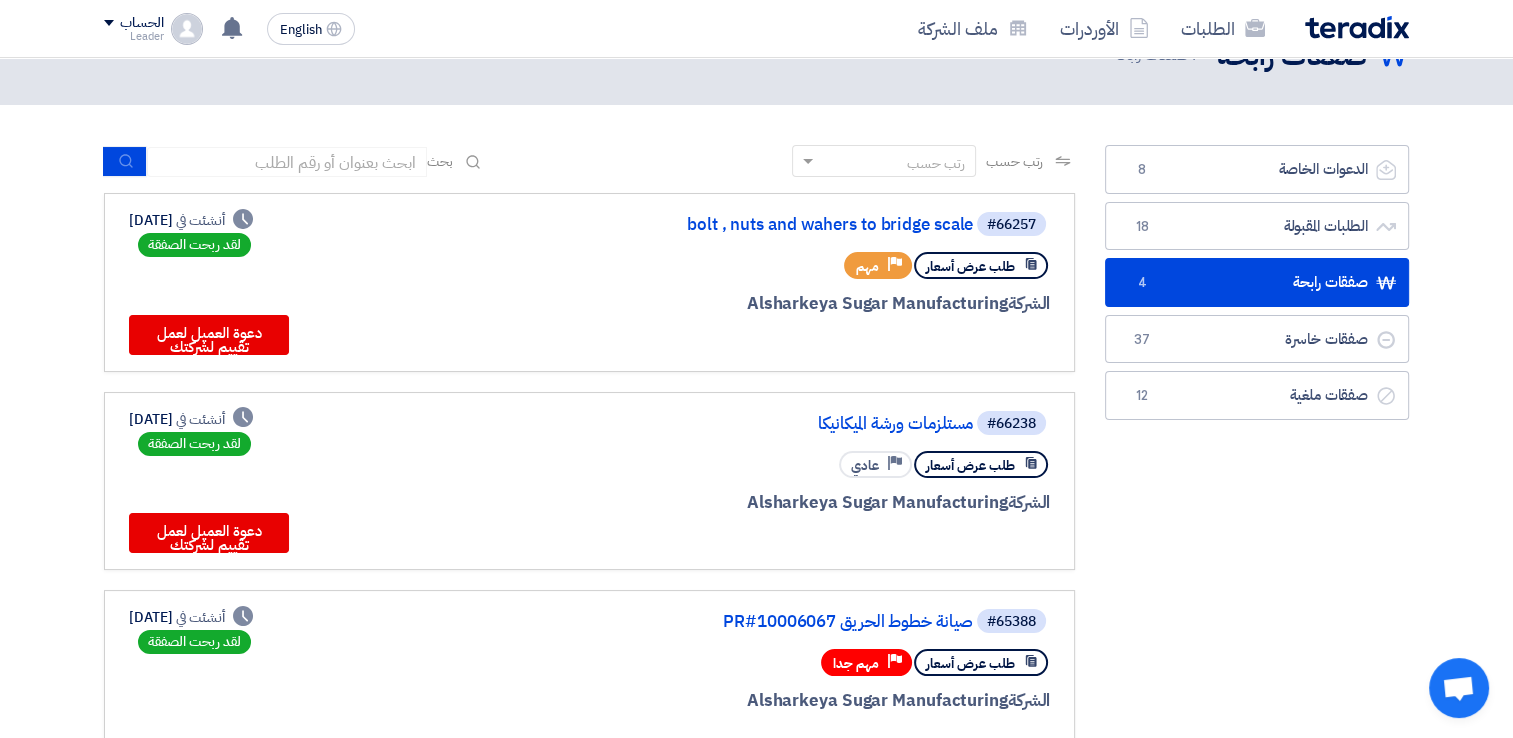 scroll, scrollTop: 43, scrollLeft: 0, axis: vertical 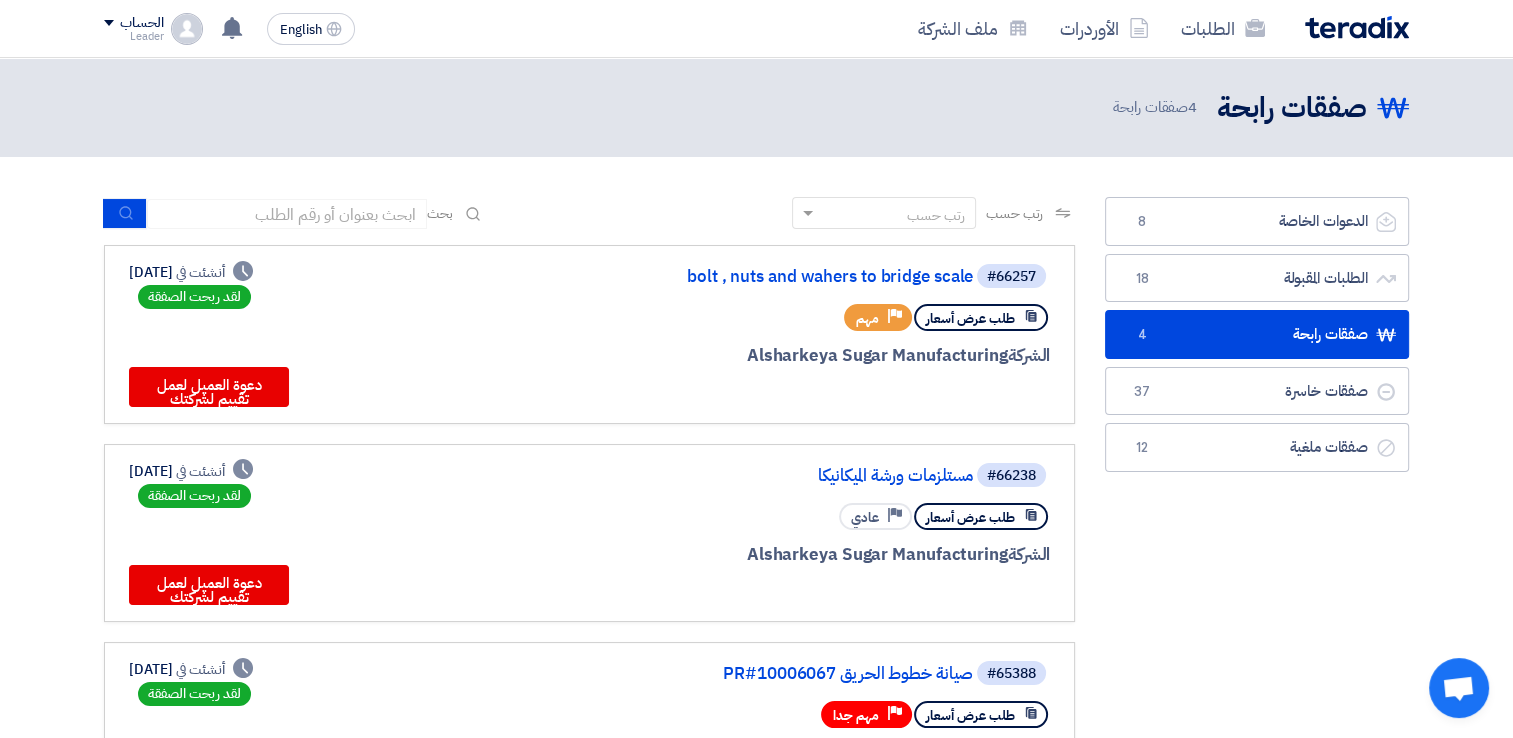 drag, startPoint x: 652, startPoint y: 222, endPoint x: 831, endPoint y: -74, distance: 345.91473 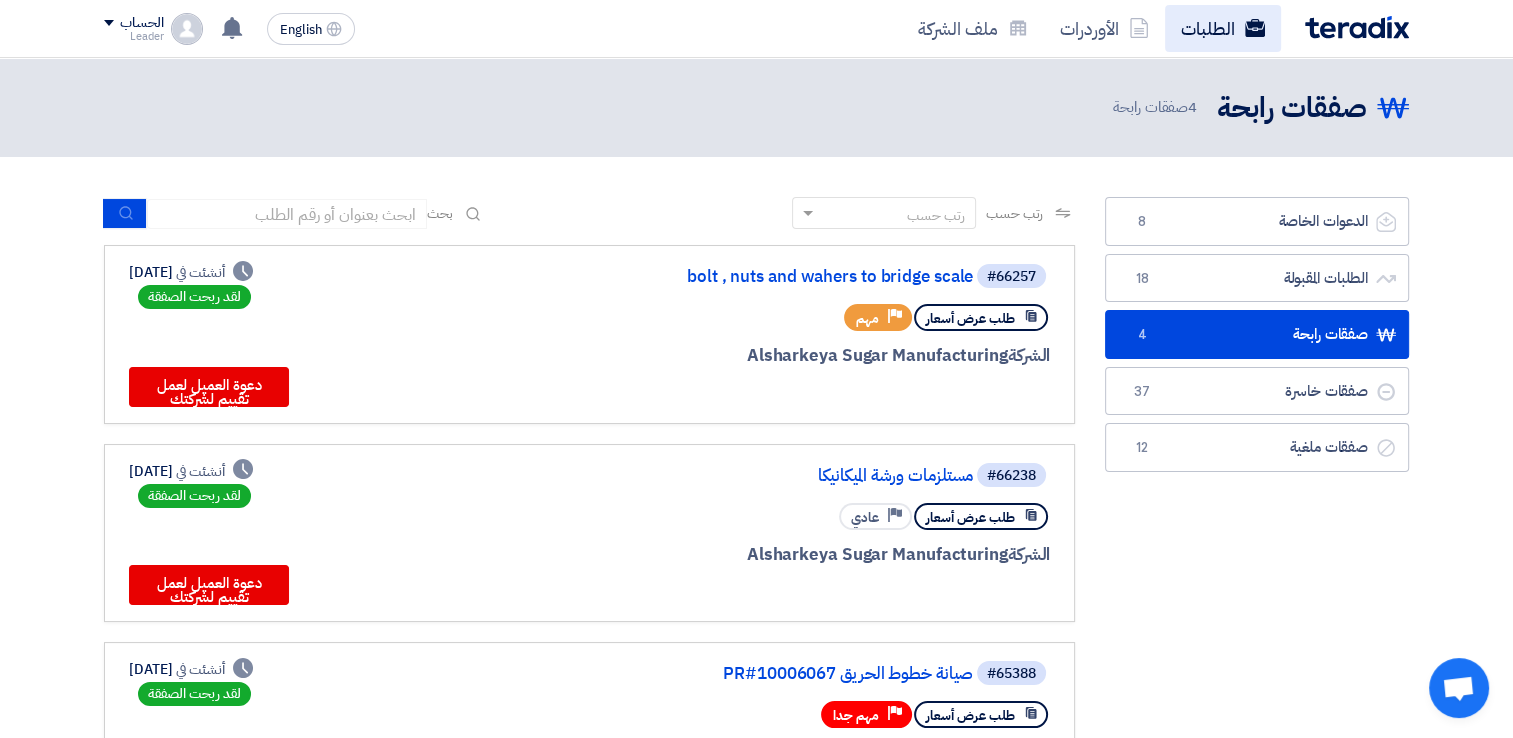 click on "الطلبات" 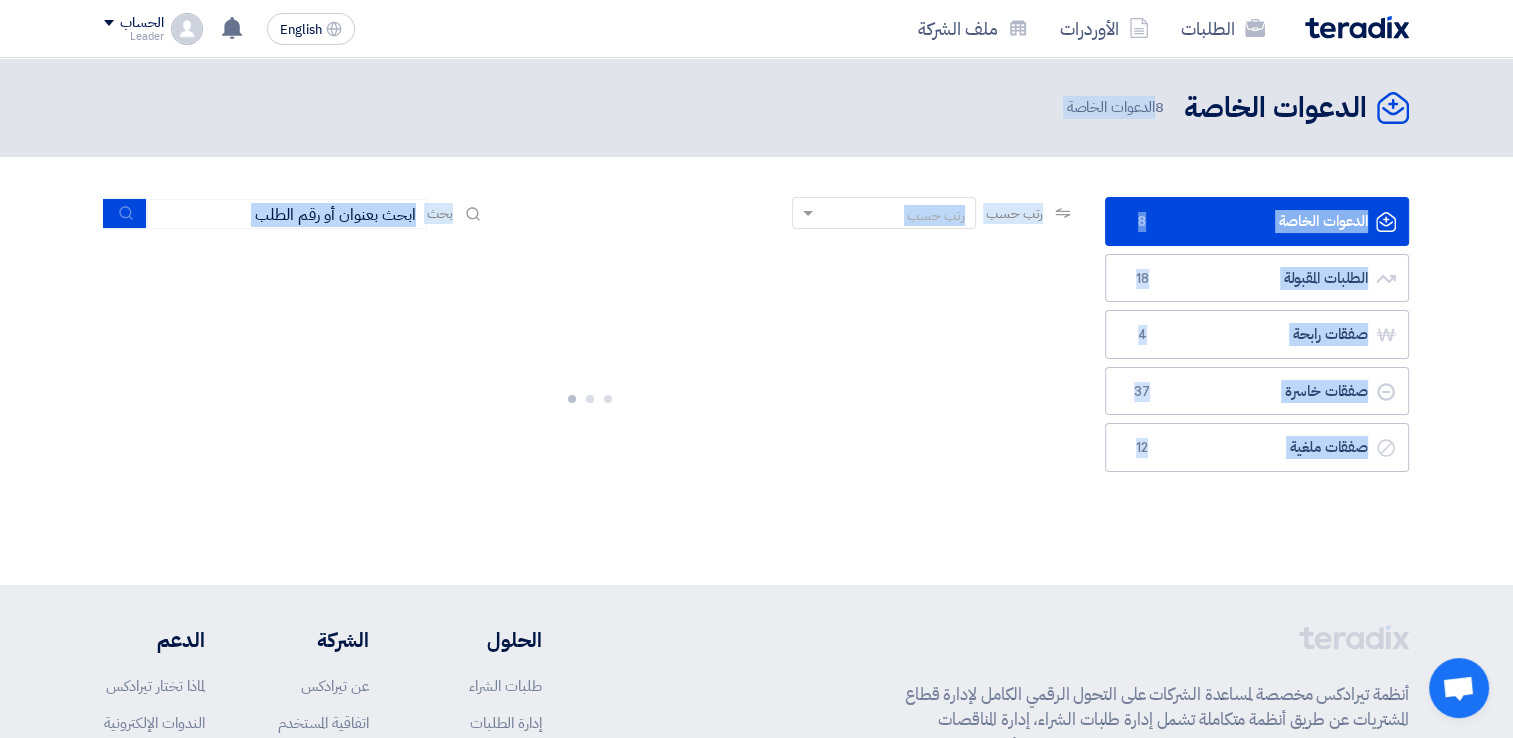 click 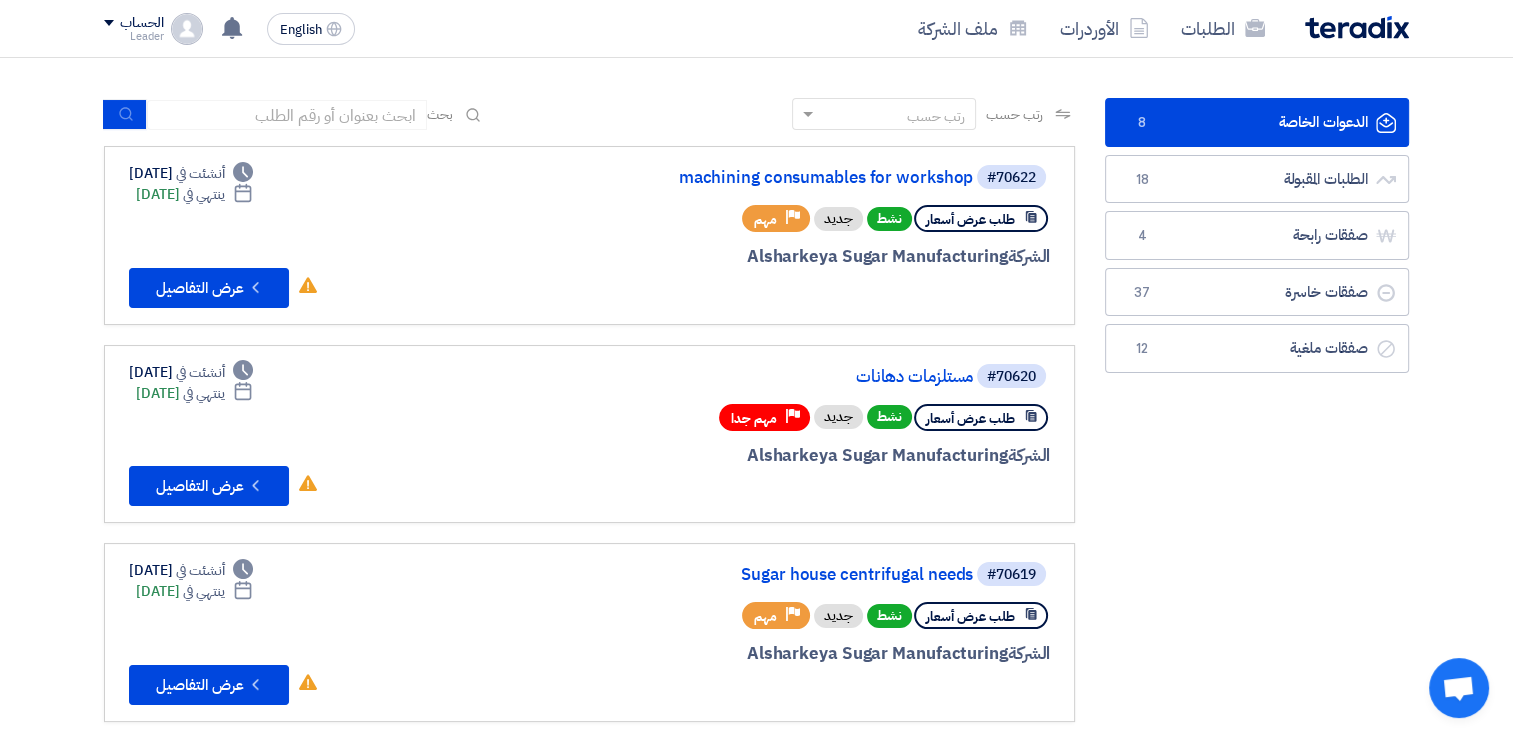 scroll, scrollTop: 100, scrollLeft: 0, axis: vertical 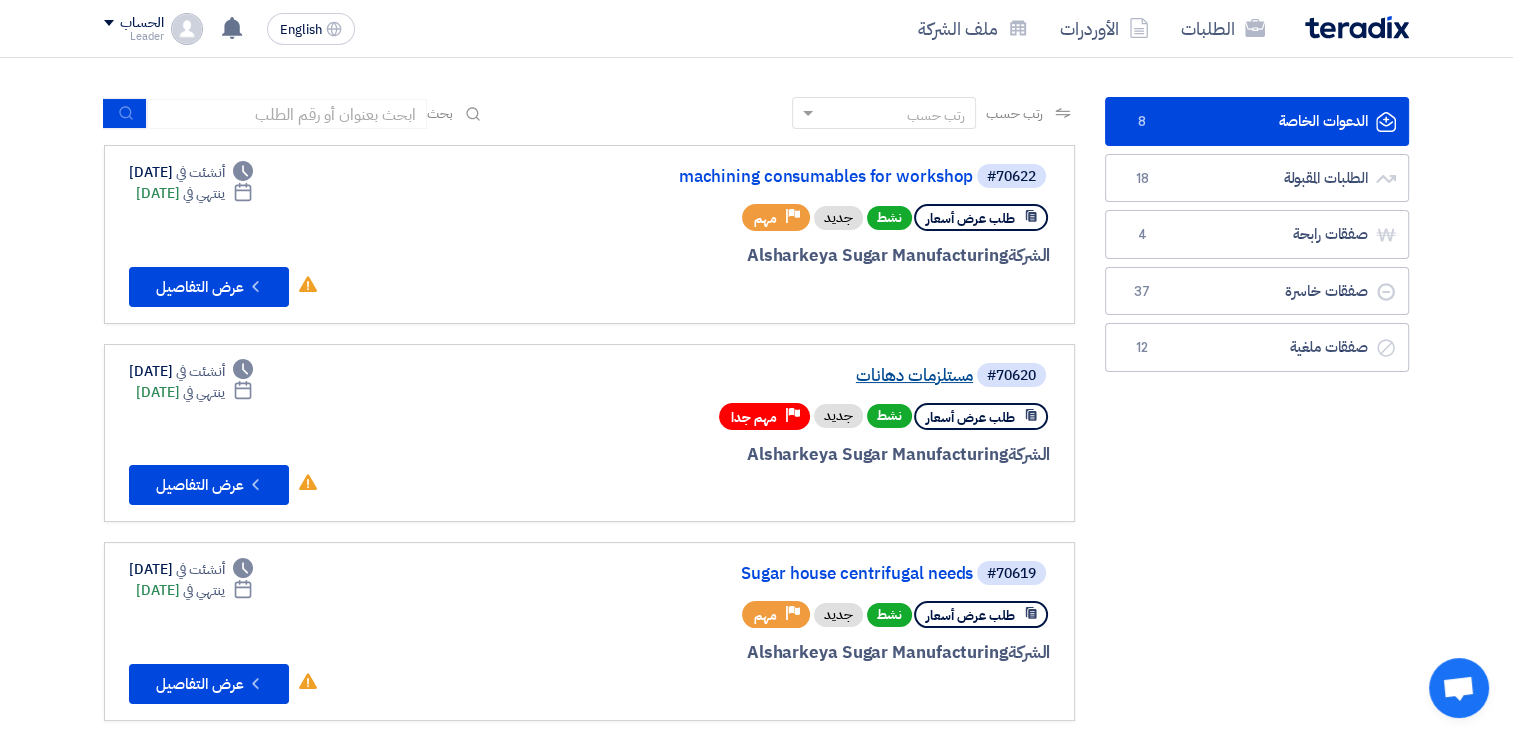 click on "مستلزمات دهانات" 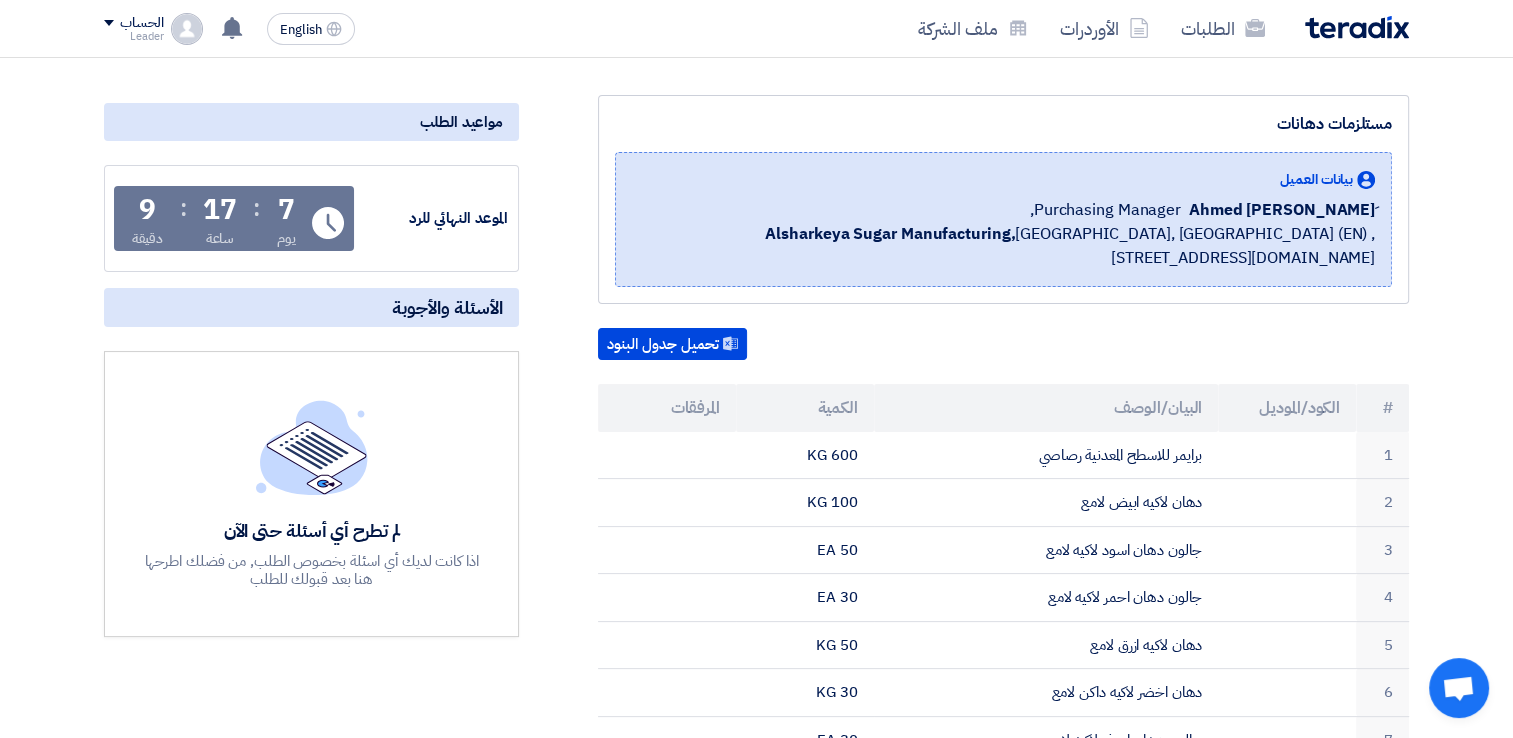 scroll, scrollTop: 0, scrollLeft: 0, axis: both 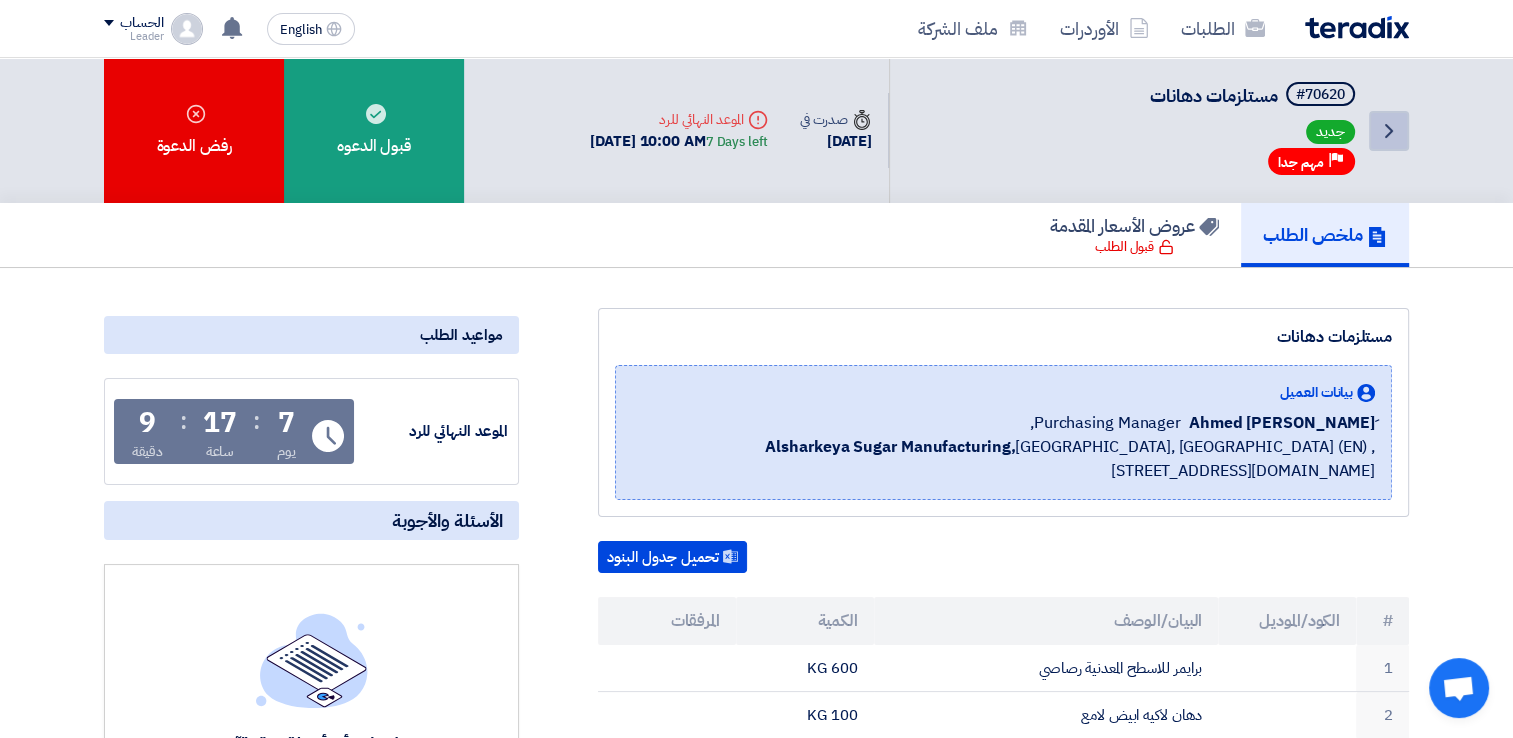 click on "Back" 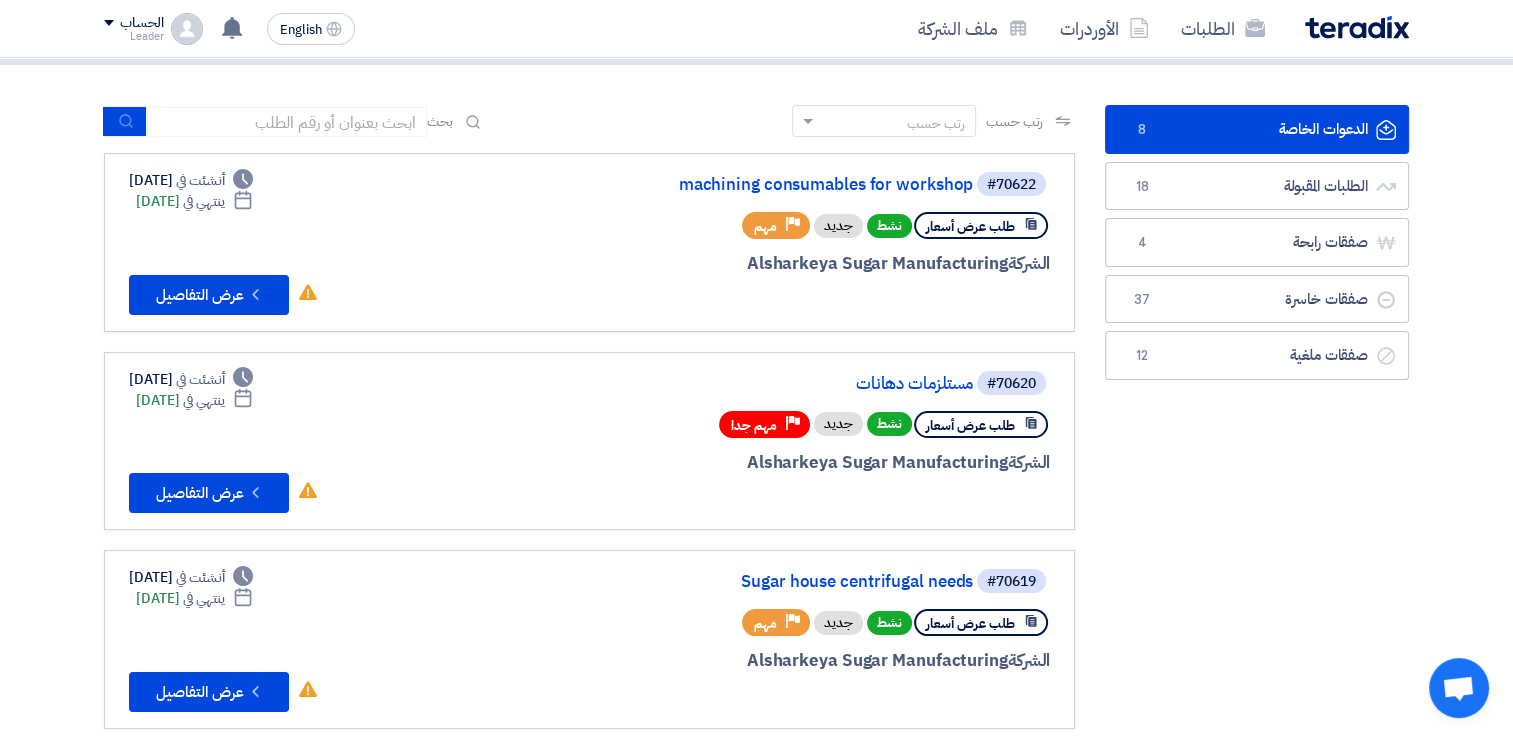 scroll, scrollTop: 200, scrollLeft: 0, axis: vertical 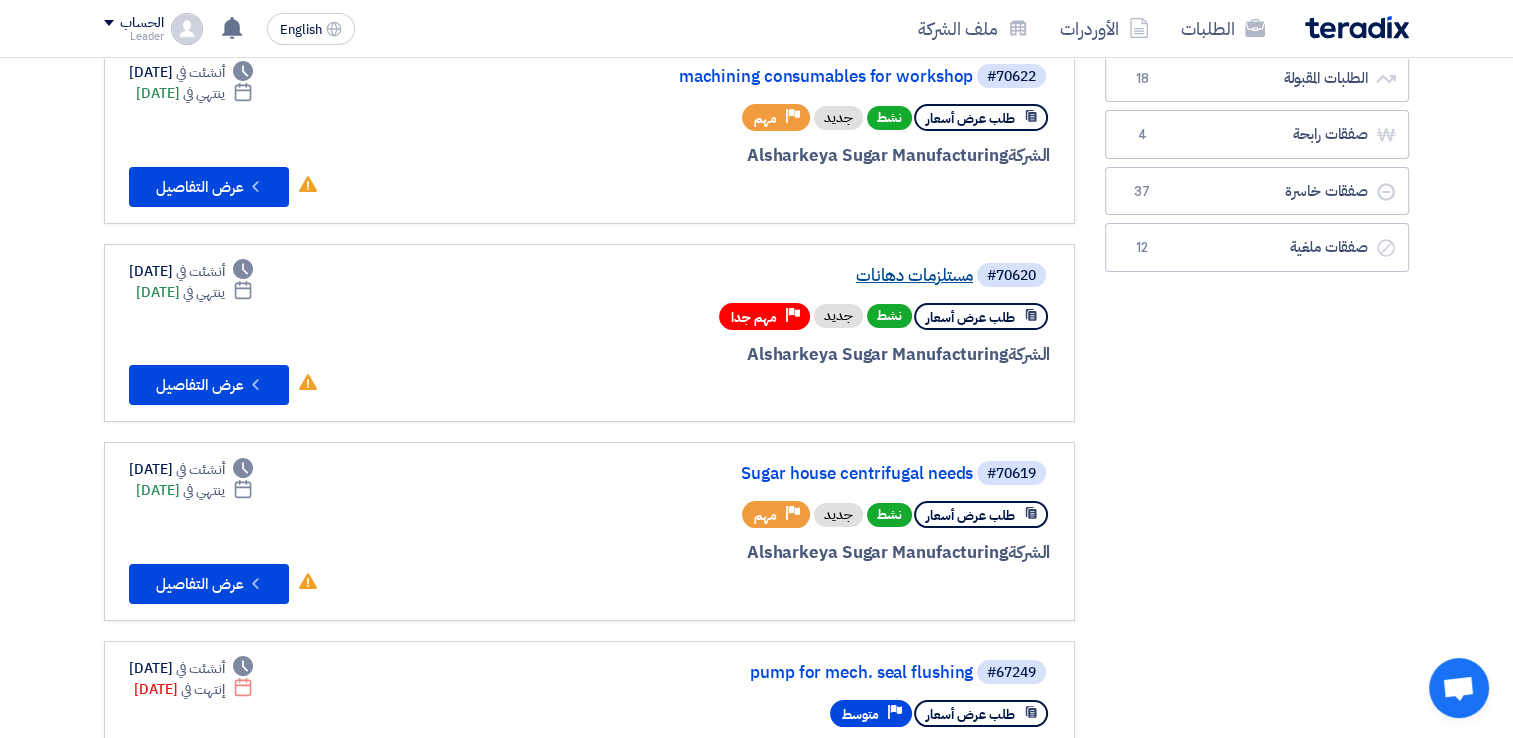 click on "مستلزمات دهانات" 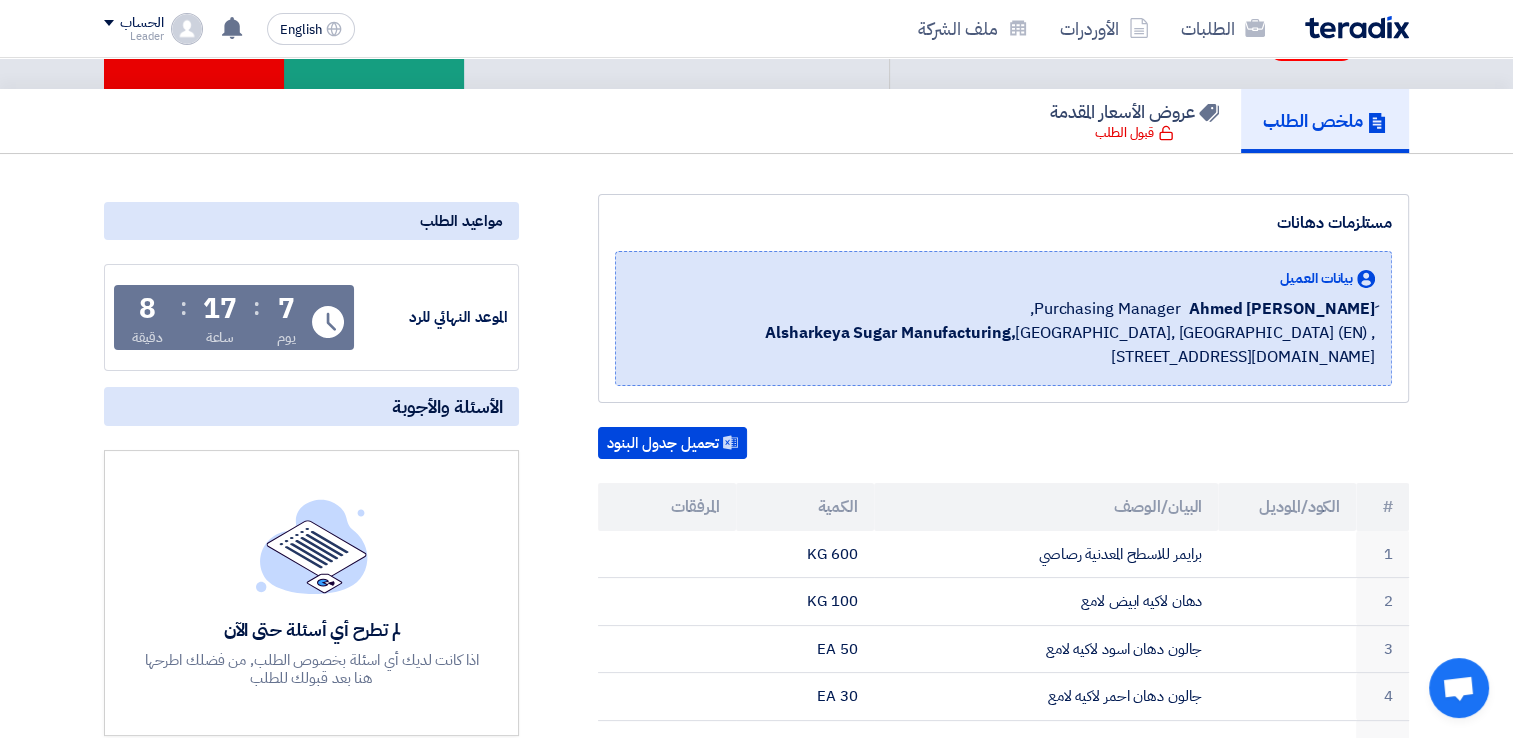 scroll, scrollTop: 0, scrollLeft: 0, axis: both 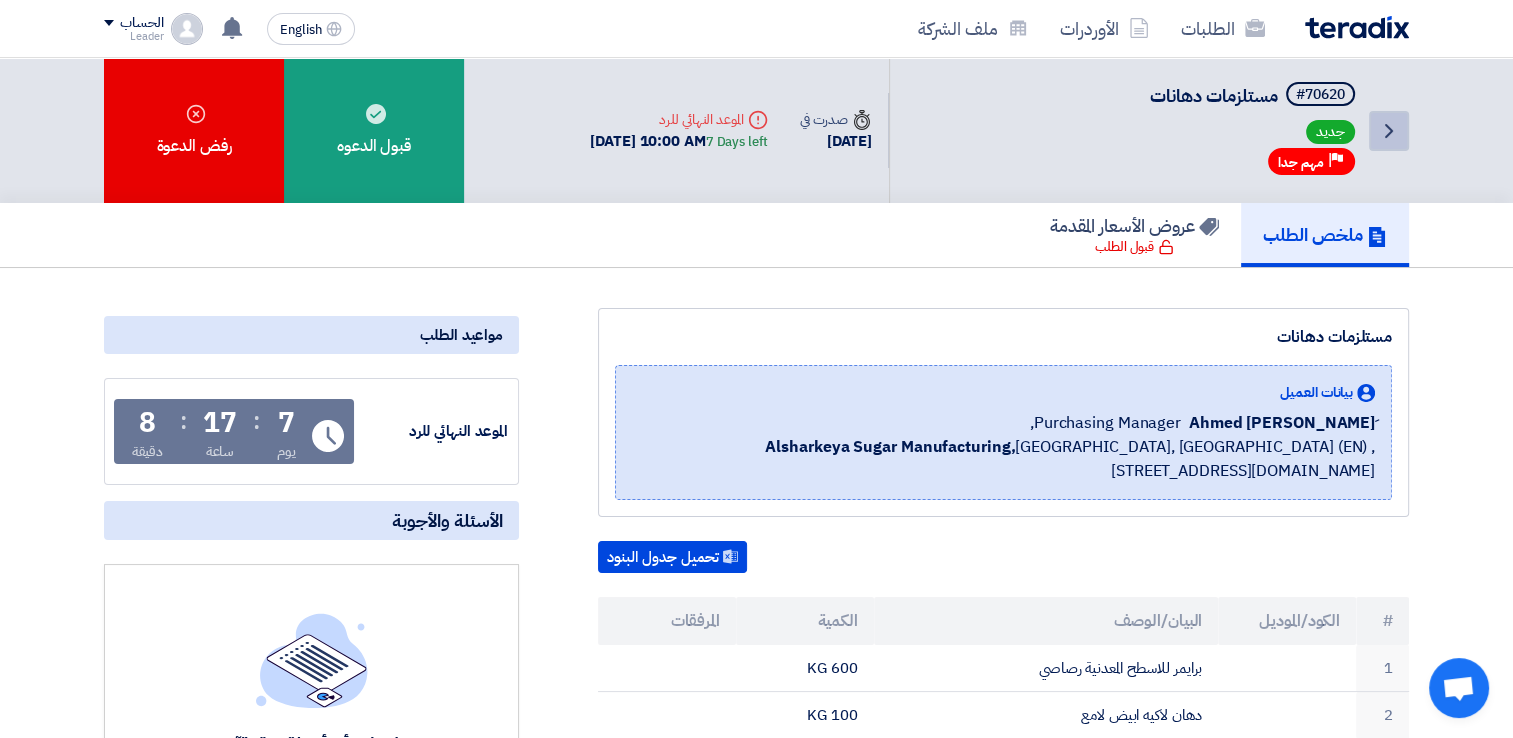 click on "Back" 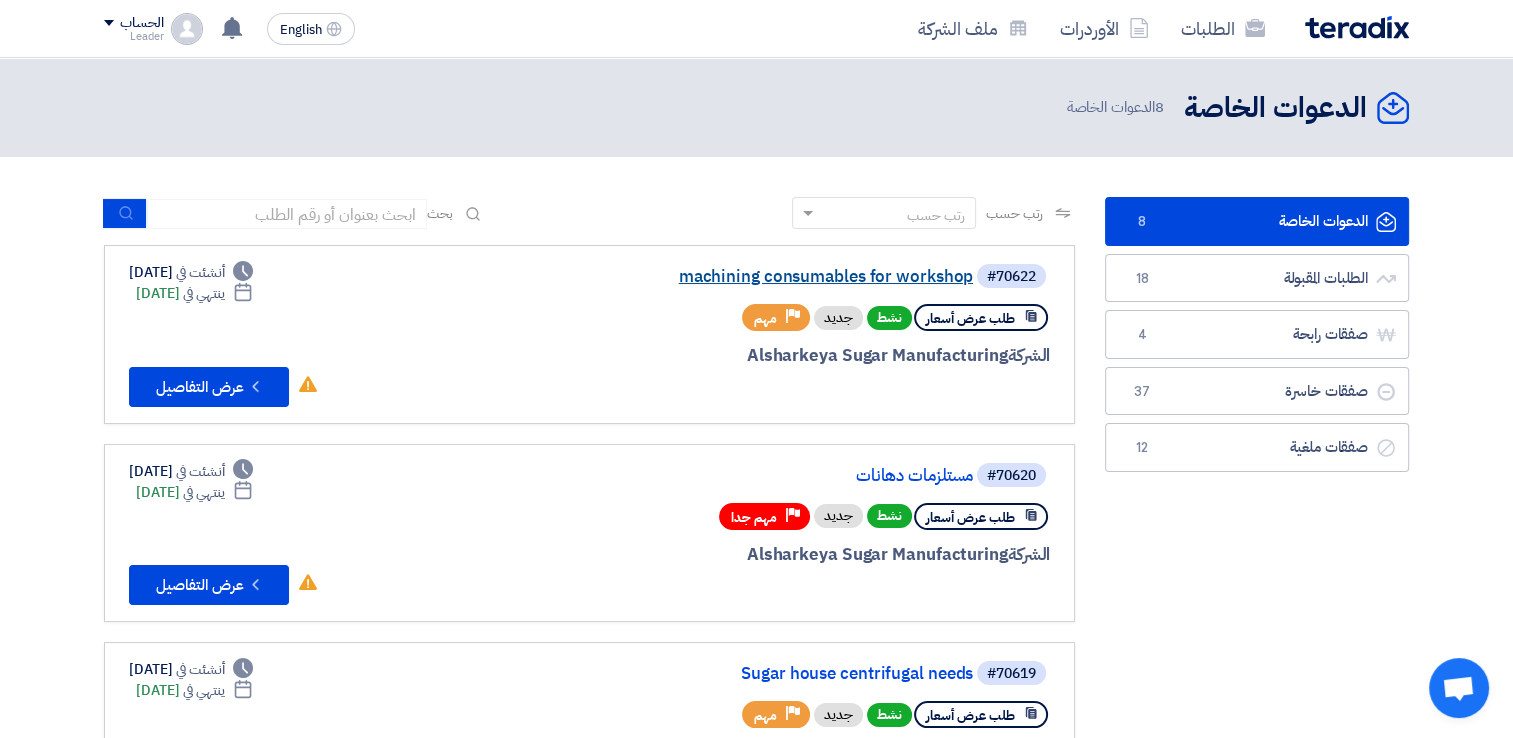 click on "machining consumables for workshop" 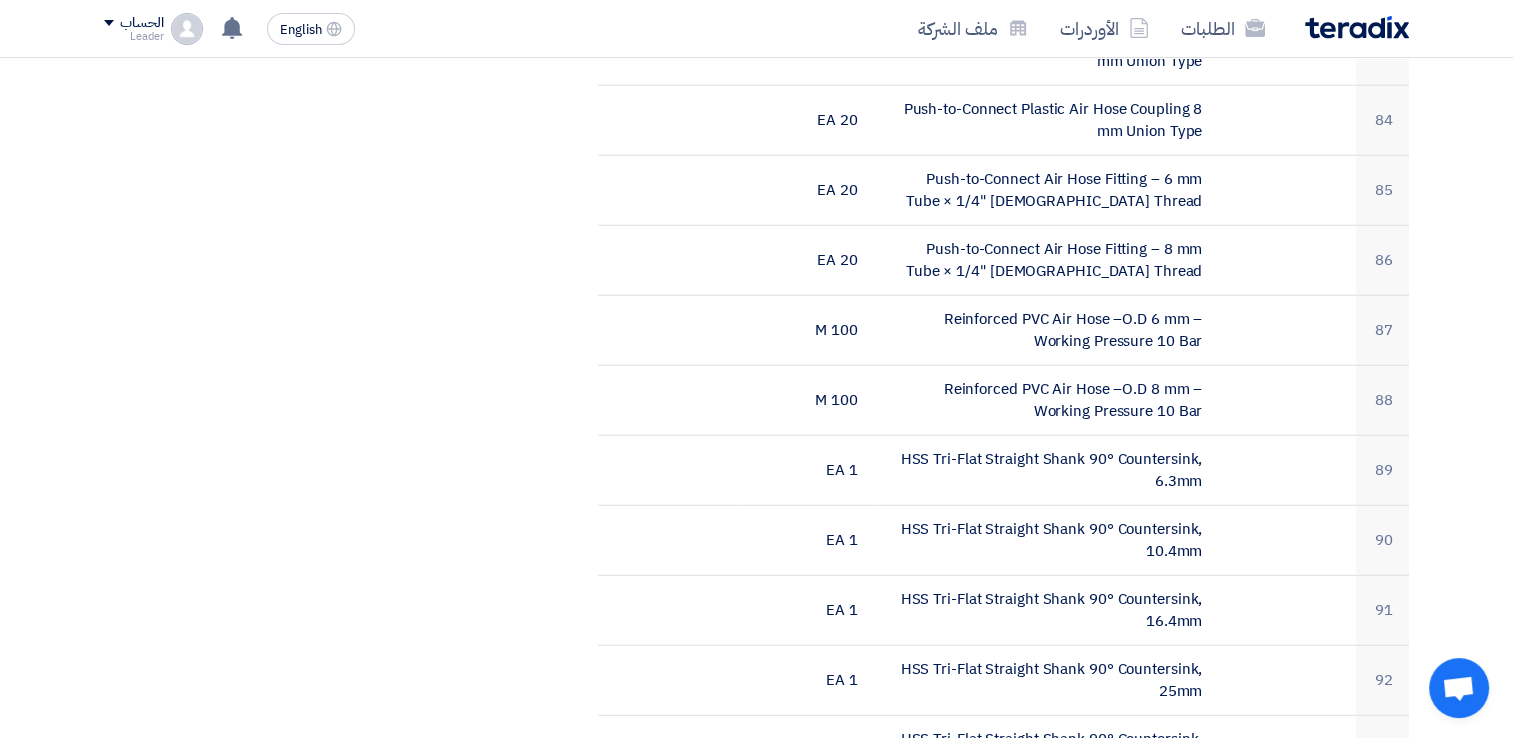 scroll, scrollTop: 5300, scrollLeft: 0, axis: vertical 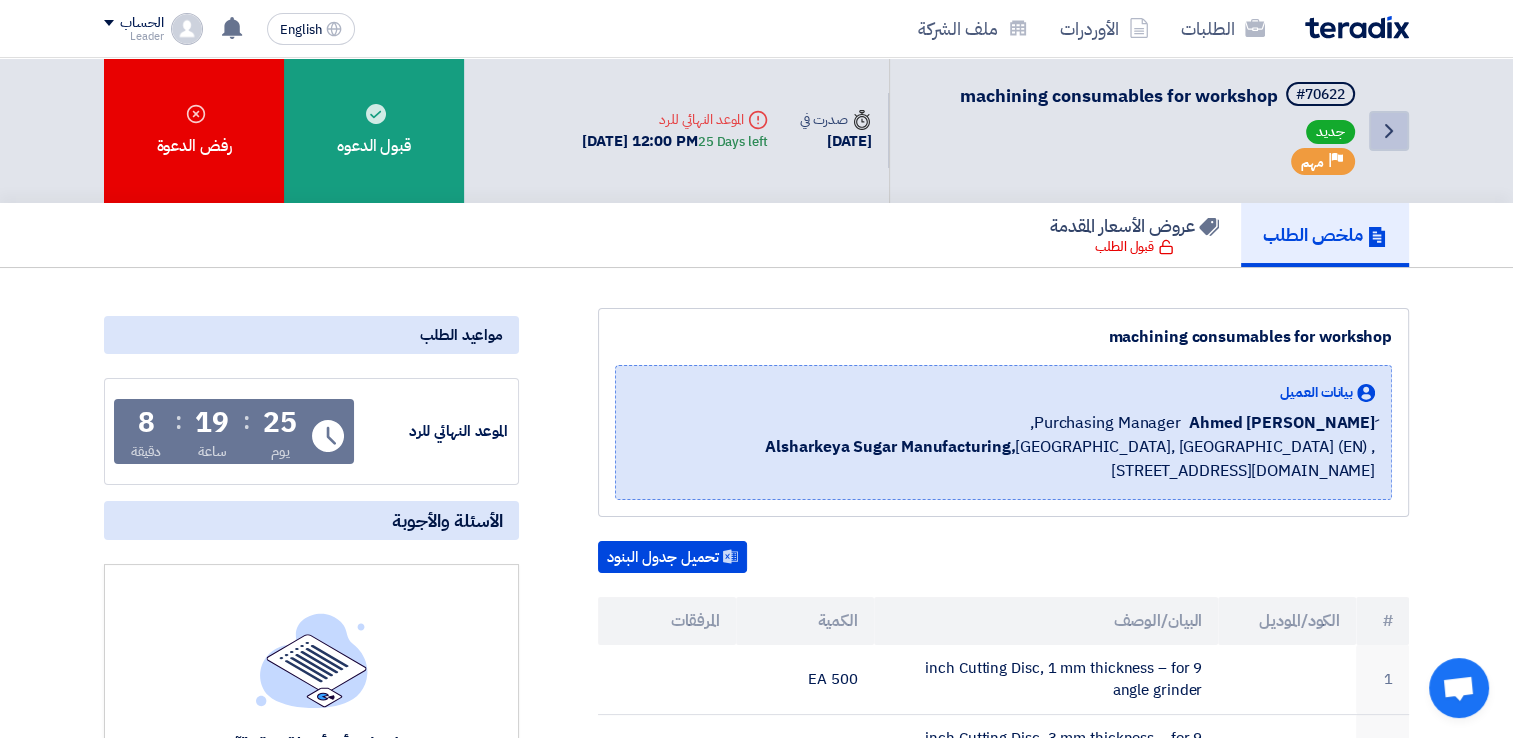 click on "Back" 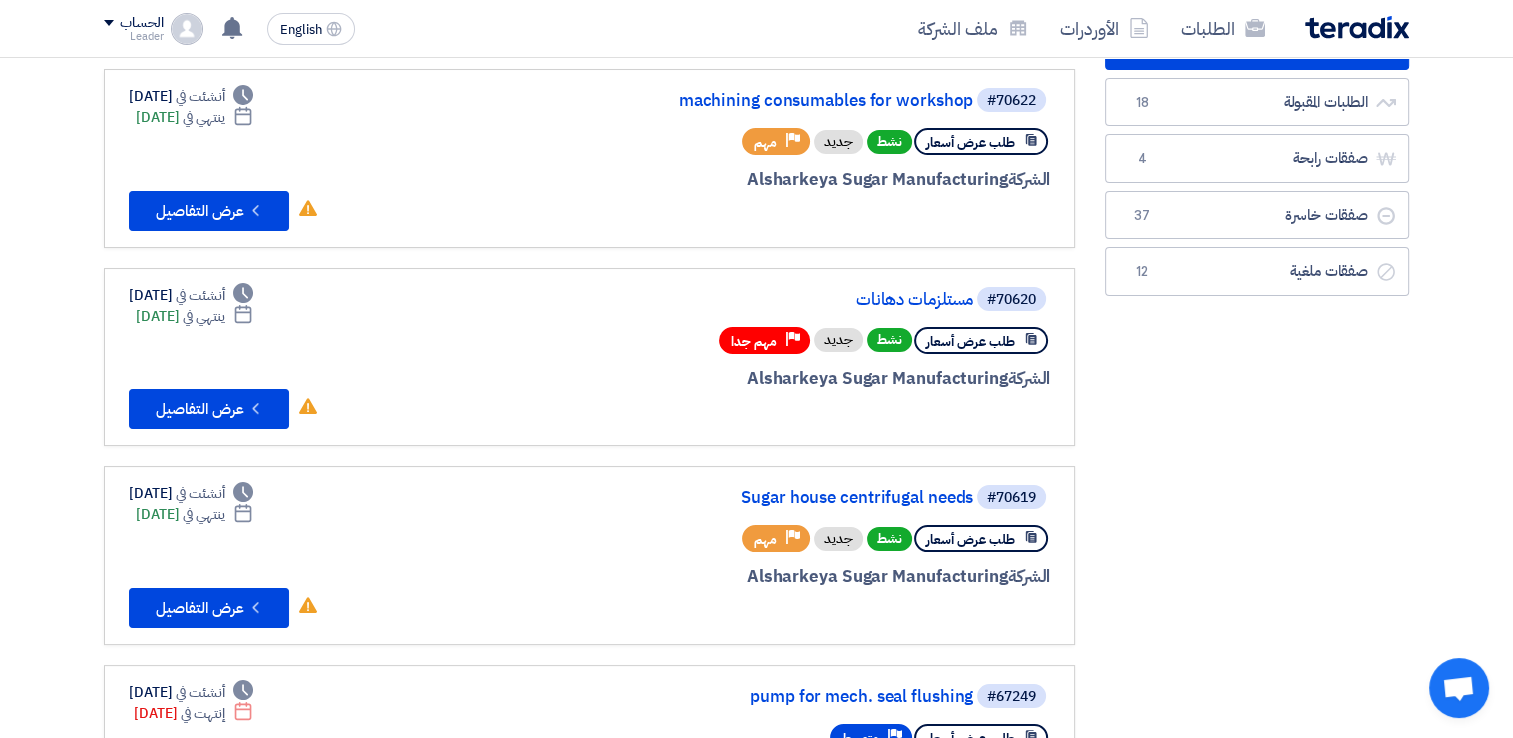 scroll, scrollTop: 200, scrollLeft: 0, axis: vertical 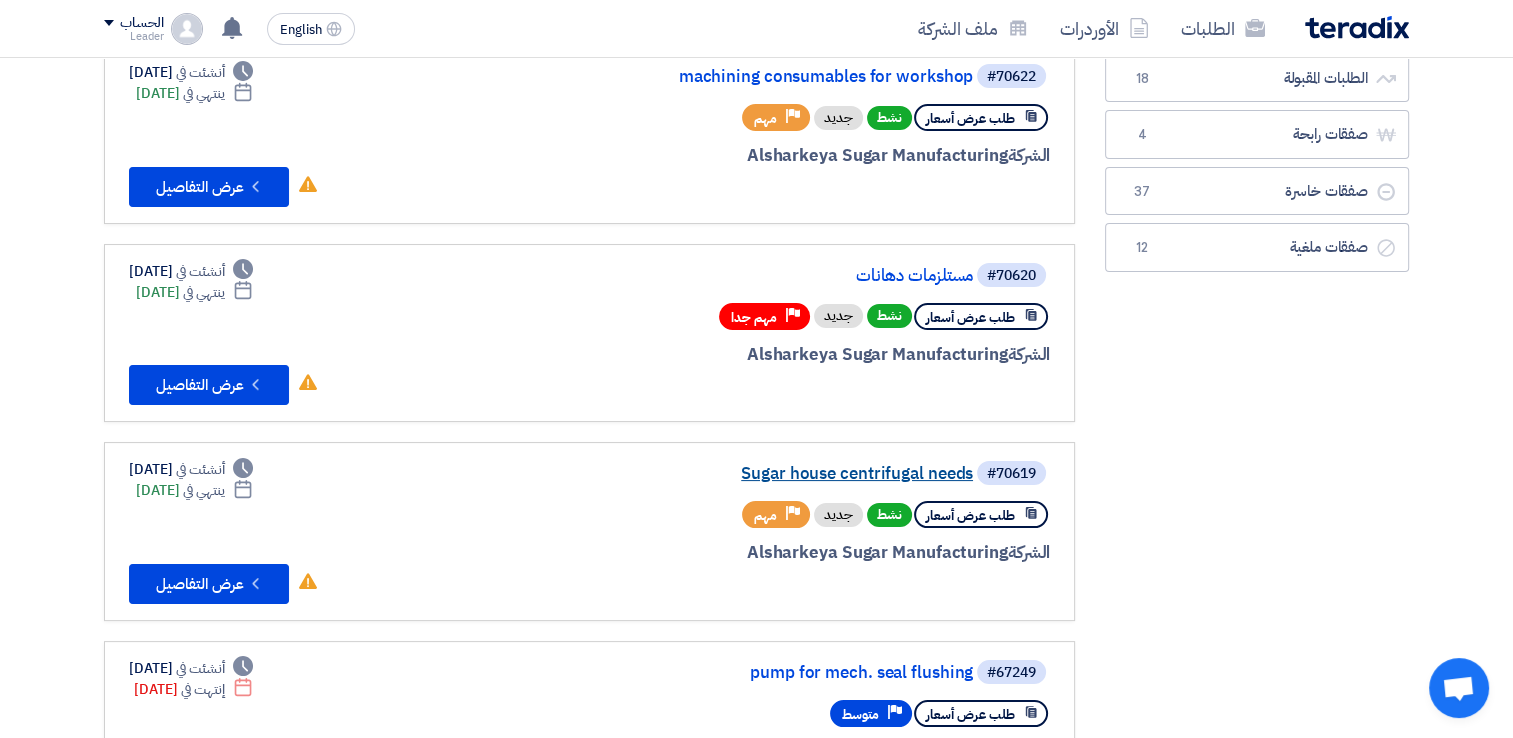 click on "Sugar house centrifugal needs" 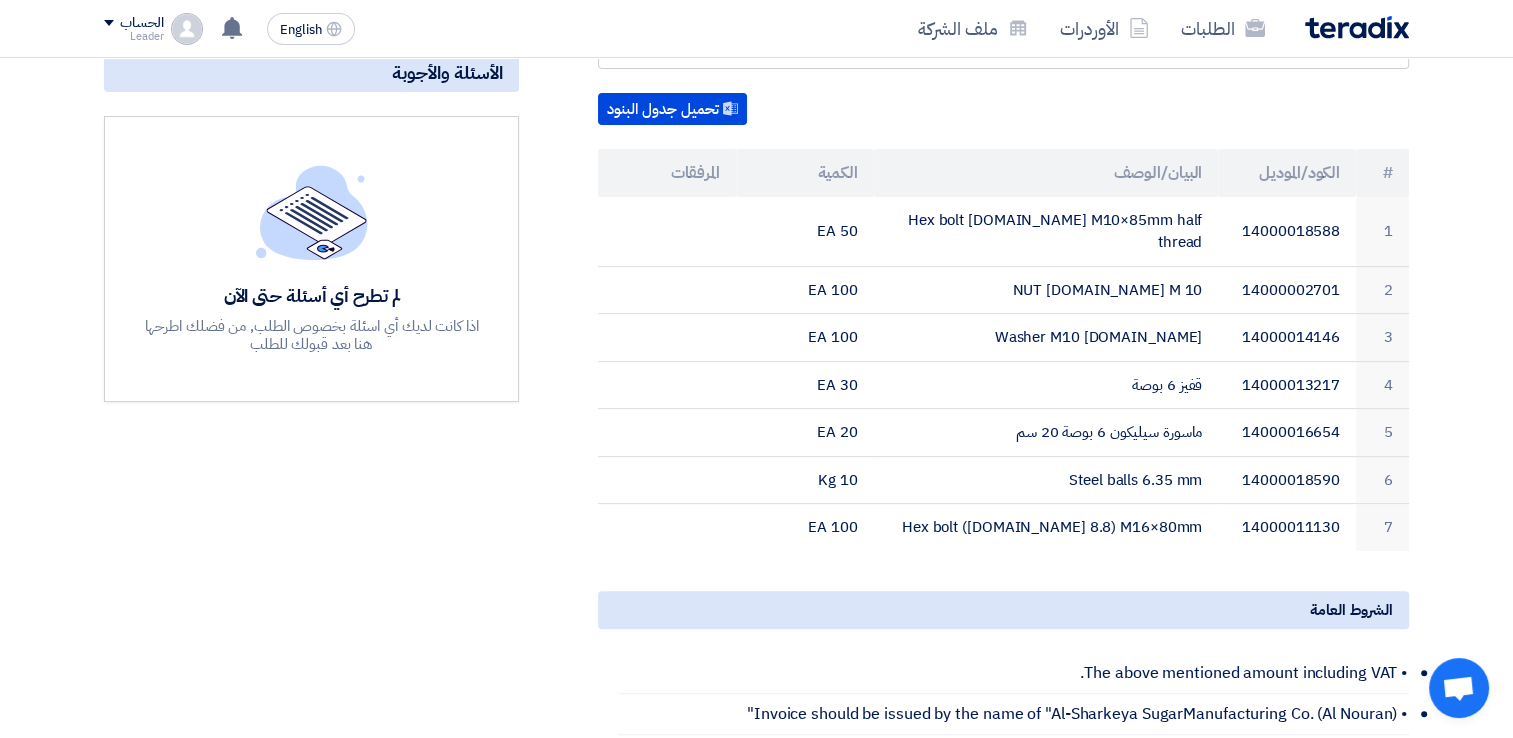 scroll, scrollTop: 400, scrollLeft: 0, axis: vertical 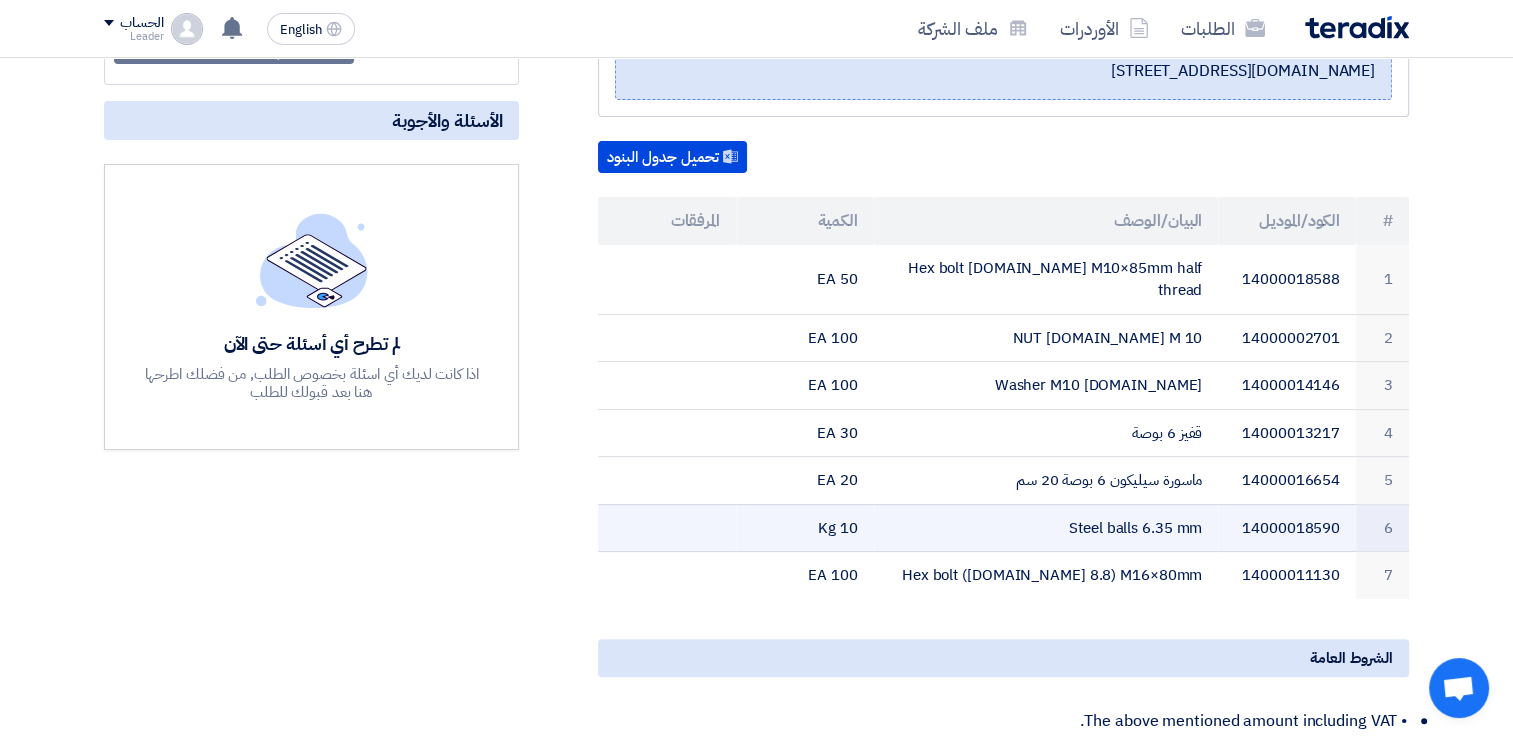 drag, startPoint x: 938, startPoint y: 256, endPoint x: 805, endPoint y: 482, distance: 262.2308 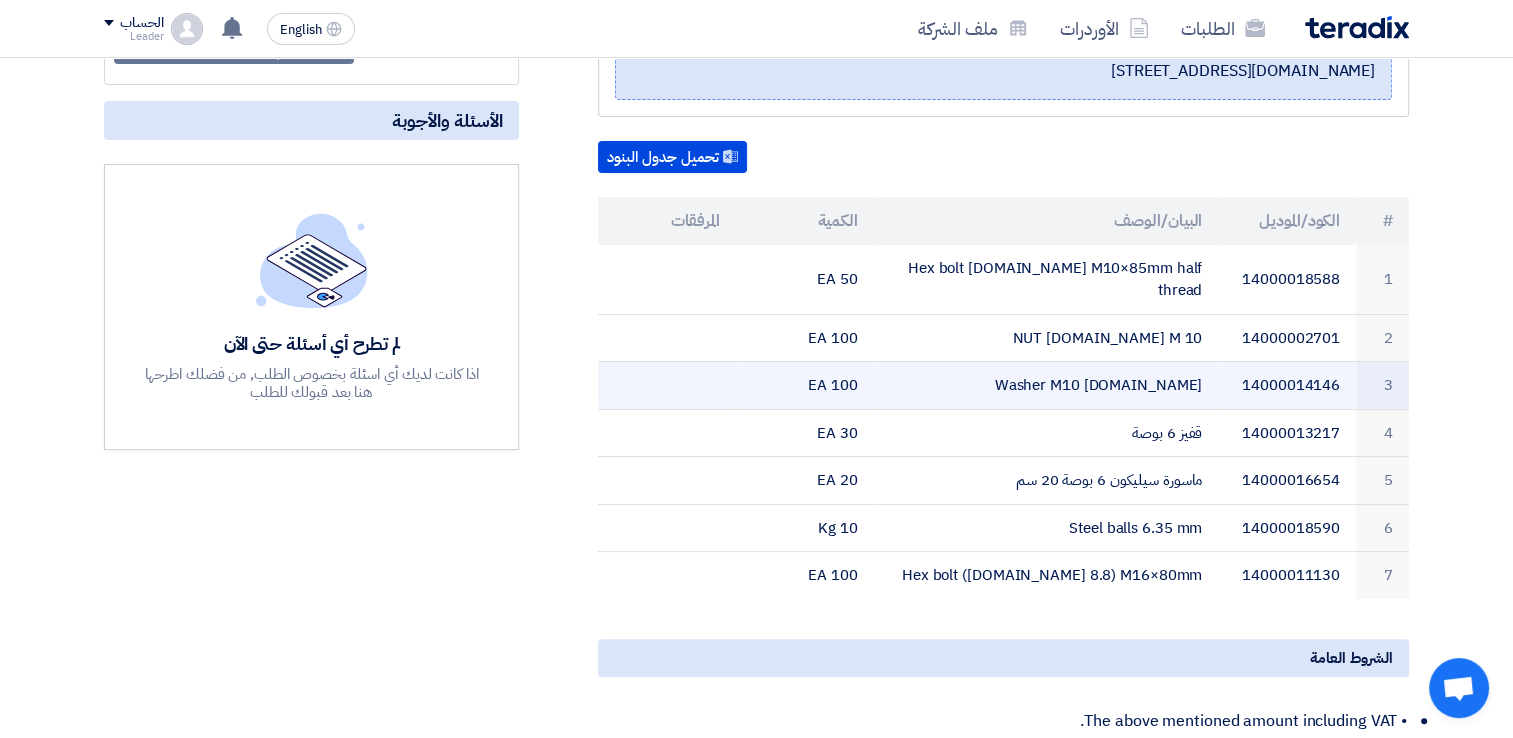 click on "Washer M10 [DOMAIN_NAME]" 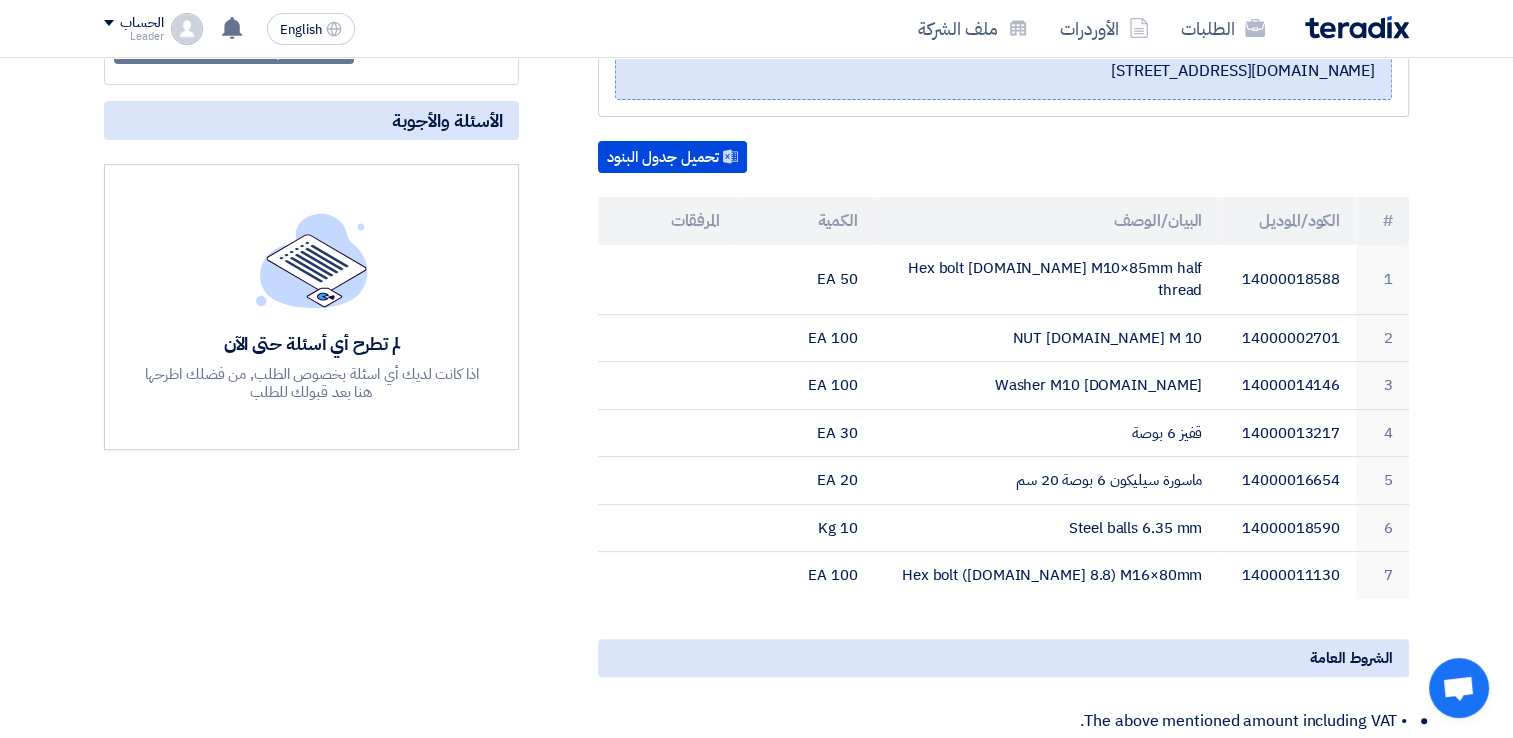 drag, startPoint x: 571, startPoint y: 565, endPoint x: 1323, endPoint y: 170, distance: 849.42865 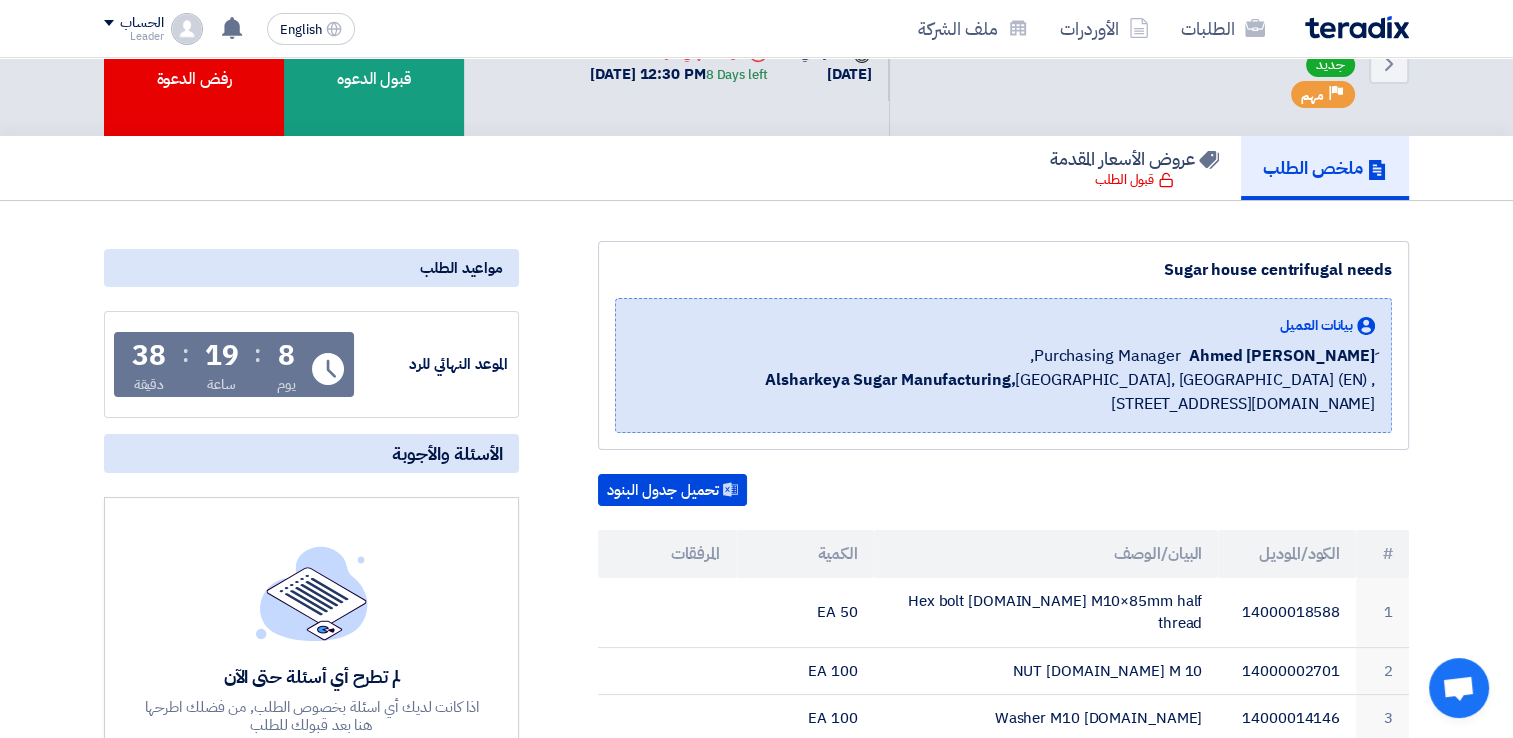 scroll, scrollTop: 300, scrollLeft: 0, axis: vertical 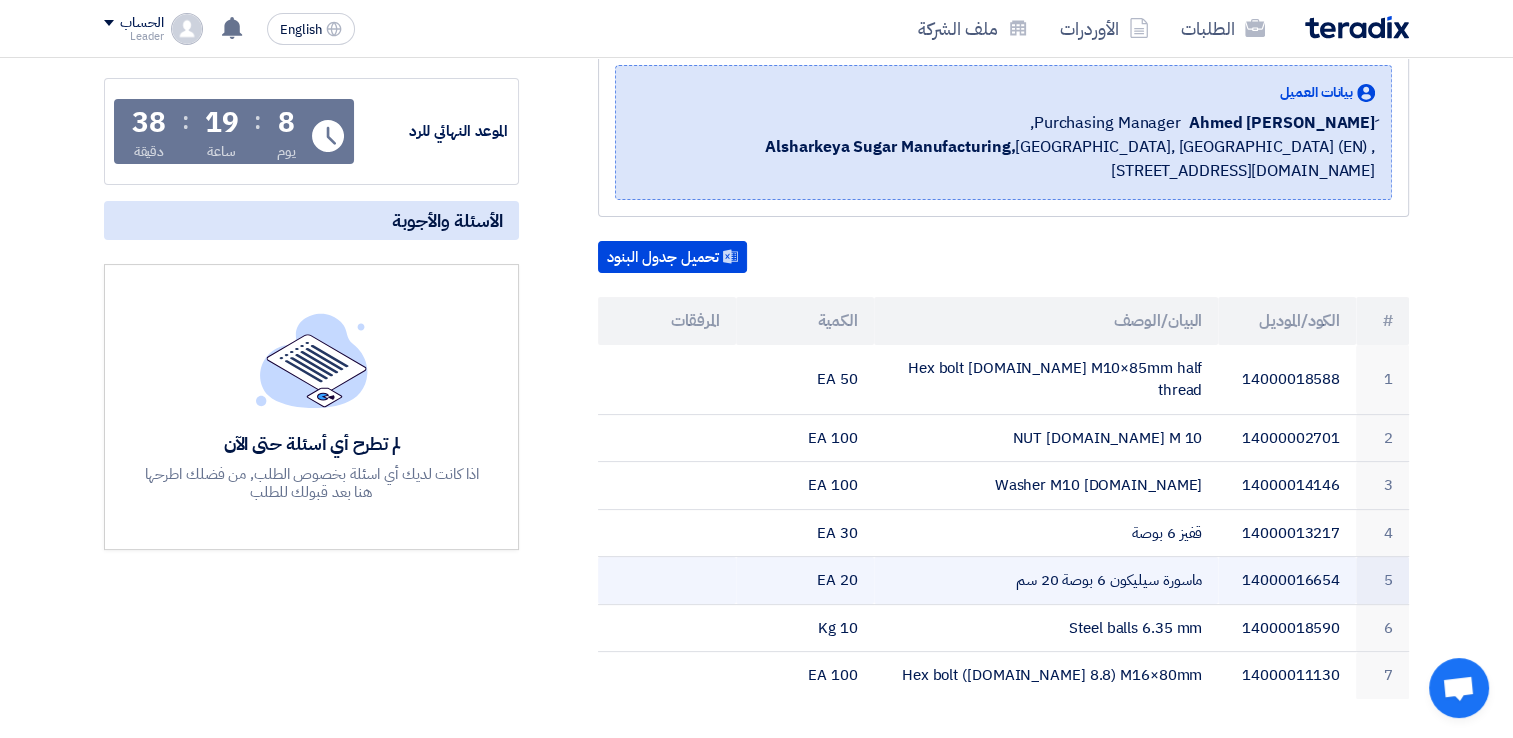 drag, startPoint x: 1097, startPoint y: 415, endPoint x: 1218, endPoint y: 530, distance: 166.93112 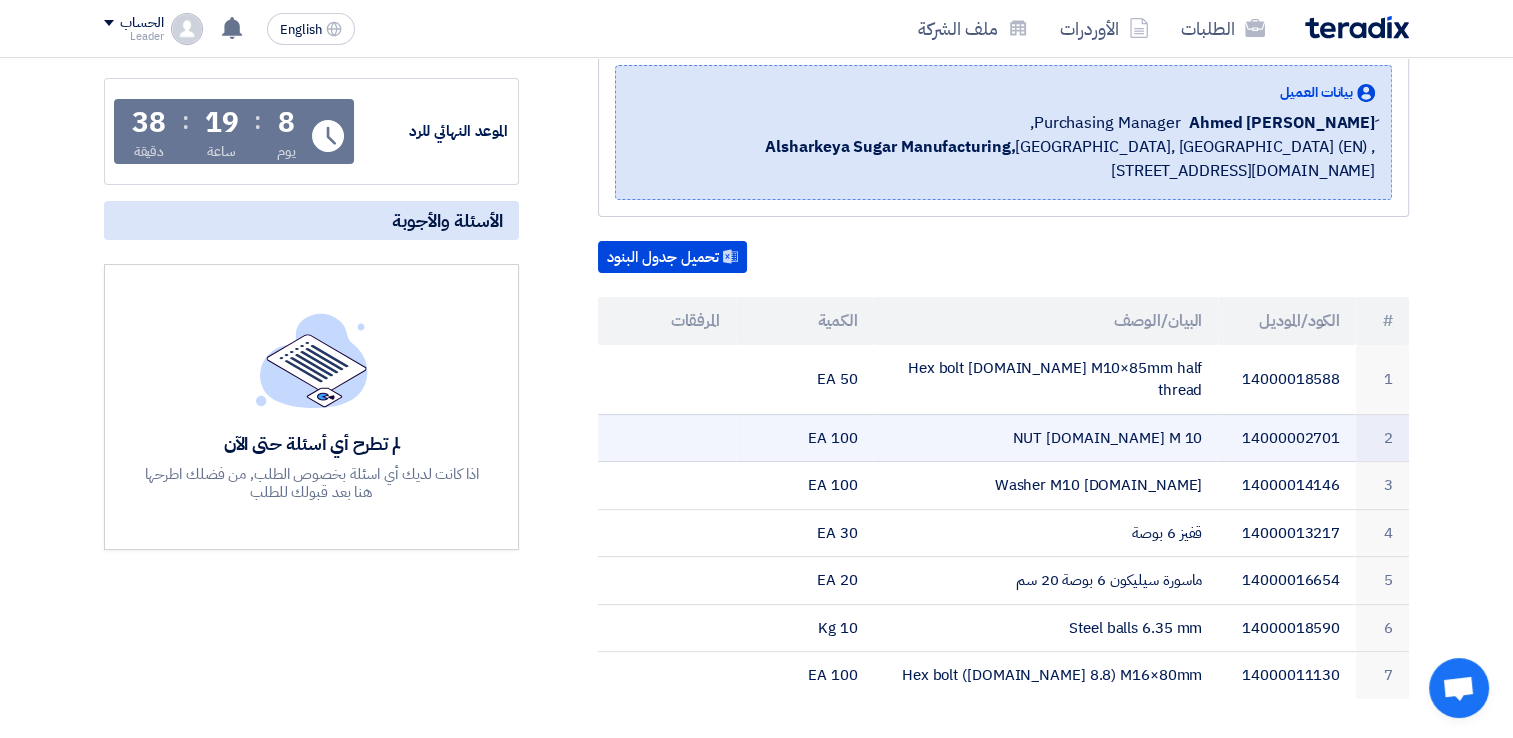 drag, startPoint x: 1218, startPoint y: 530, endPoint x: 1188, endPoint y: 427, distance: 107.28001 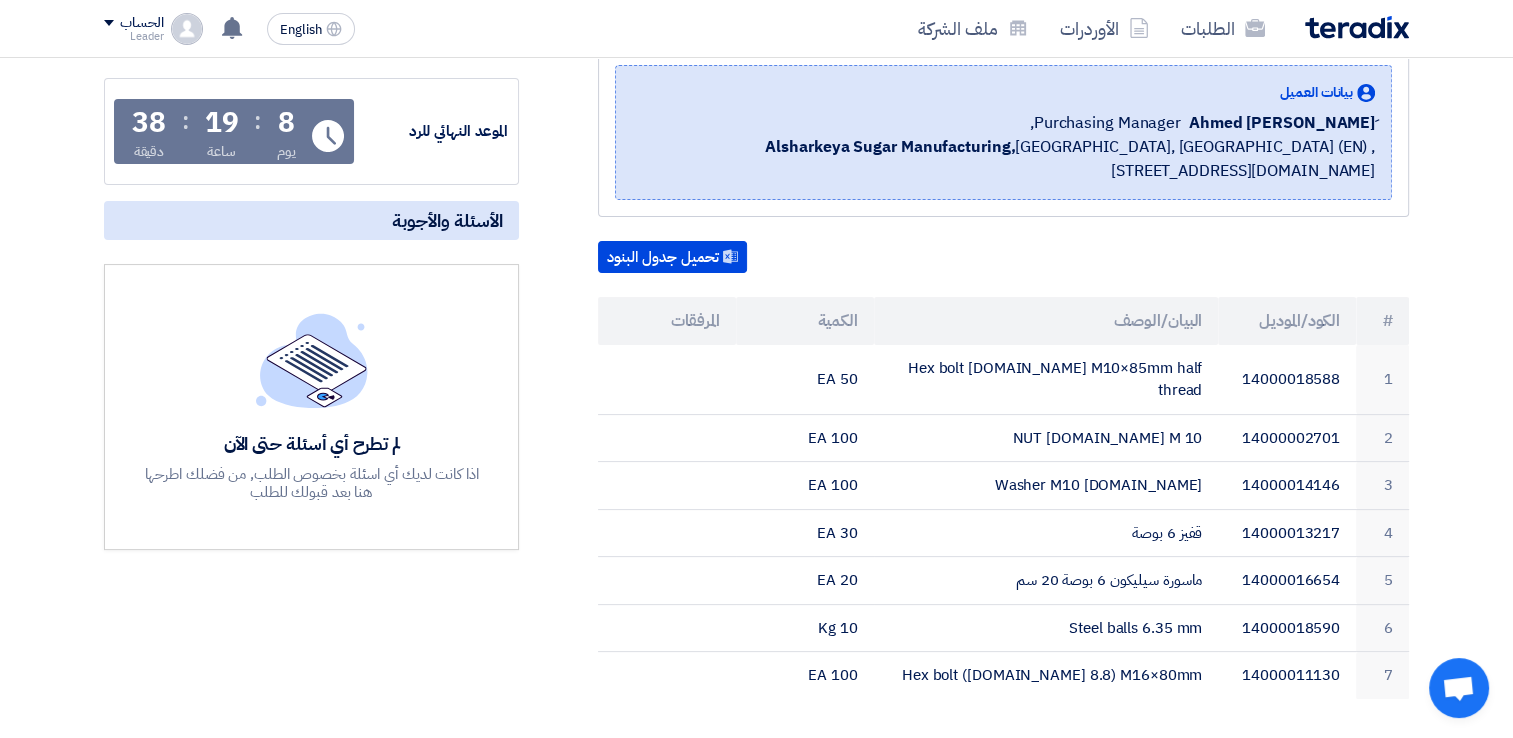 click on "تحميل جدول البنود" 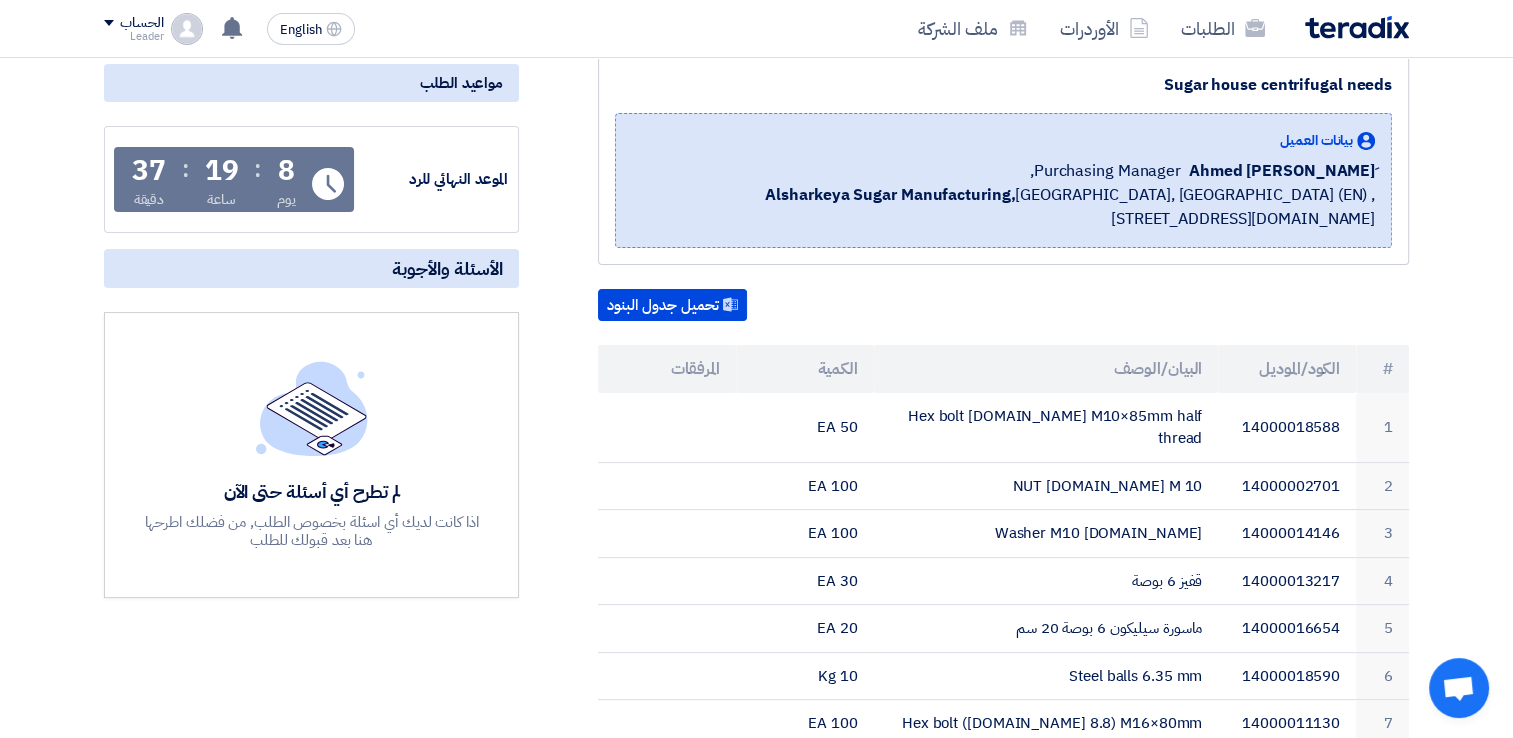 scroll, scrollTop: 300, scrollLeft: 0, axis: vertical 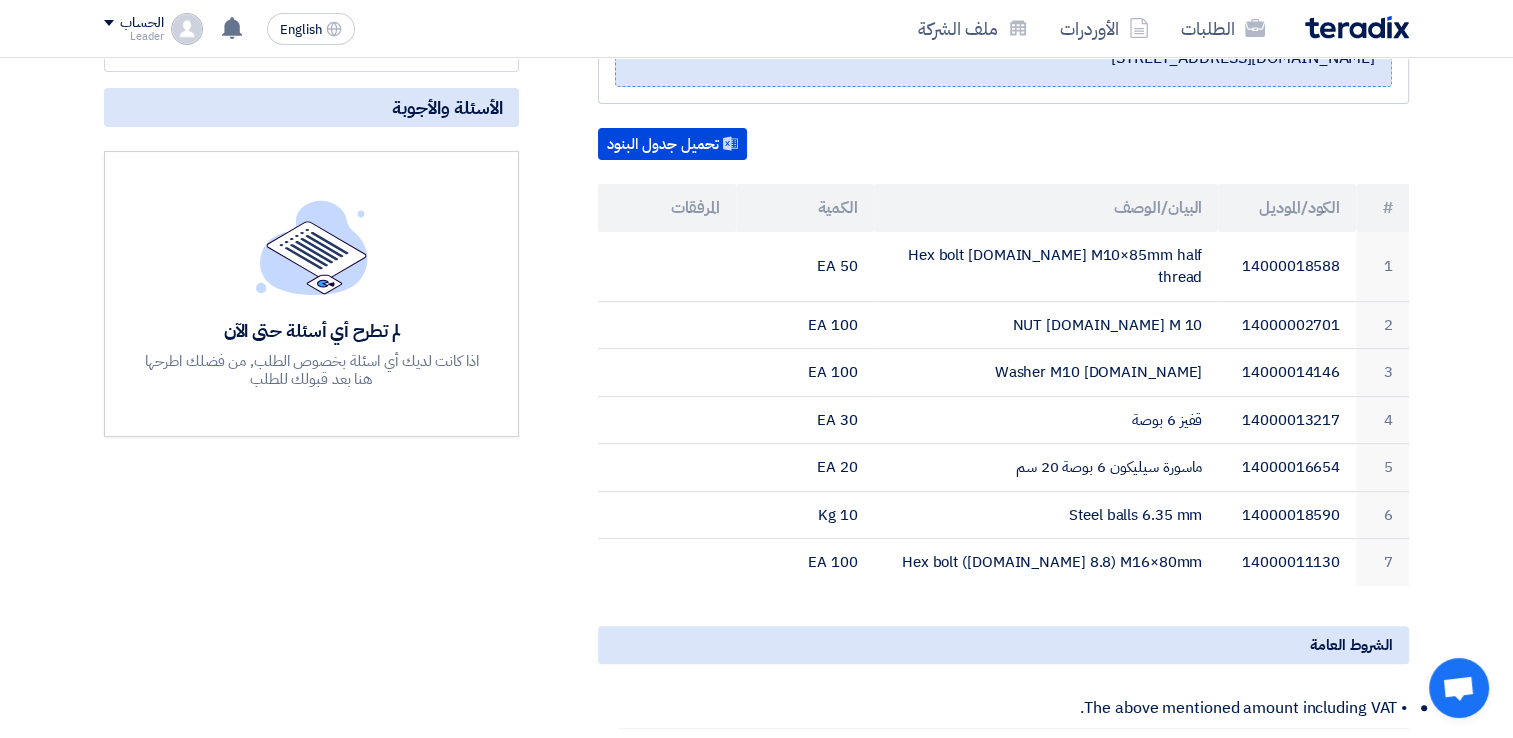 drag, startPoint x: 765, startPoint y: 519, endPoint x: 1132, endPoint y: 139, distance: 528.28876 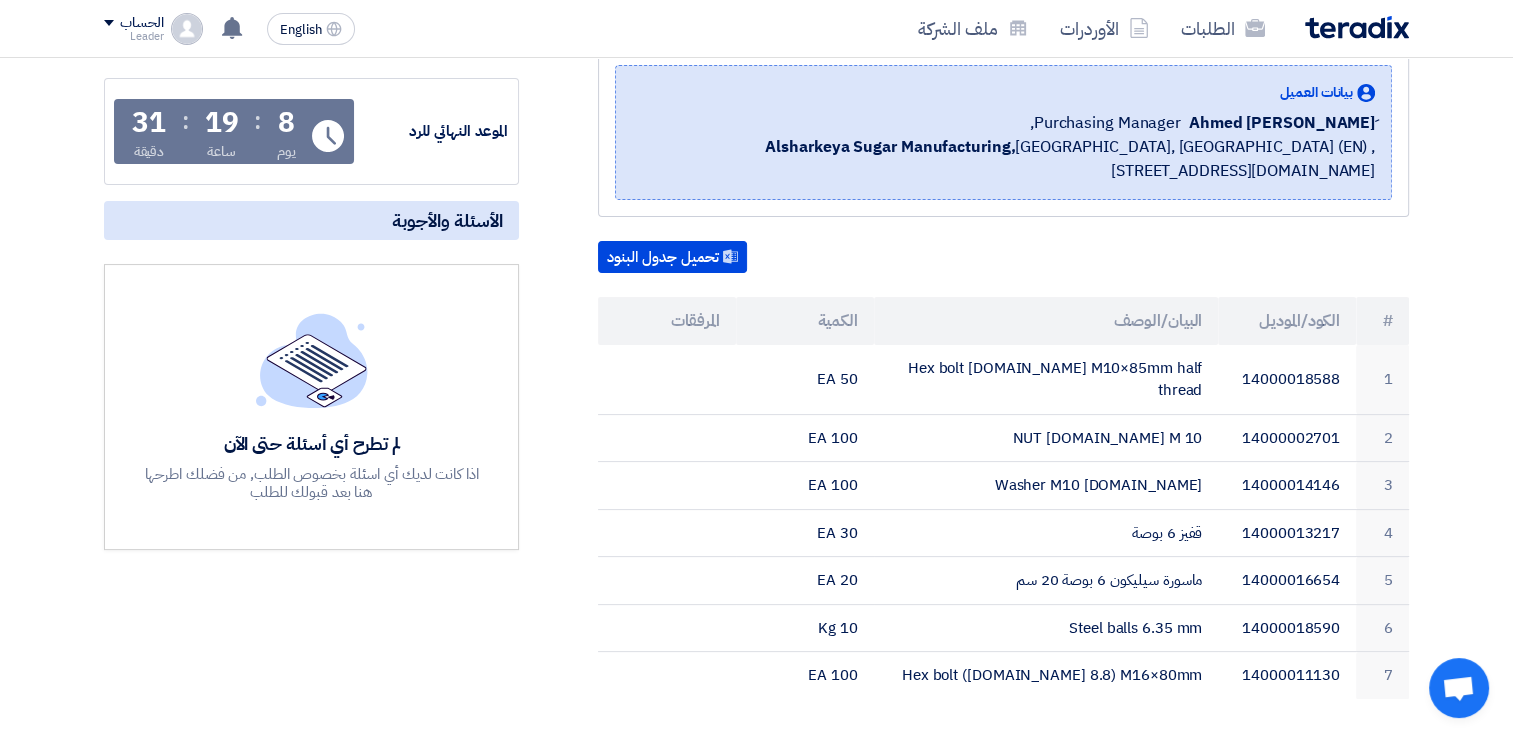 scroll, scrollTop: 0, scrollLeft: 0, axis: both 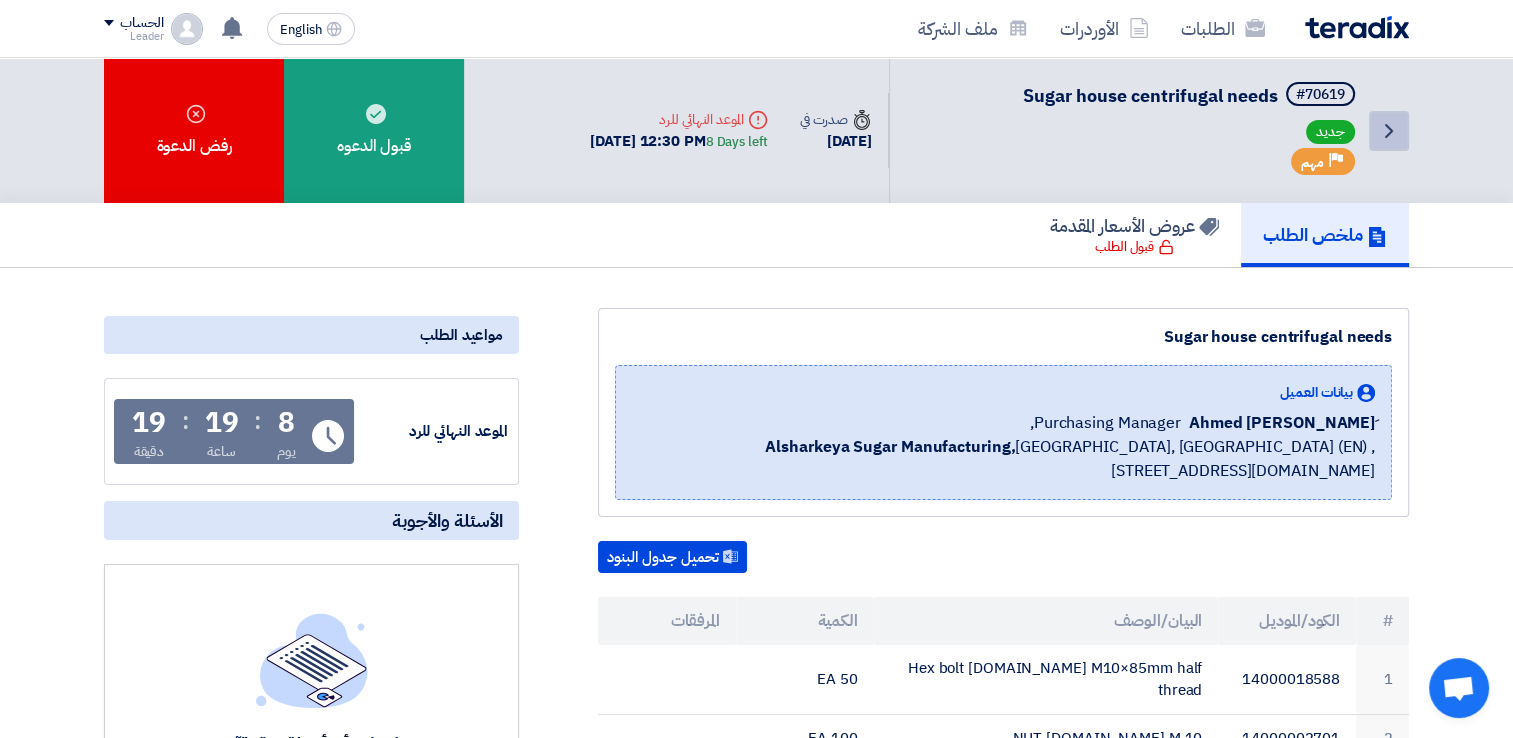click on "Back" 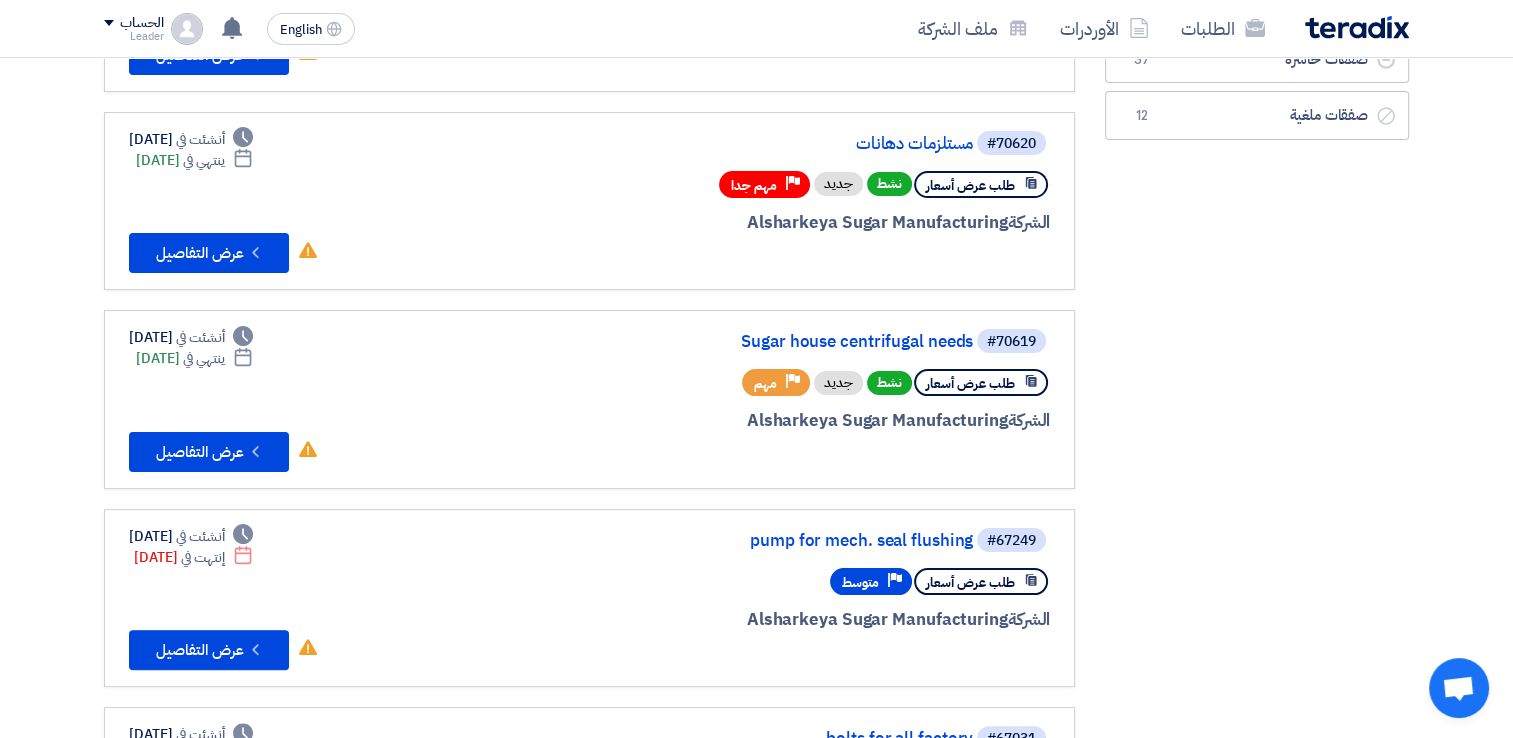 scroll, scrollTop: 300, scrollLeft: 0, axis: vertical 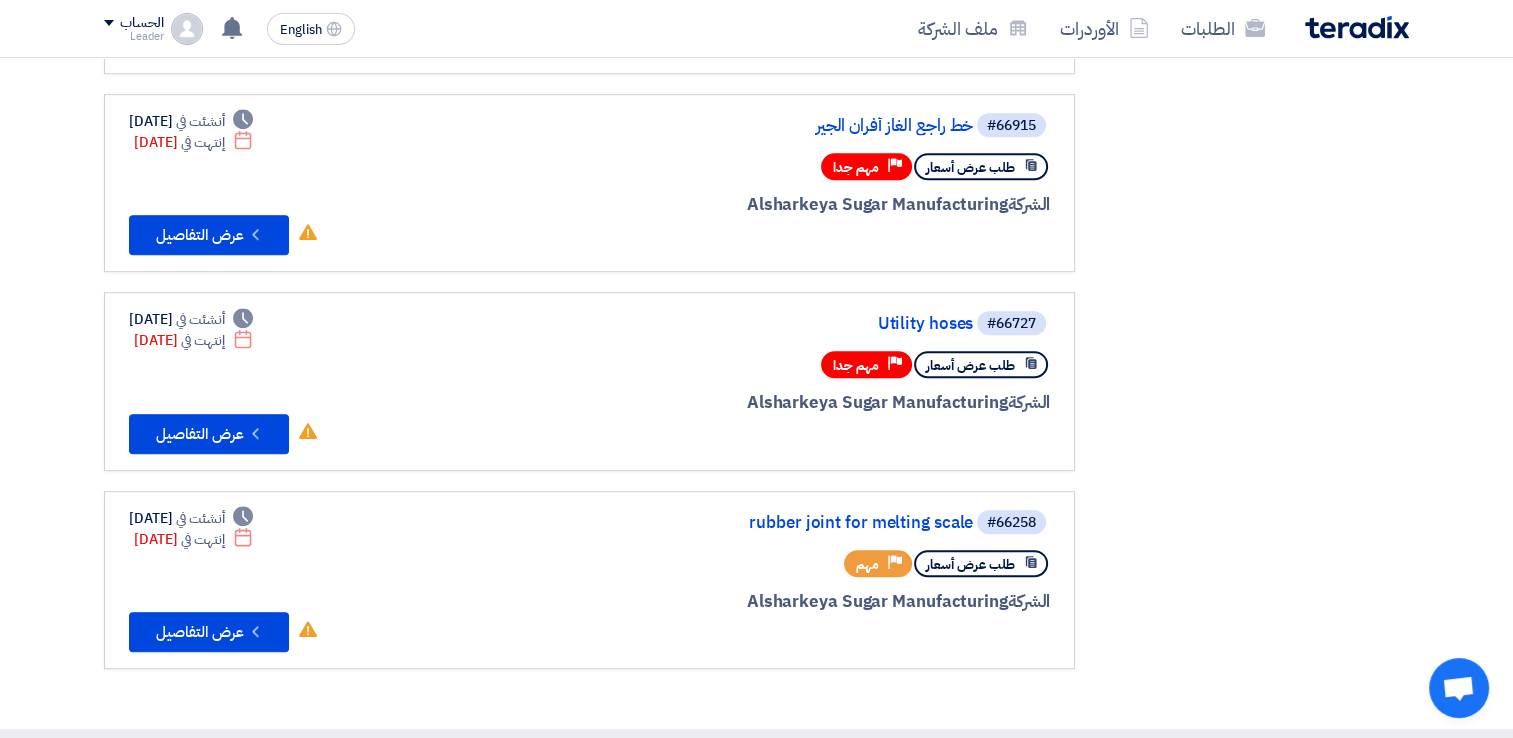 drag, startPoint x: 1160, startPoint y: 562, endPoint x: 1436, endPoint y: 410, distance: 315.08728 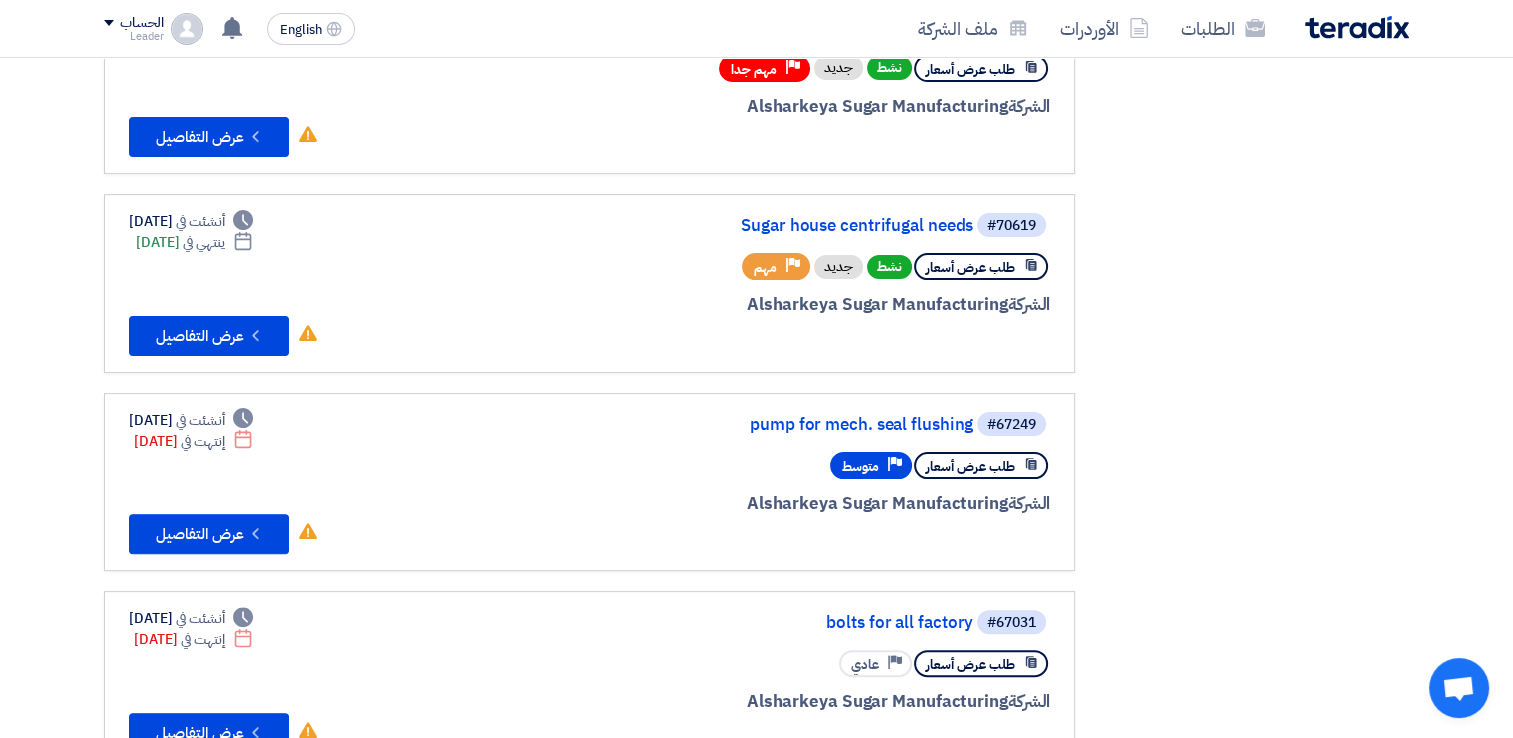 scroll, scrollTop: 0, scrollLeft: 0, axis: both 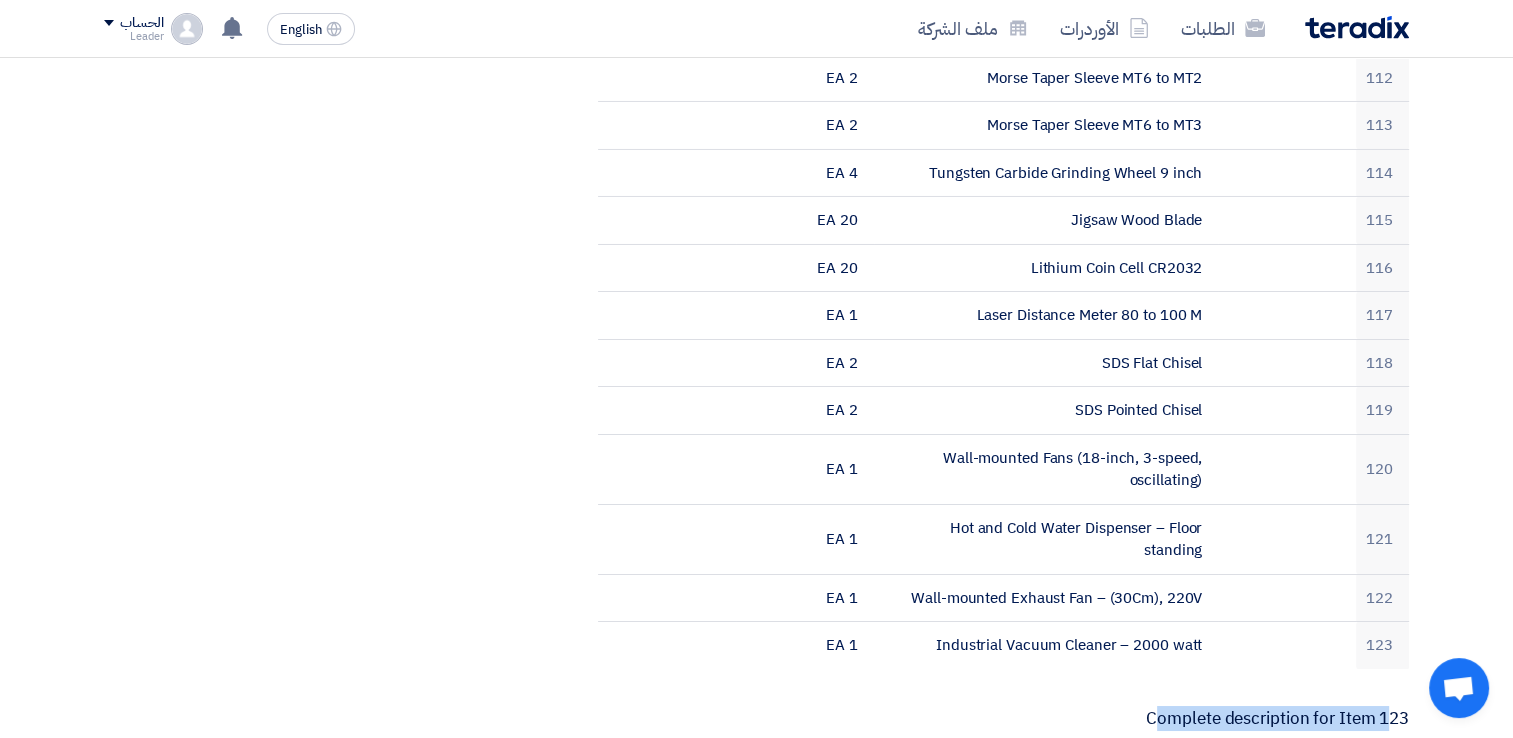 drag, startPoint x: 1164, startPoint y: 506, endPoint x: 1407, endPoint y: 510, distance: 243.03291 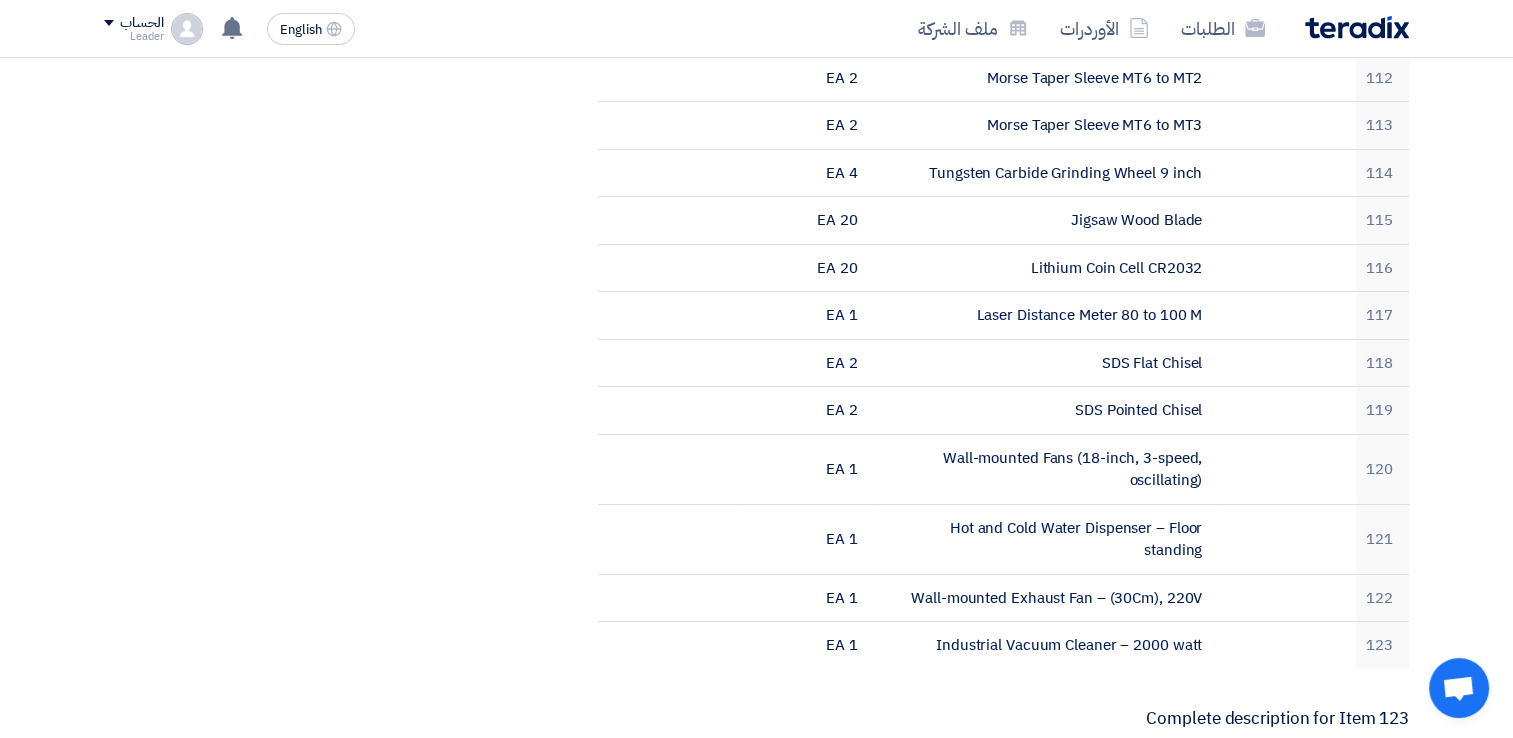 drag, startPoint x: 1407, startPoint y: 510, endPoint x: 1418, endPoint y: 512, distance: 11.18034 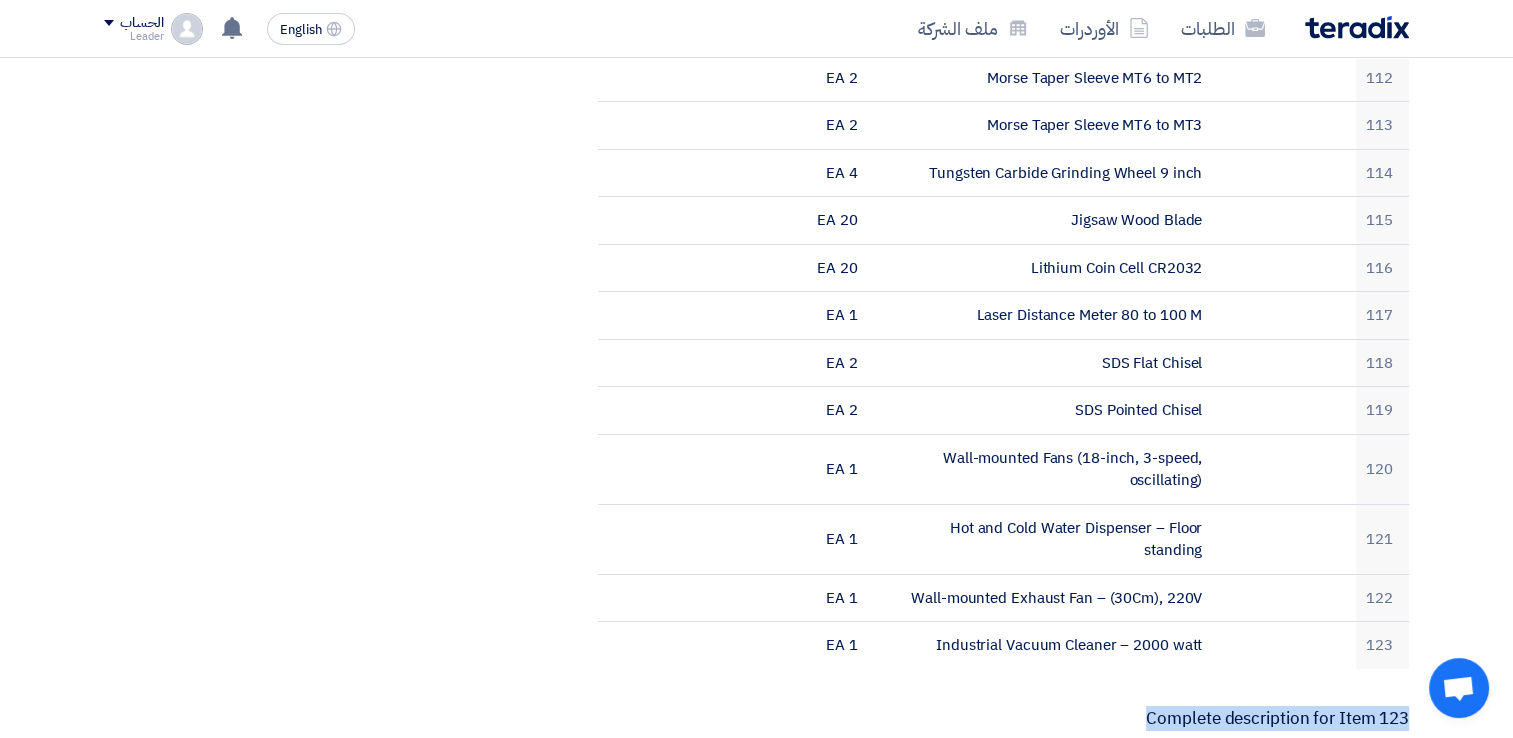 drag, startPoint x: 1408, startPoint y: 506, endPoint x: 1144, endPoint y: 502, distance: 264.0303 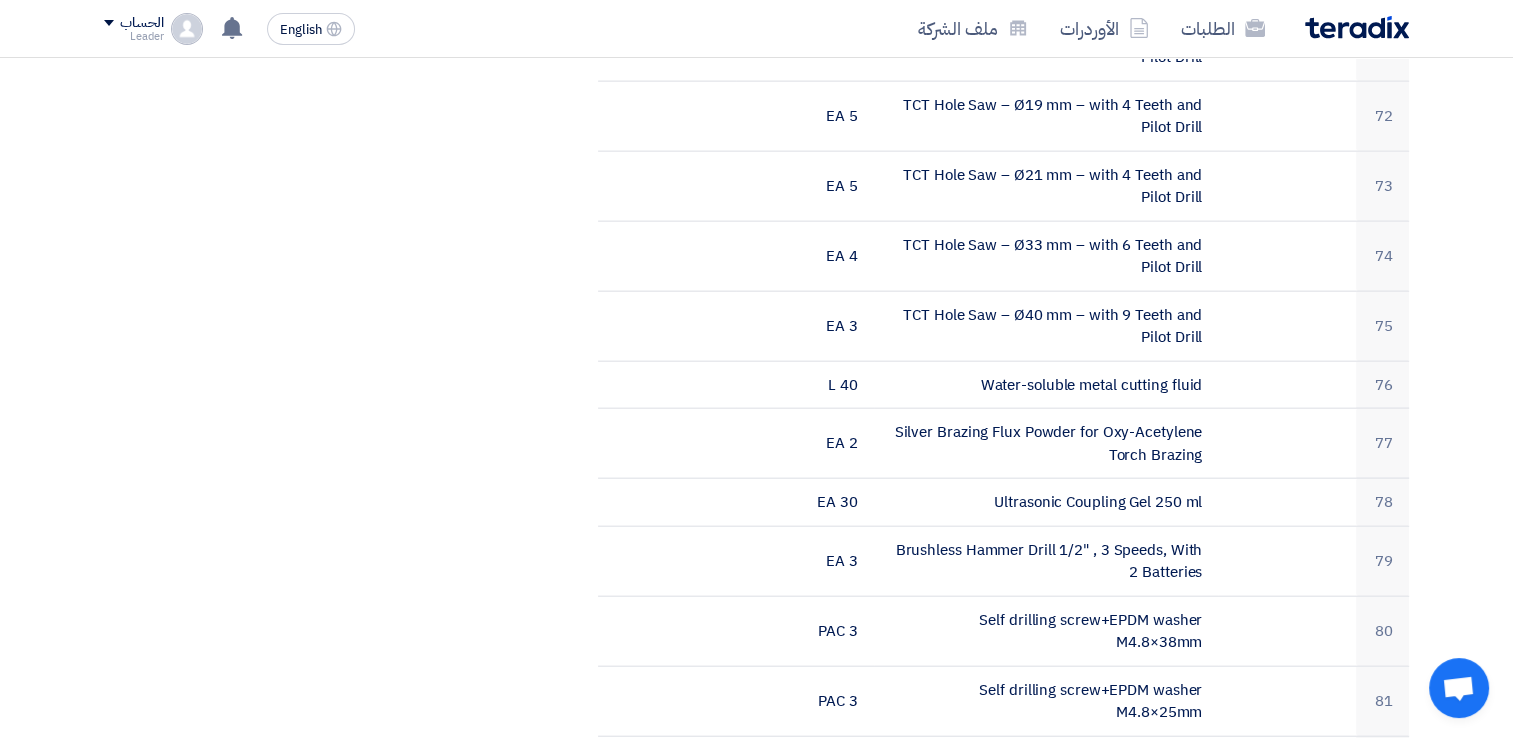 scroll, scrollTop: 4500, scrollLeft: 0, axis: vertical 